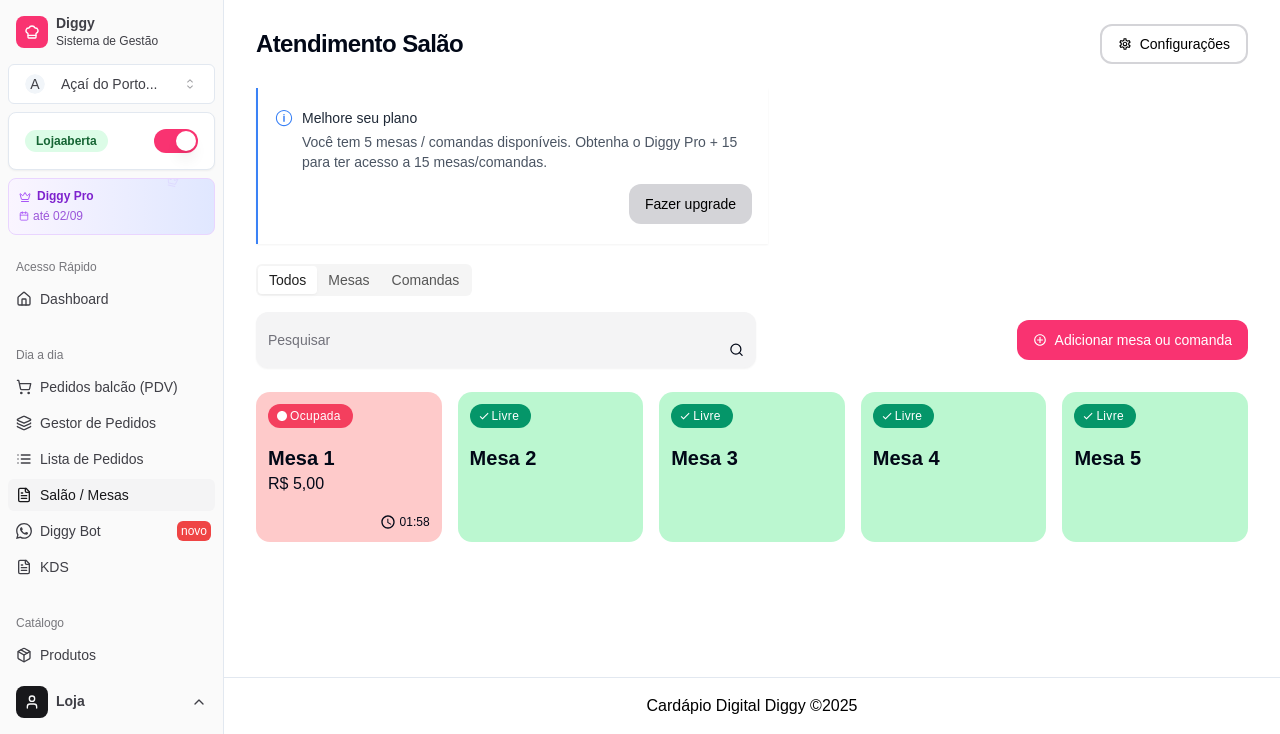 scroll, scrollTop: 0, scrollLeft: 0, axis: both 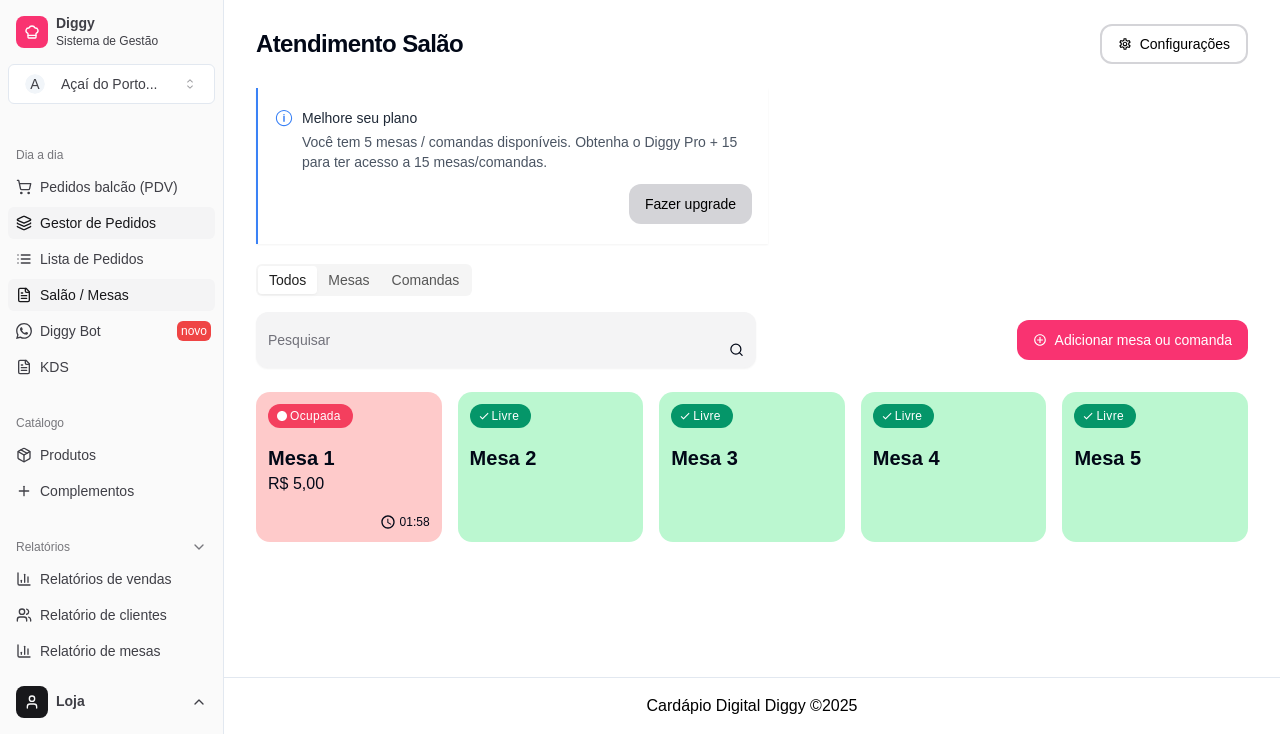 click on "Gestor de Pedidos" at bounding box center [111, 223] 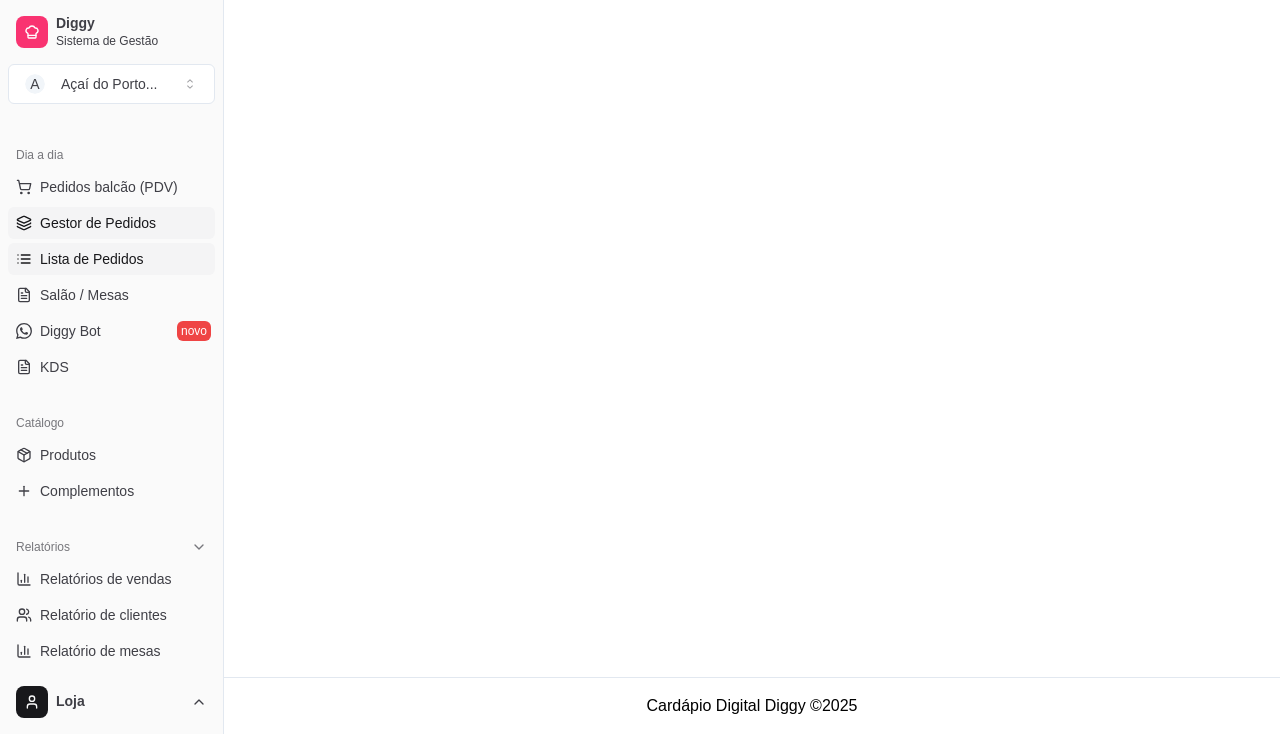 click on "Lista de Pedidos" at bounding box center (92, 259) 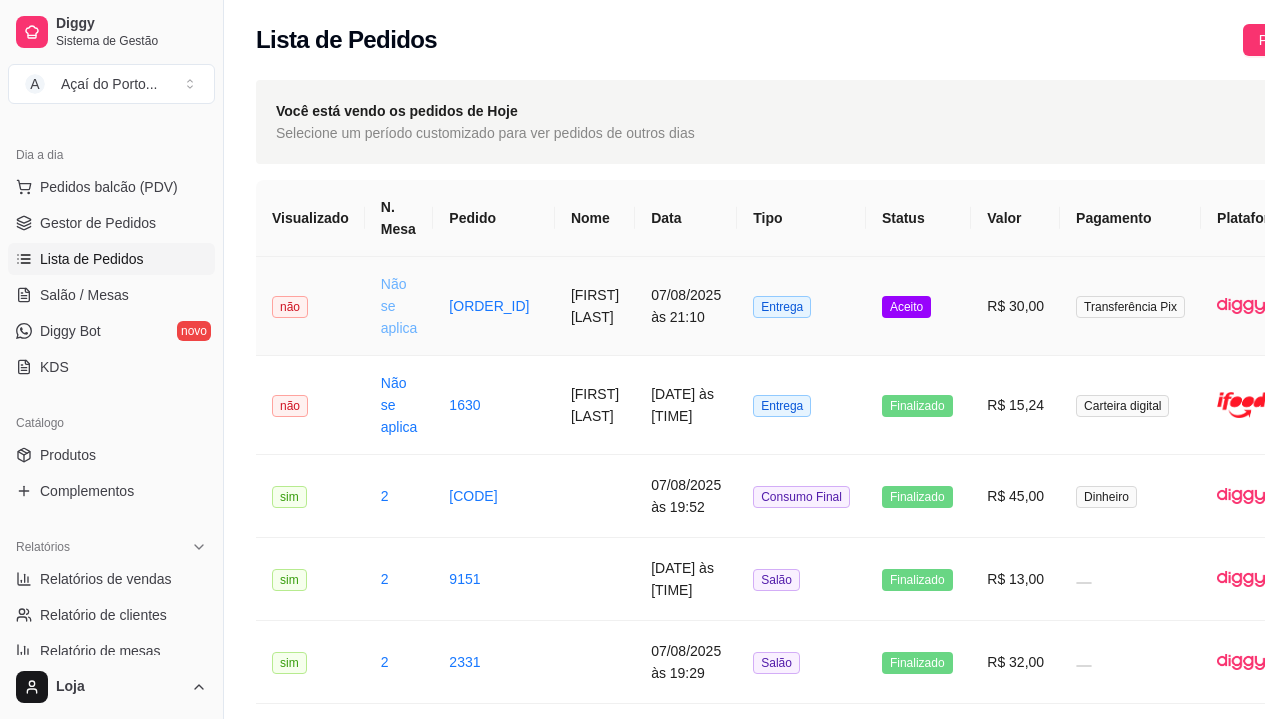 click on "Não se aplica" at bounding box center (399, 306) 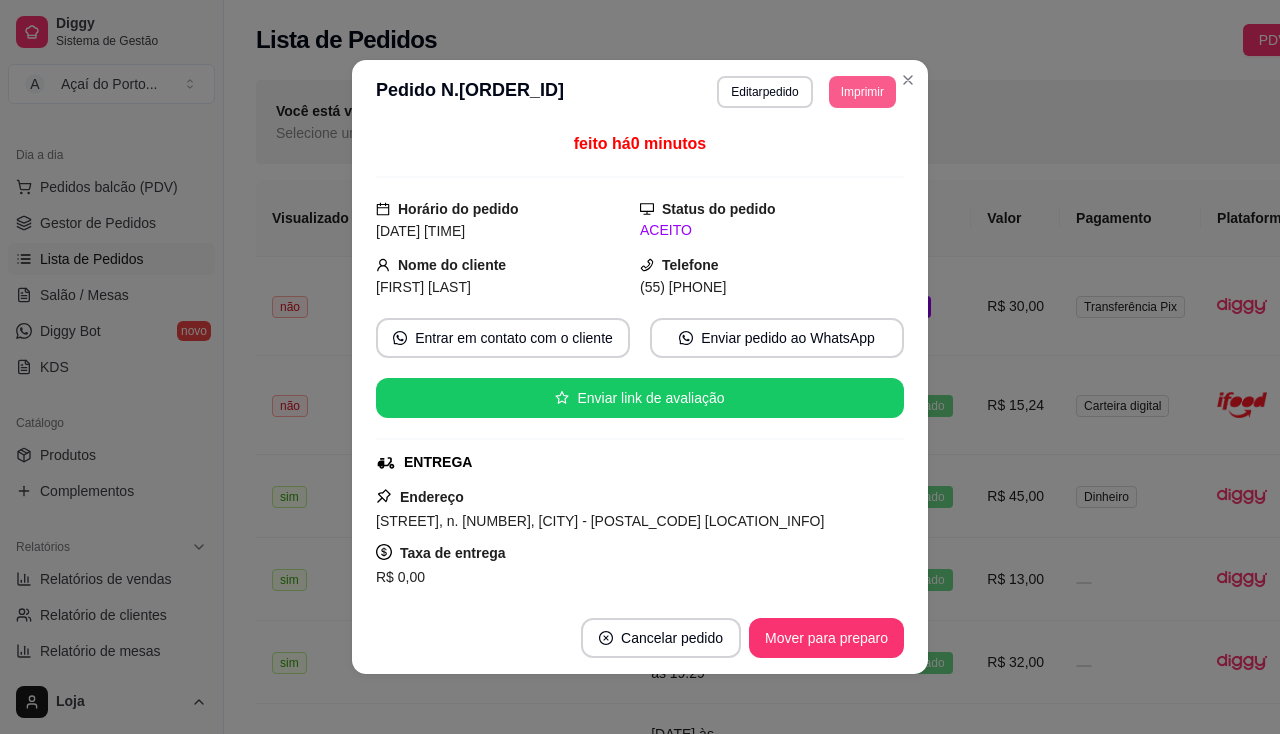 click on "Imprimir" at bounding box center [862, 92] 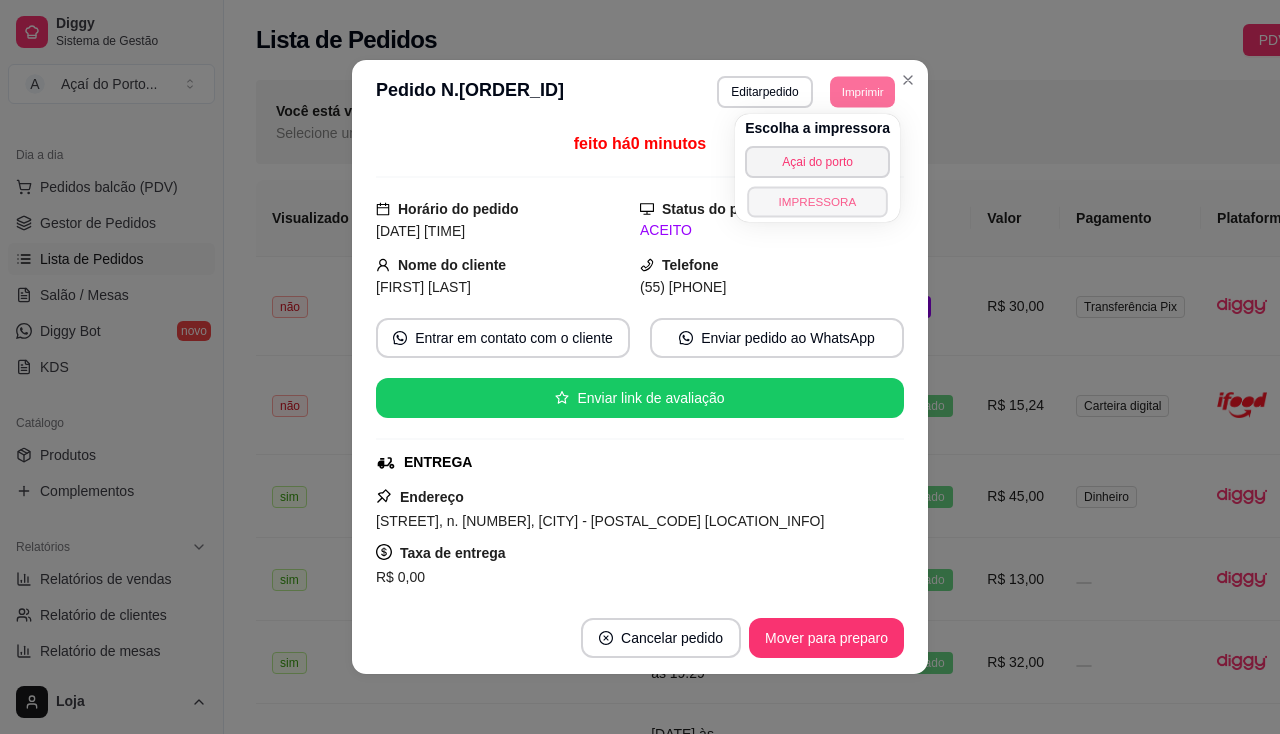 click on "IMPRESSORA" at bounding box center (817, 201) 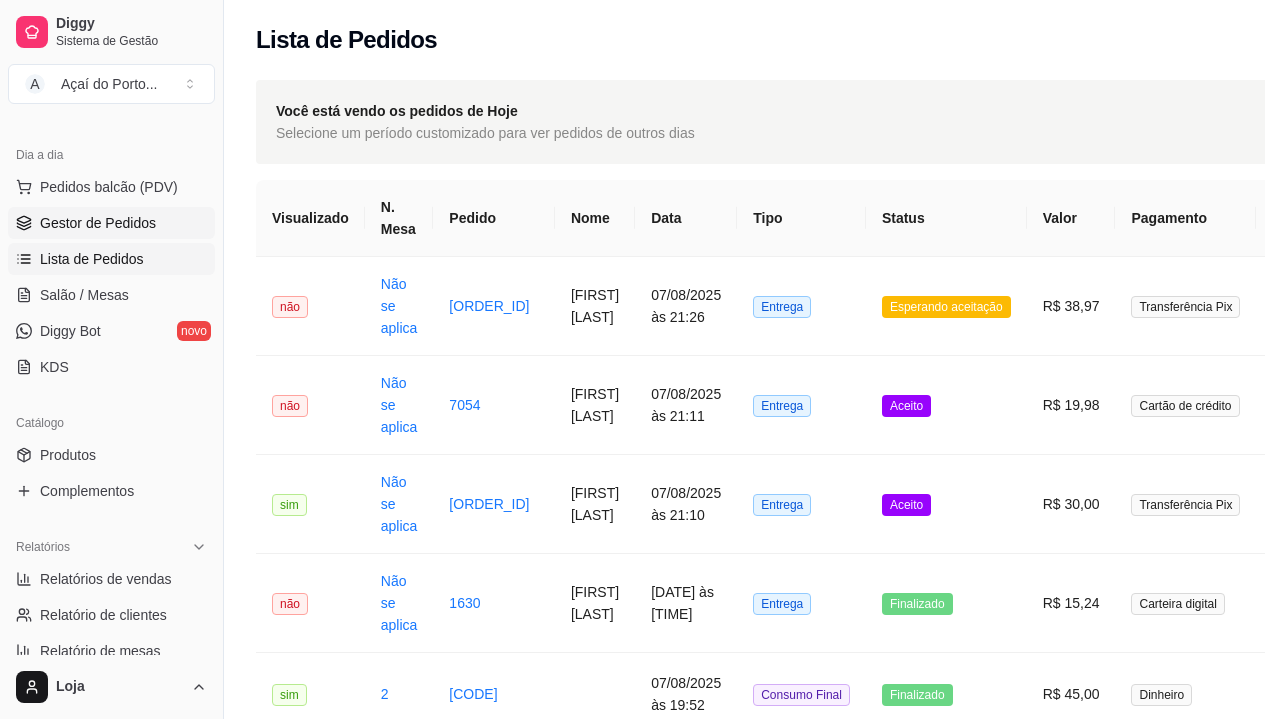 click on "Gestor de Pedidos" at bounding box center (98, 223) 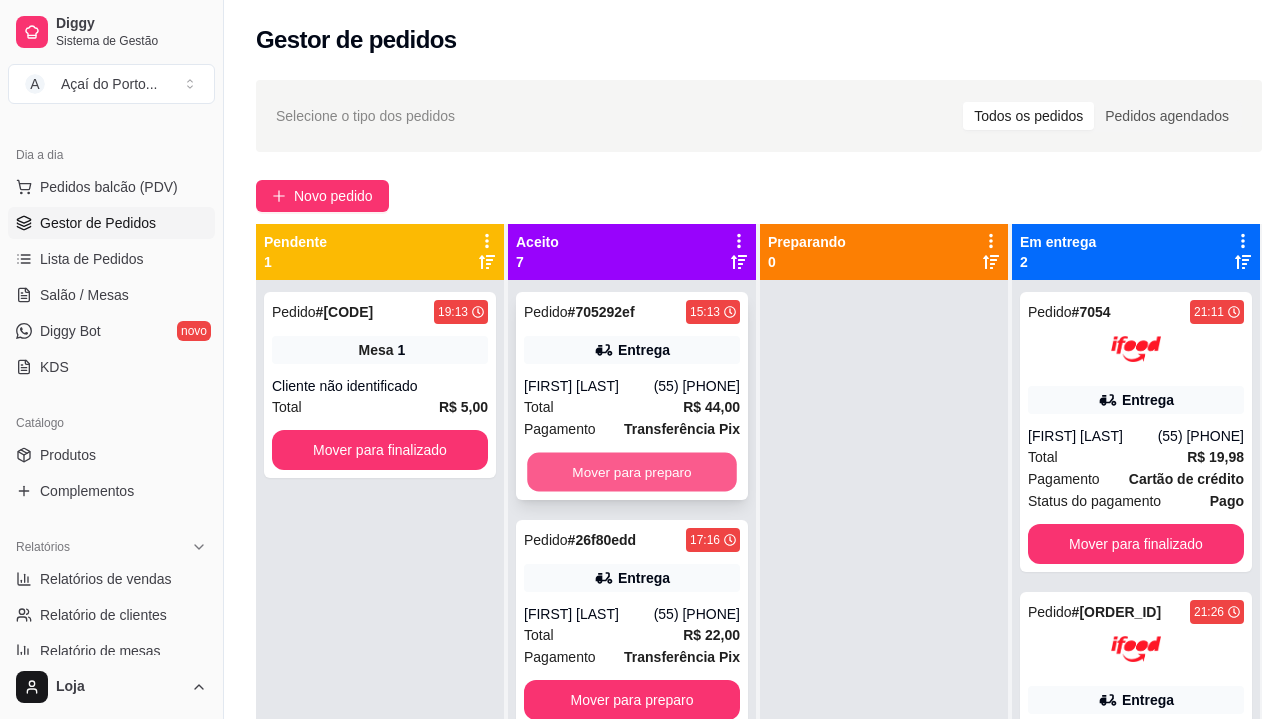 click on "Mover para preparo" at bounding box center [632, 472] 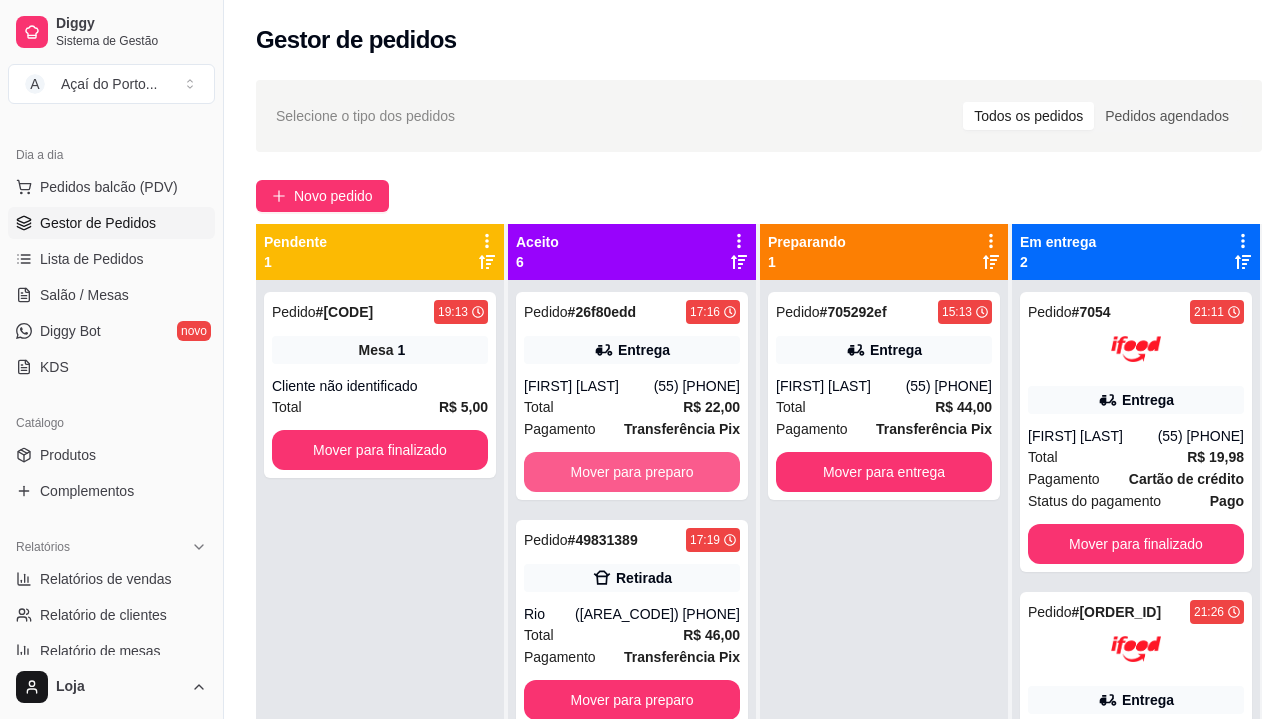 click on "Mover para preparo" at bounding box center (632, 472) 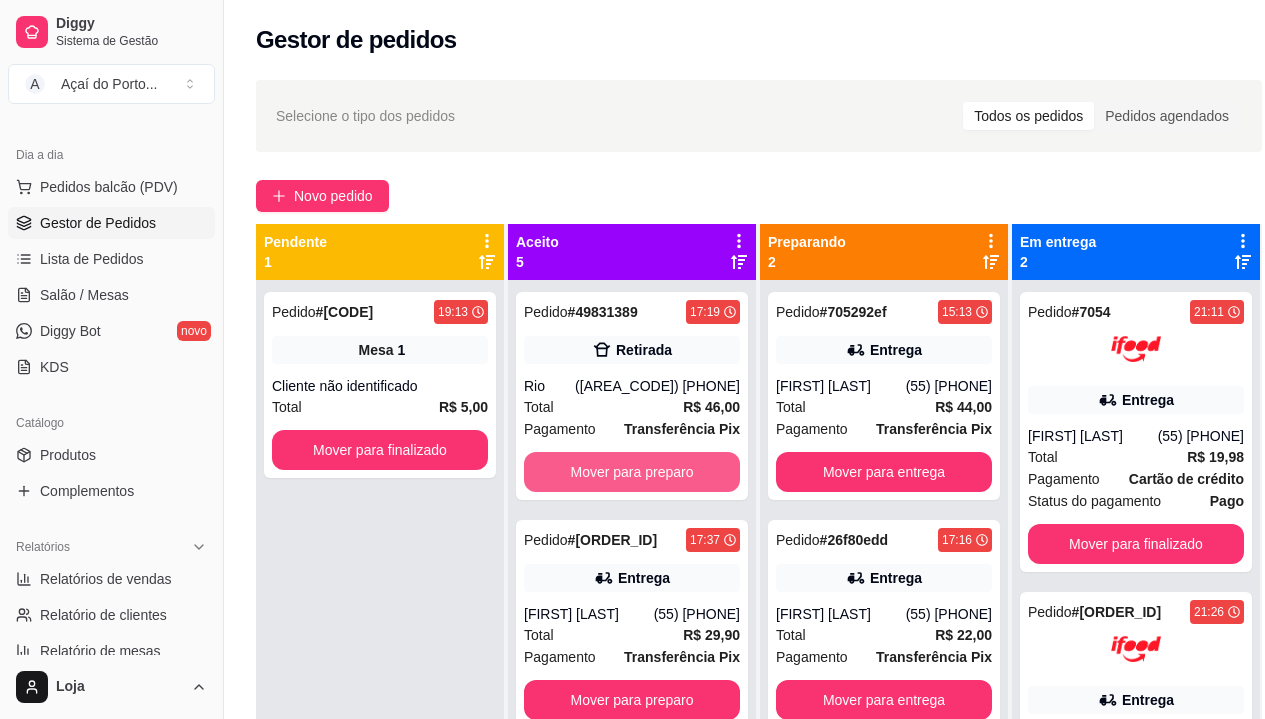 click on "Mover para preparo" at bounding box center [632, 472] 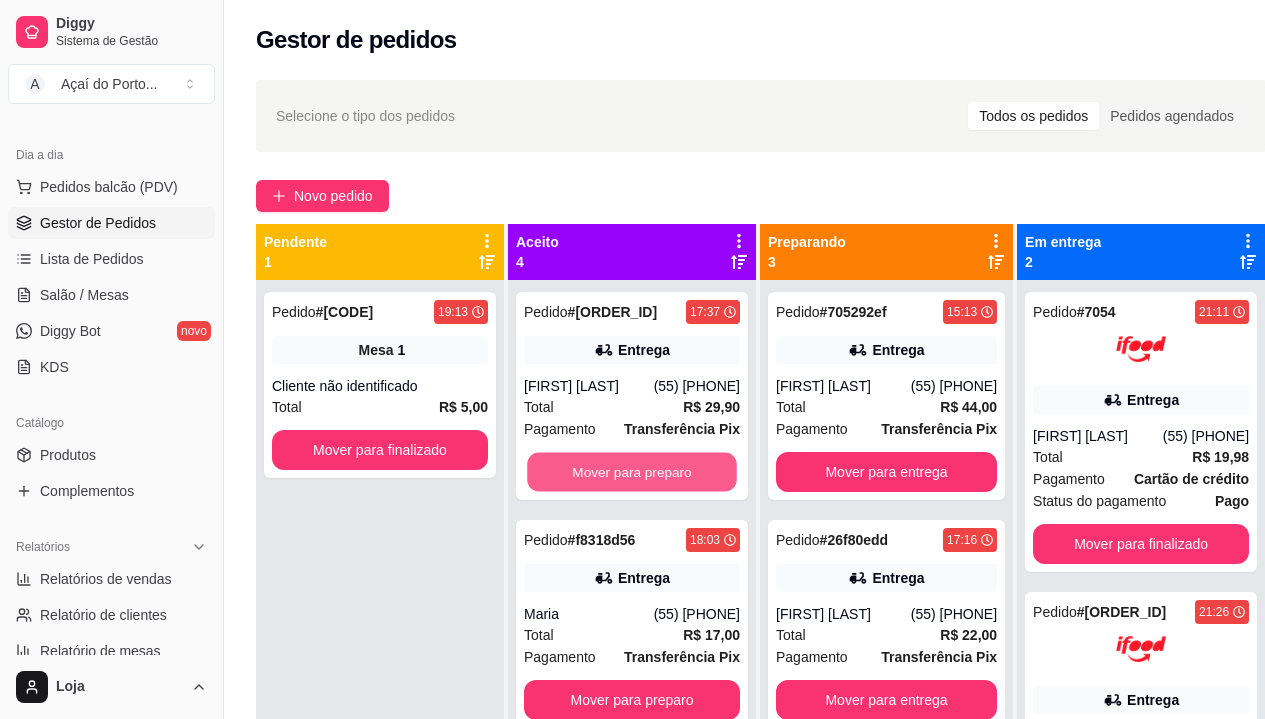 click on "Mover para preparo" at bounding box center [632, 472] 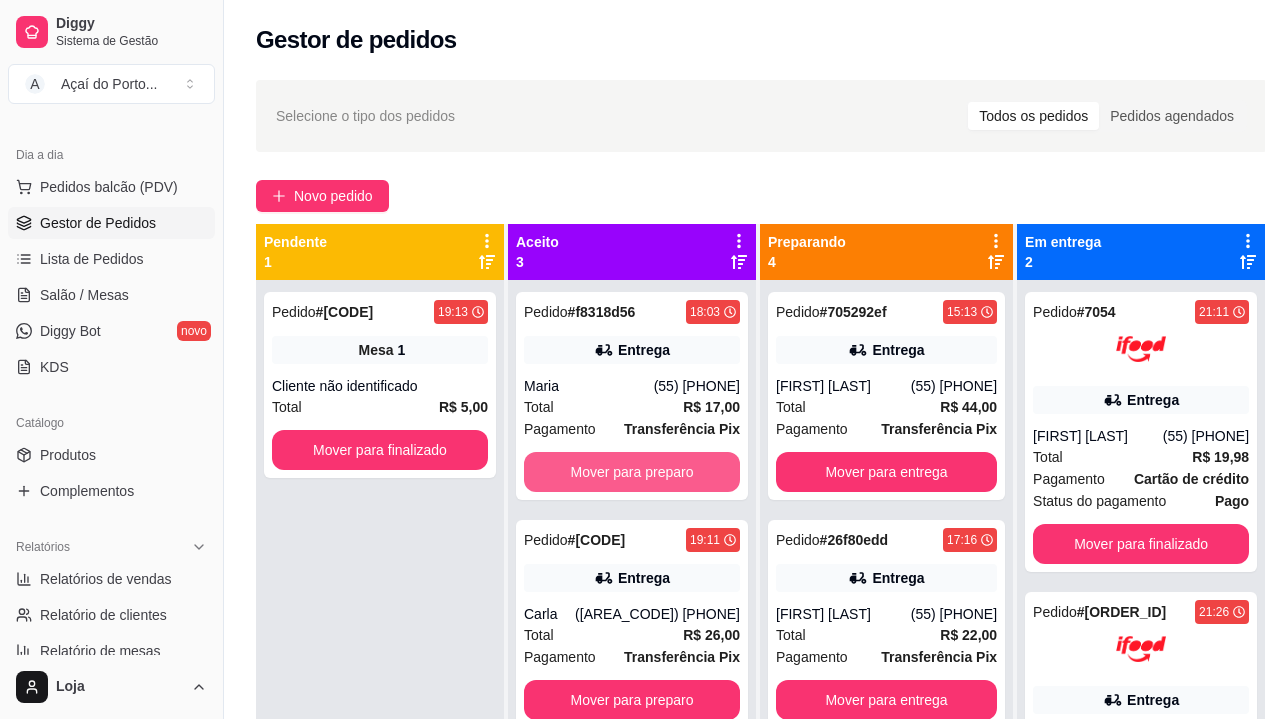 click on "Mover para preparo" at bounding box center [632, 472] 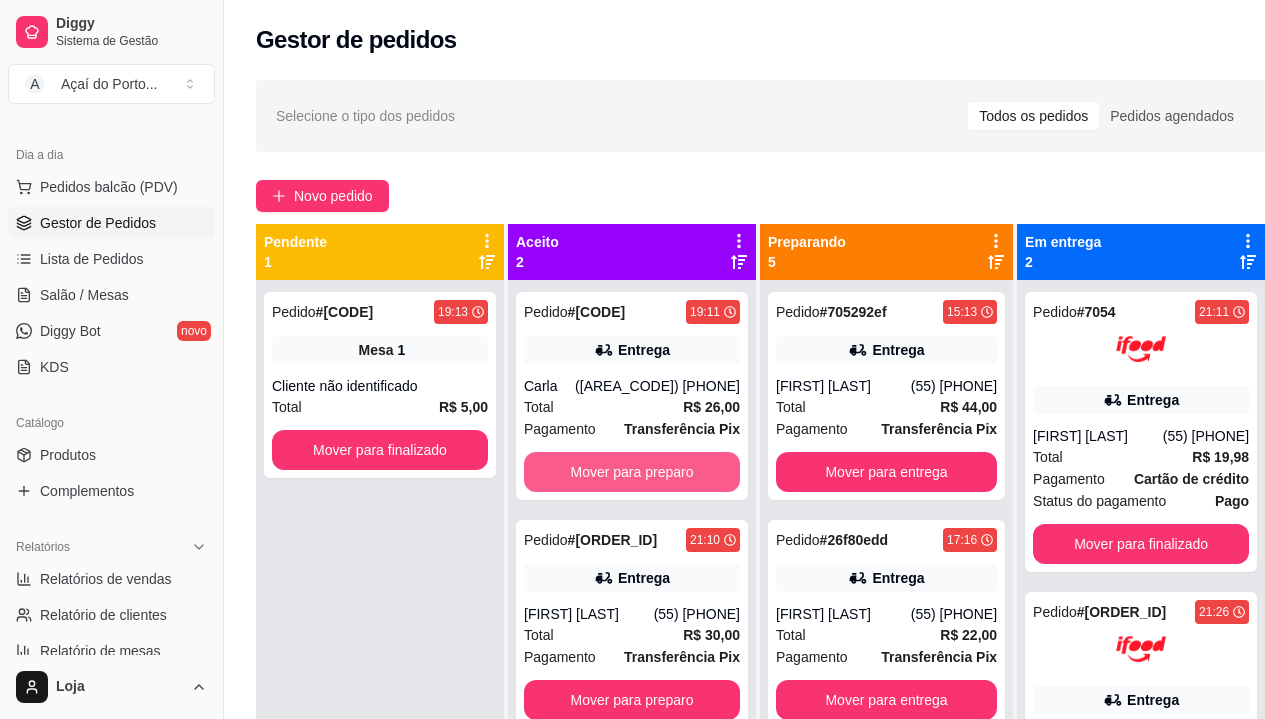 click on "Mover para preparo" at bounding box center (632, 472) 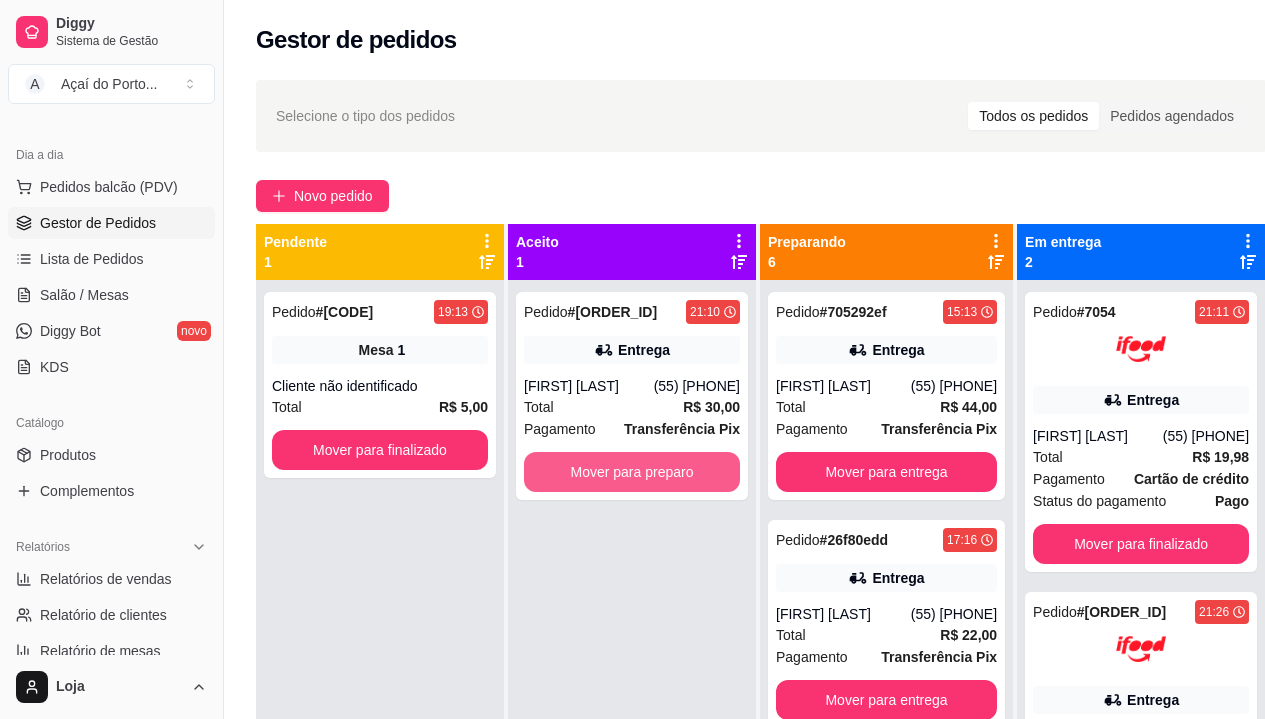 click on "Mover para preparo" at bounding box center [632, 472] 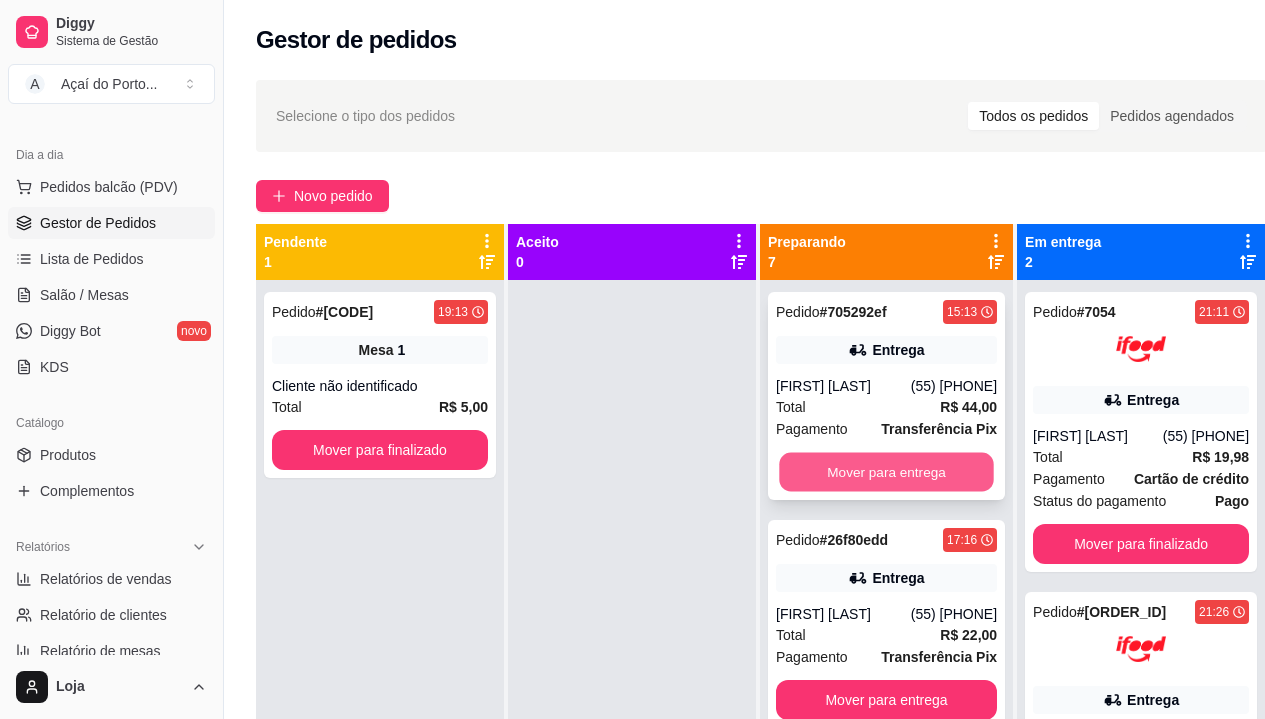click on "Mover para entrega" at bounding box center [886, 472] 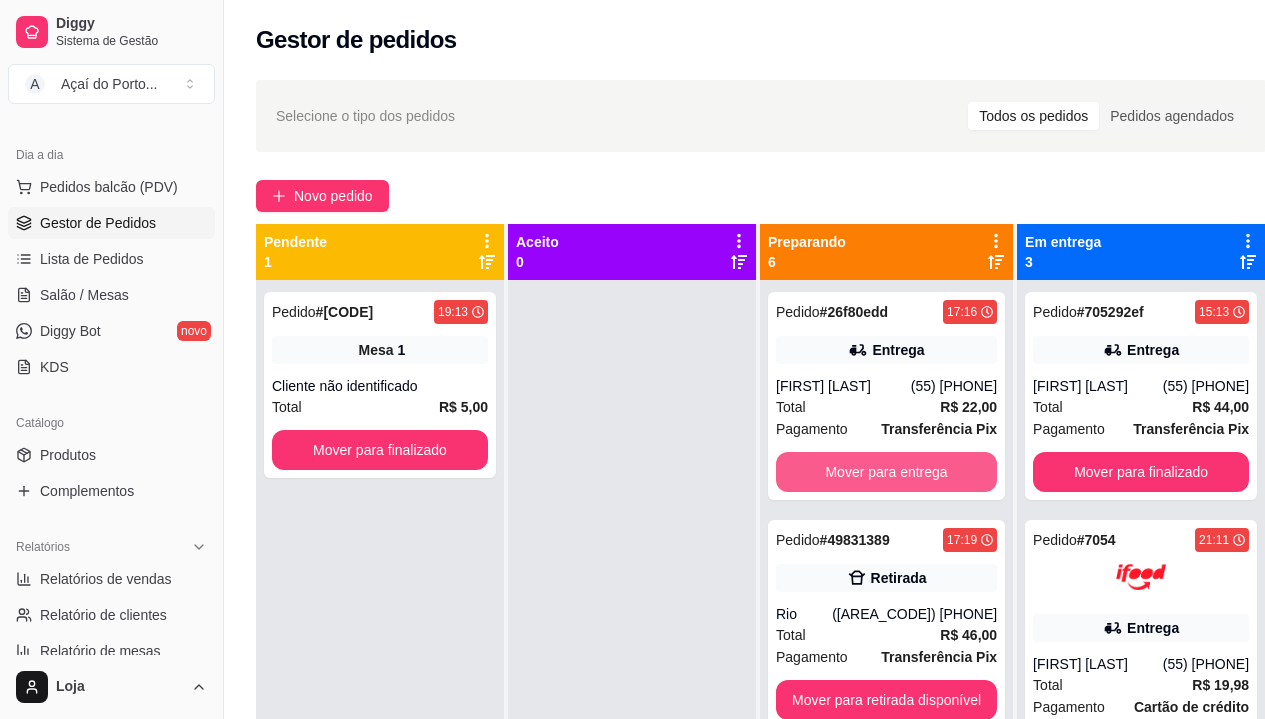 click on "Mover para entrega" at bounding box center (886, 472) 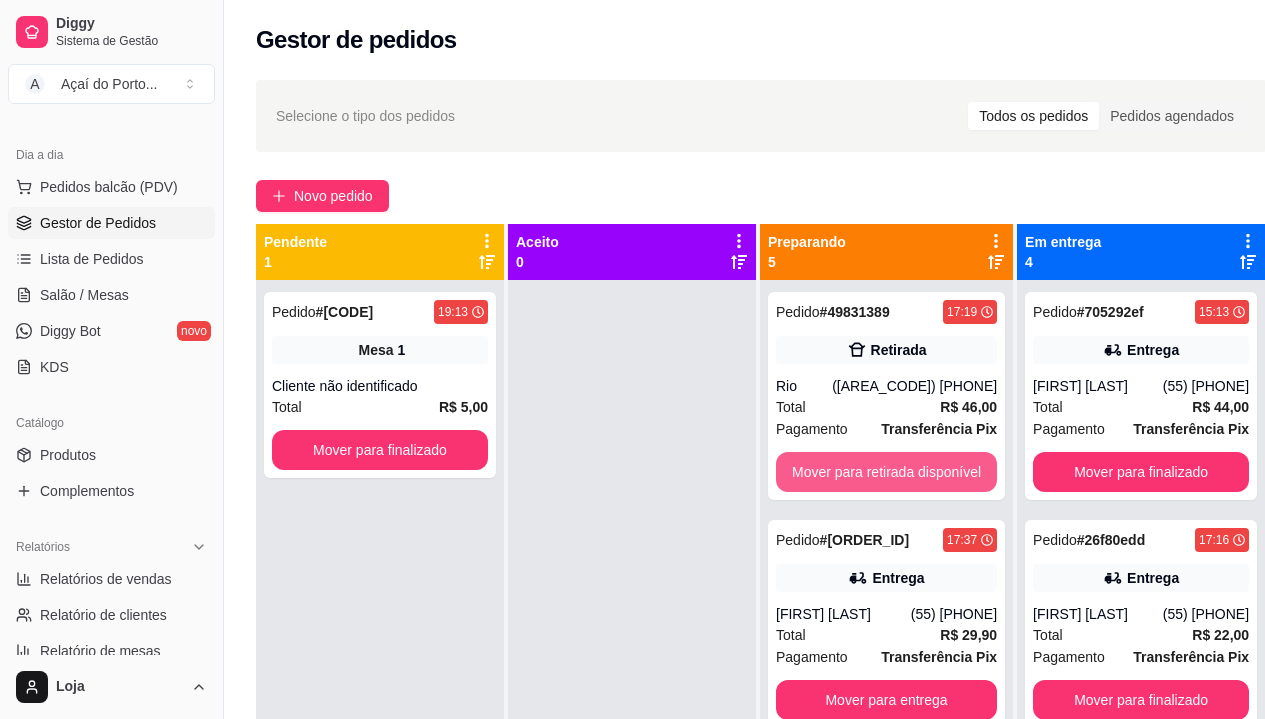 click on "Mover para retirada disponível" at bounding box center [886, 472] 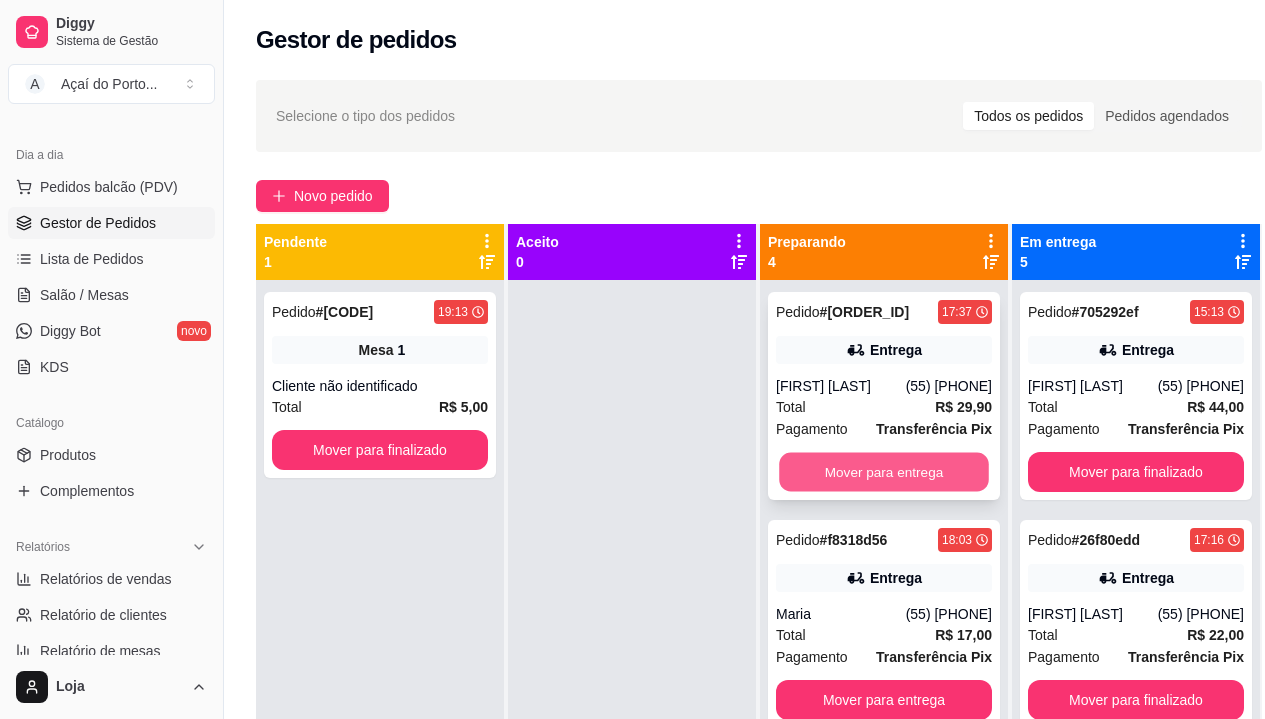 click on "Mover para entrega" at bounding box center (884, 472) 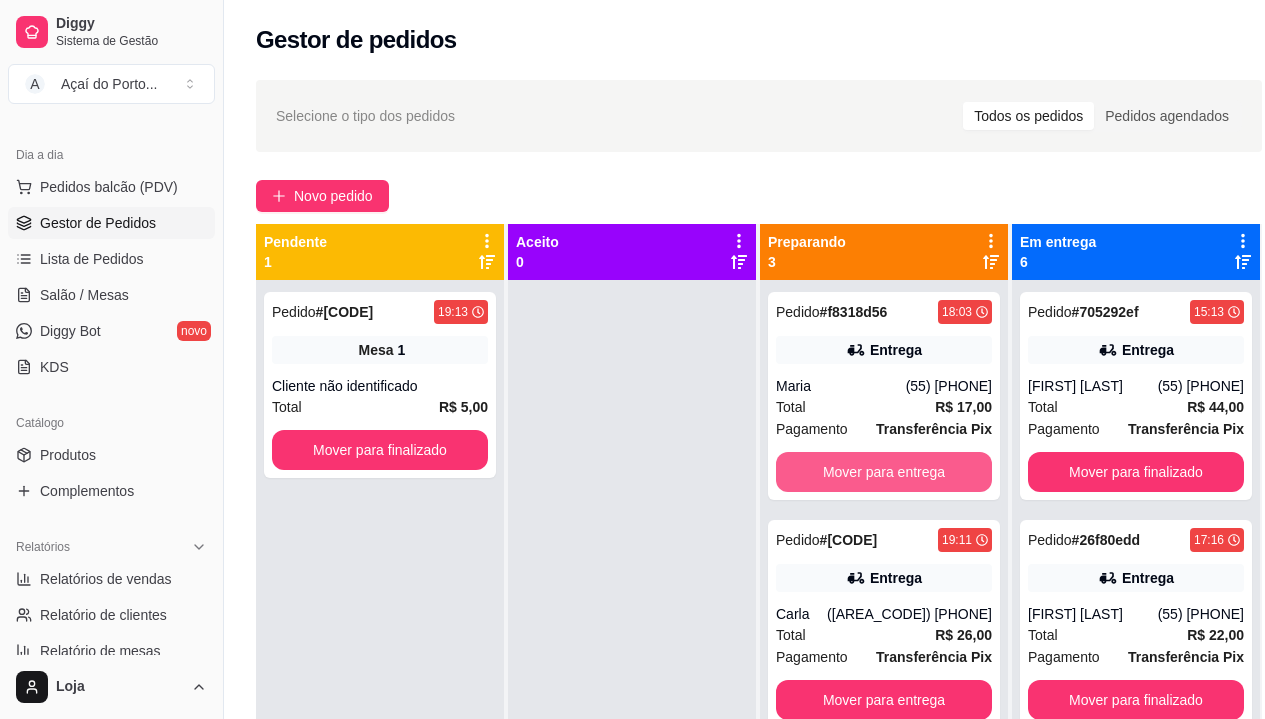 click on "Mover para entrega" at bounding box center [884, 472] 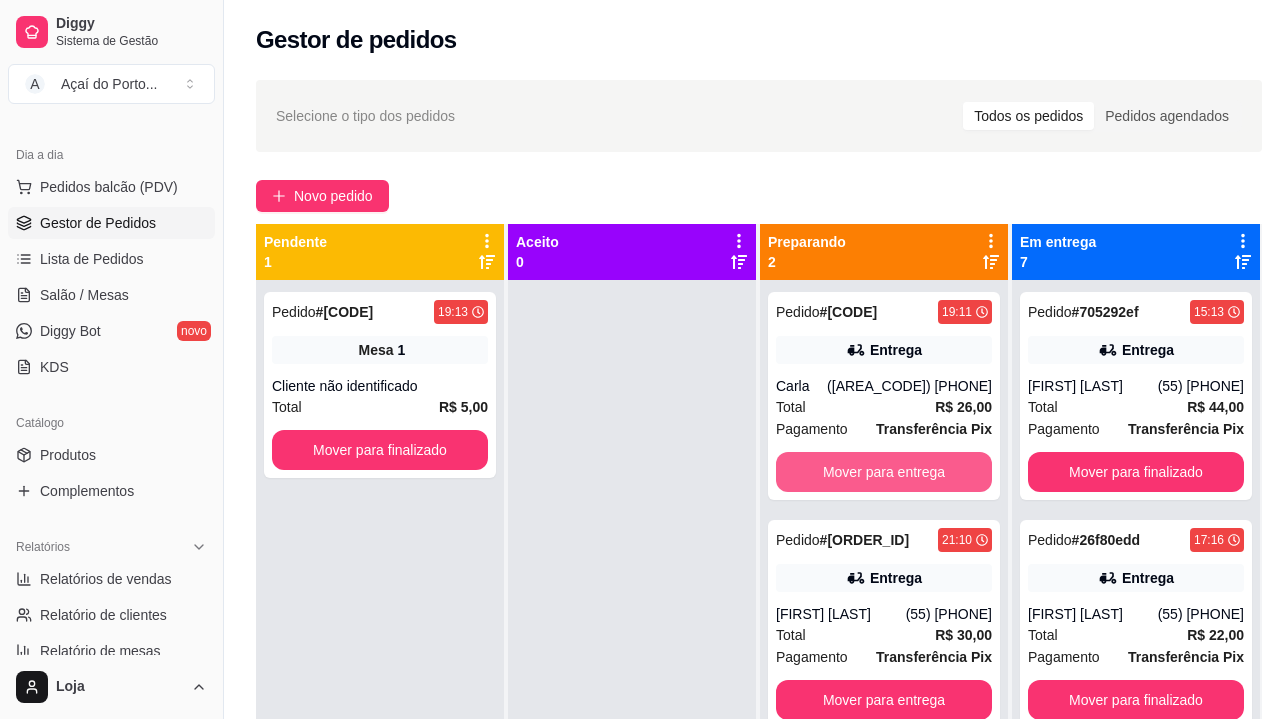 click on "Mover para entrega" at bounding box center [884, 472] 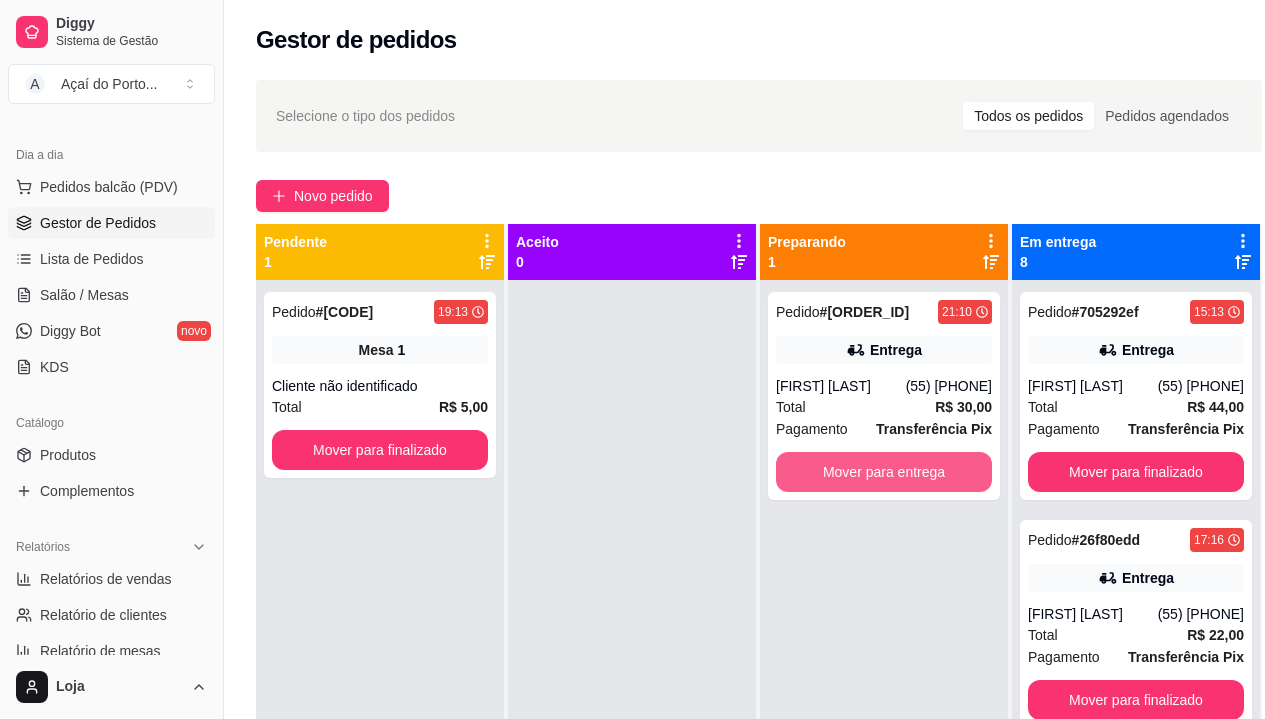 click on "Mover para entrega" at bounding box center [884, 472] 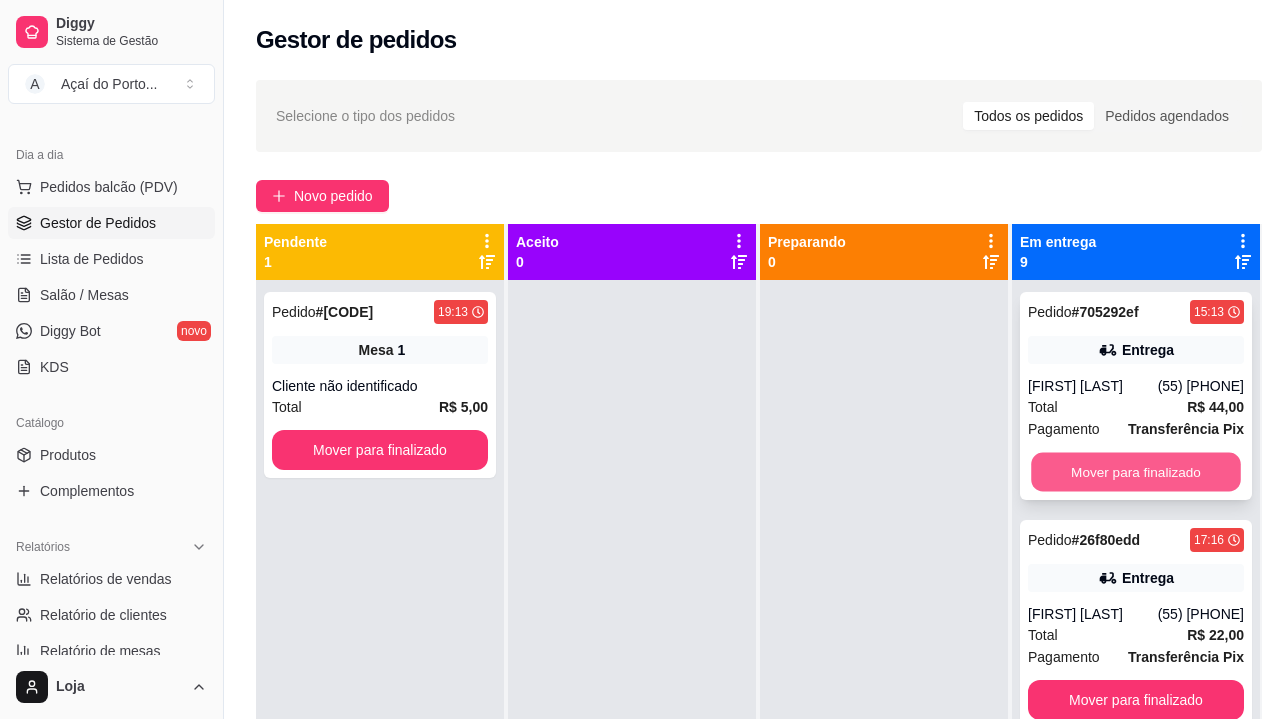 click on "Mover para finalizado" at bounding box center (1136, 472) 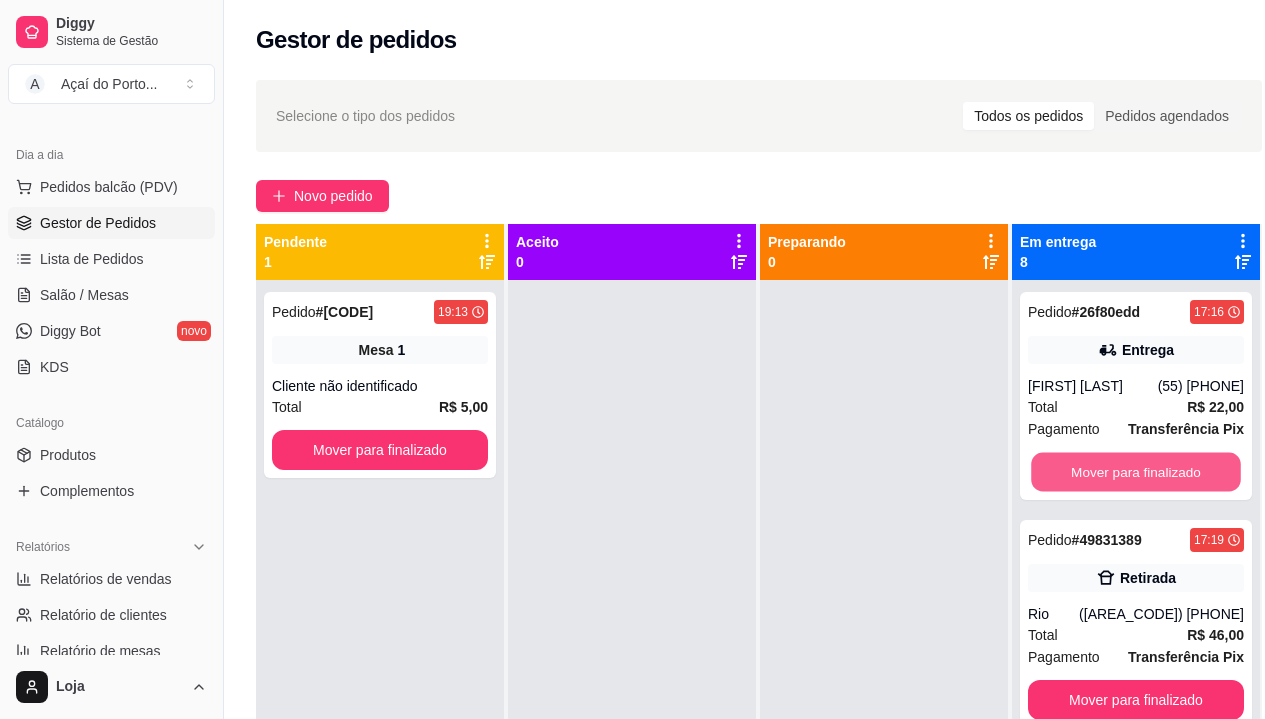 click on "Mover para finalizado" at bounding box center (1136, 472) 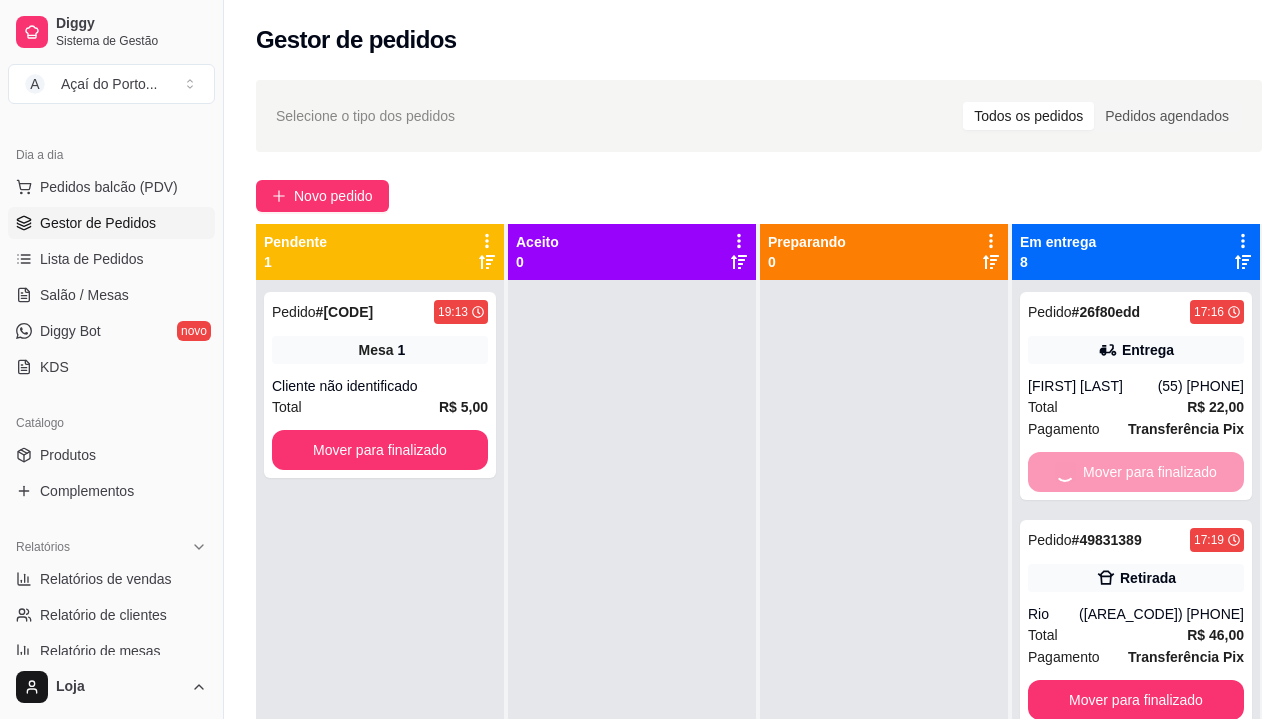 click on "Mover para finalizado" at bounding box center [1136, 700] 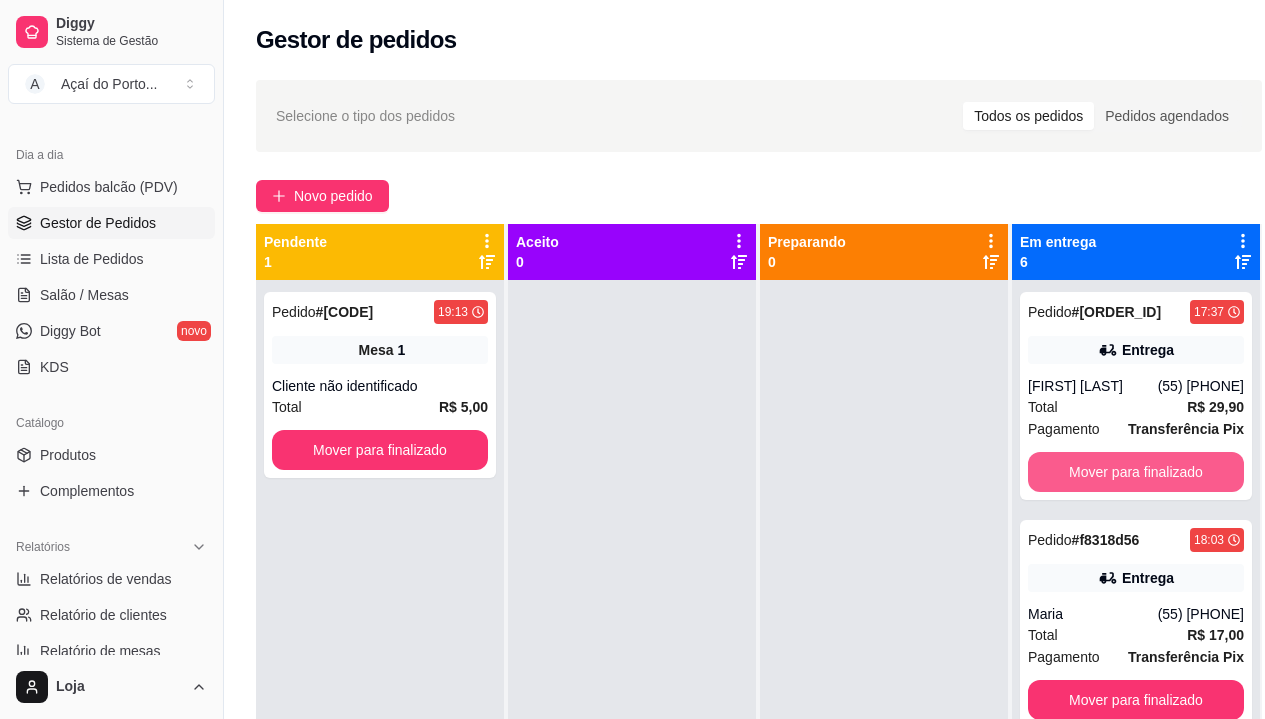 click on "Mover para finalizado" at bounding box center [1136, 472] 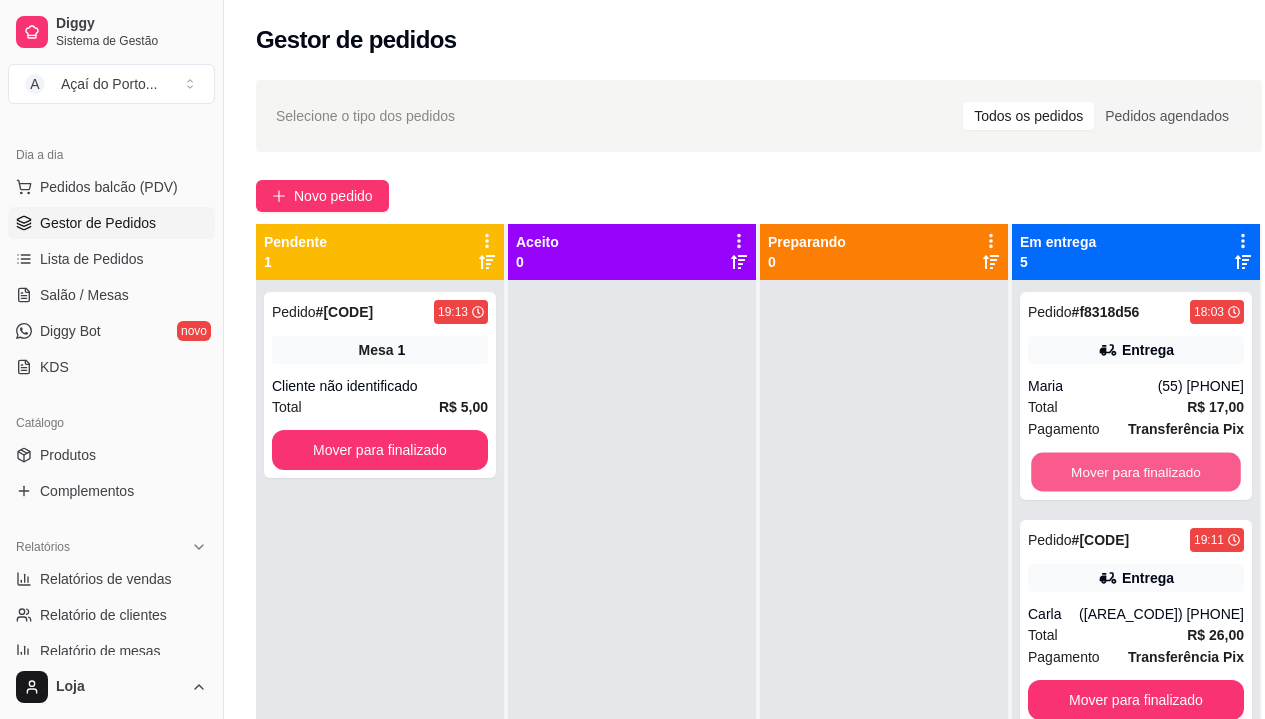 click on "Mover para finalizado" at bounding box center (1136, 472) 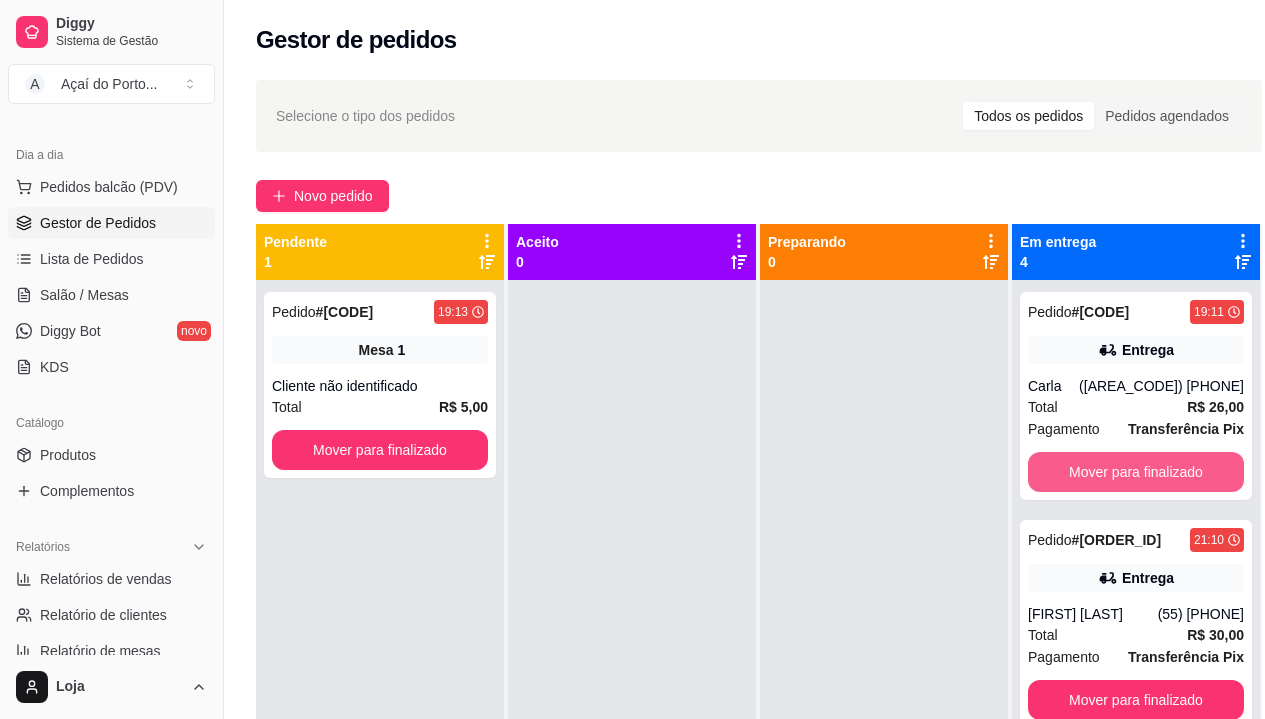 click on "Mover para finalizado" at bounding box center [1136, 472] 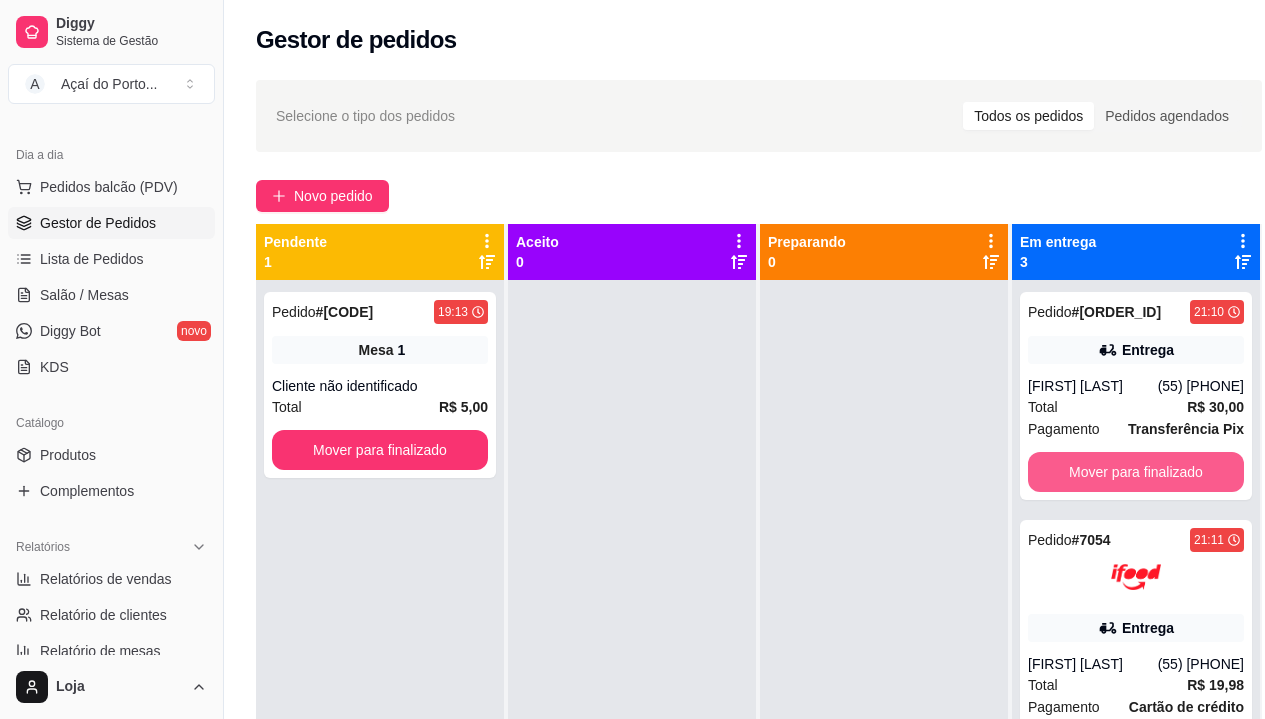 click on "Mover para finalizado" at bounding box center [1136, 472] 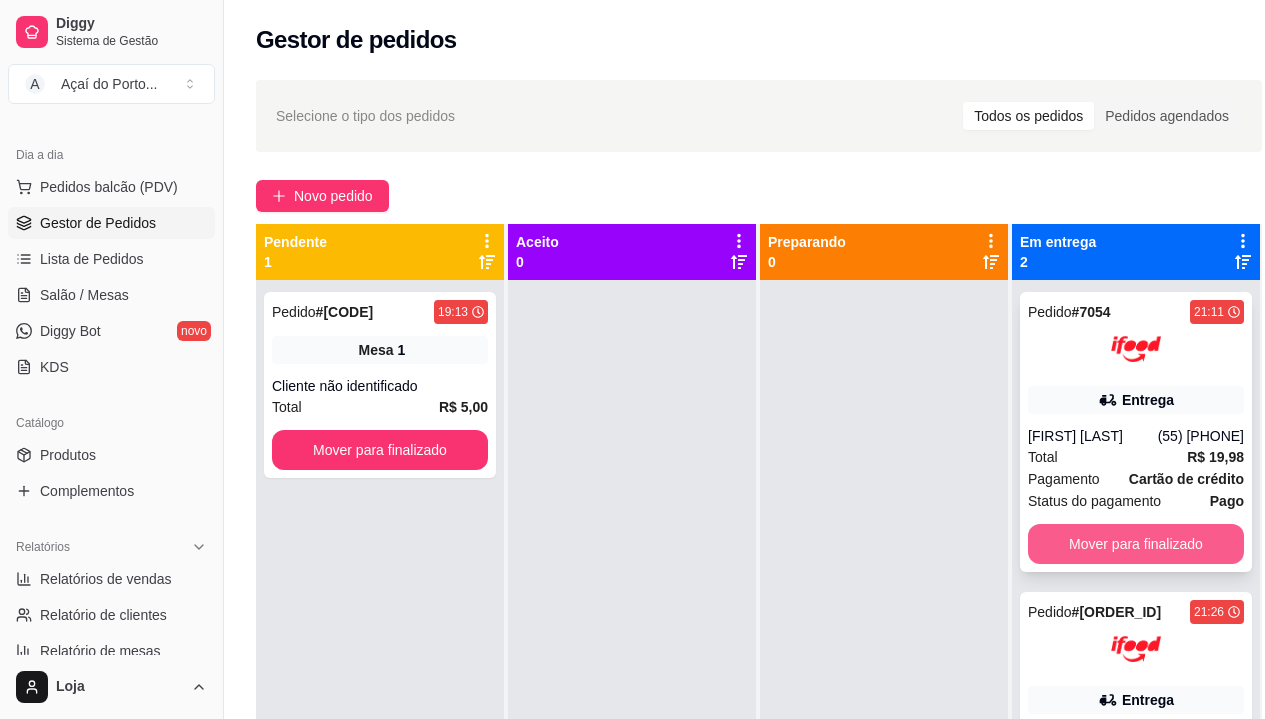click on "Mover para finalizado" at bounding box center [1136, 544] 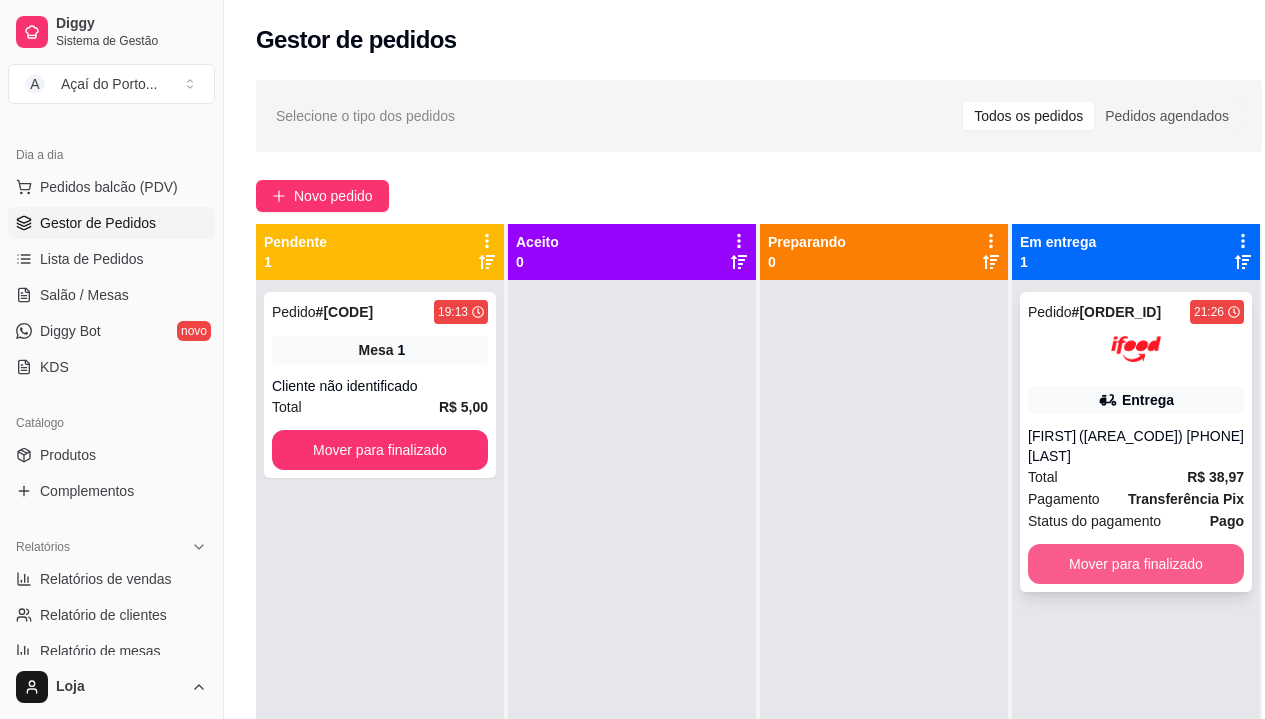 click on "Mover para finalizado" at bounding box center (1136, 564) 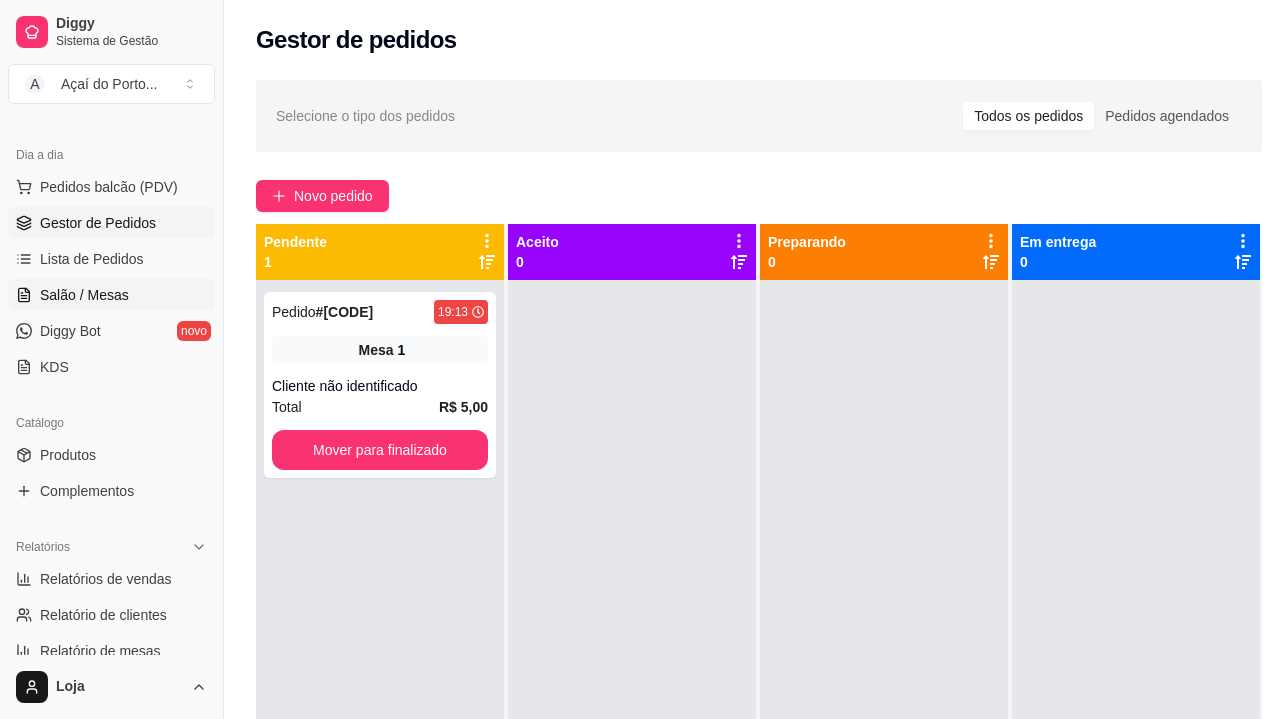 click on "Salão / Mesas" at bounding box center [84, 295] 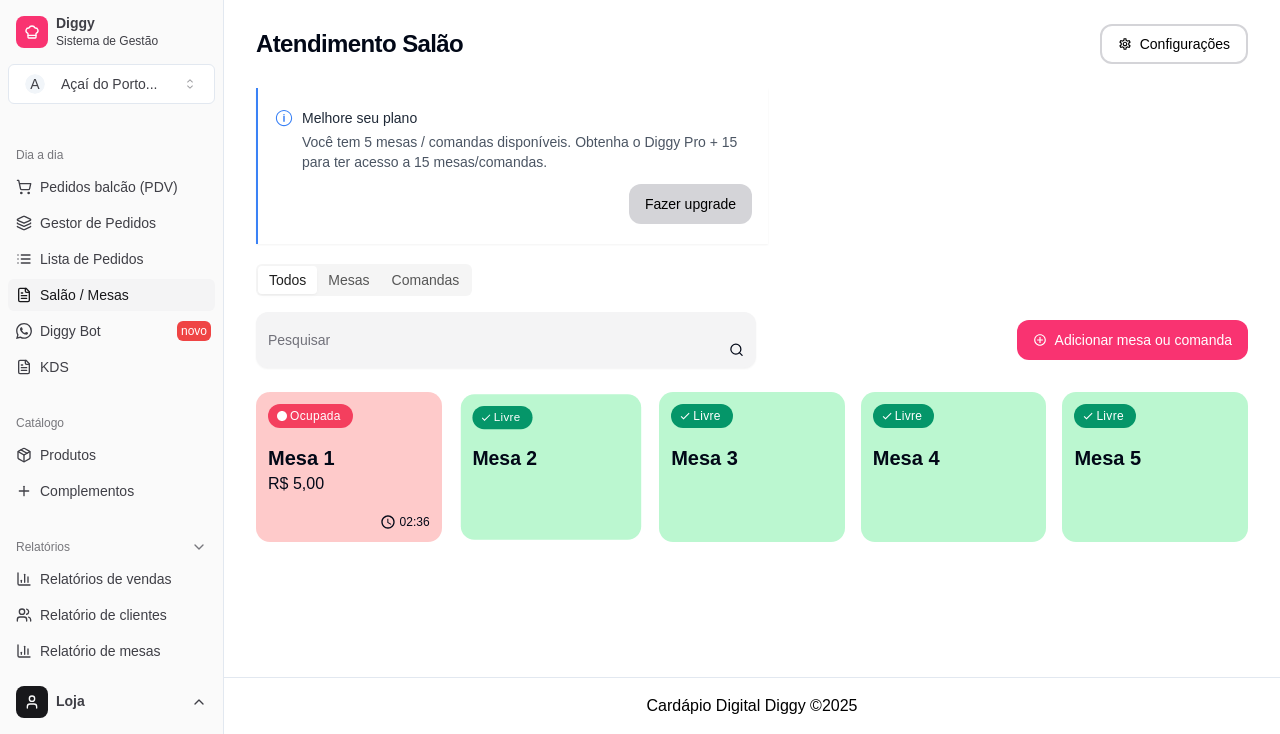click on "Livre Mesa 2" at bounding box center (550, 455) 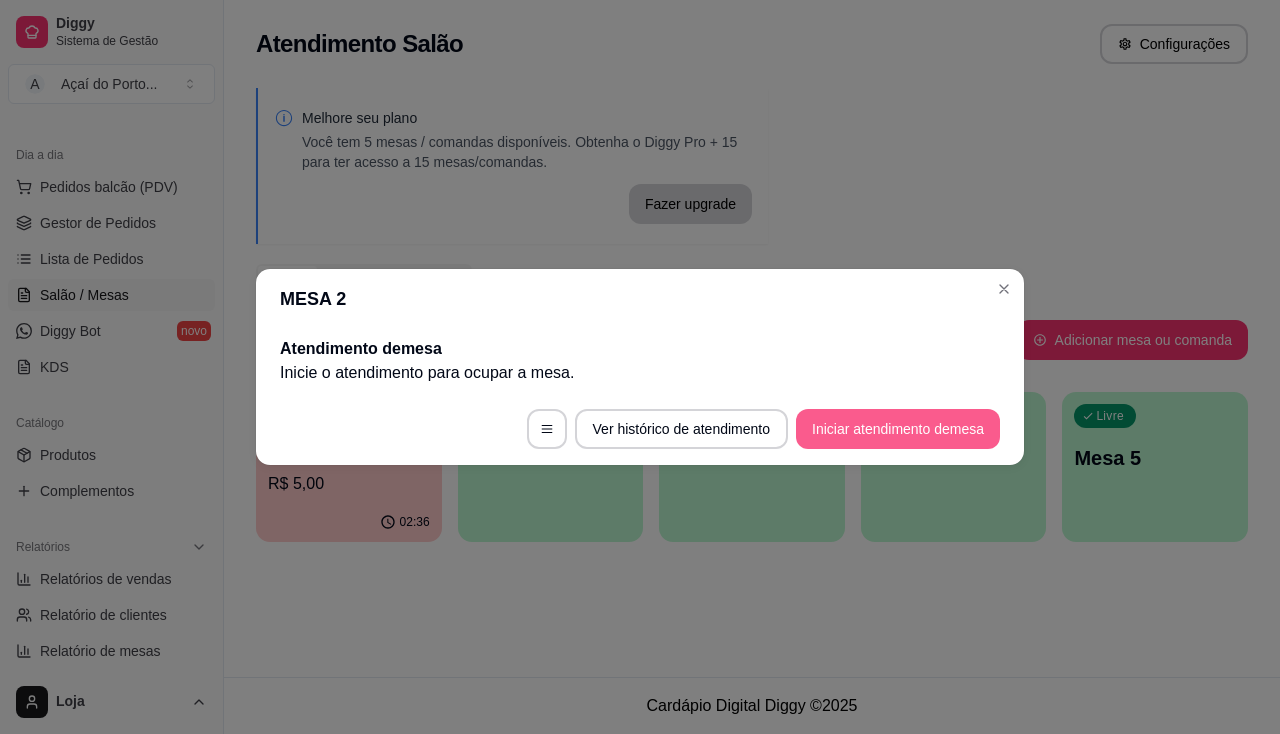 click on "Iniciar atendimento de  mesa" at bounding box center (898, 429) 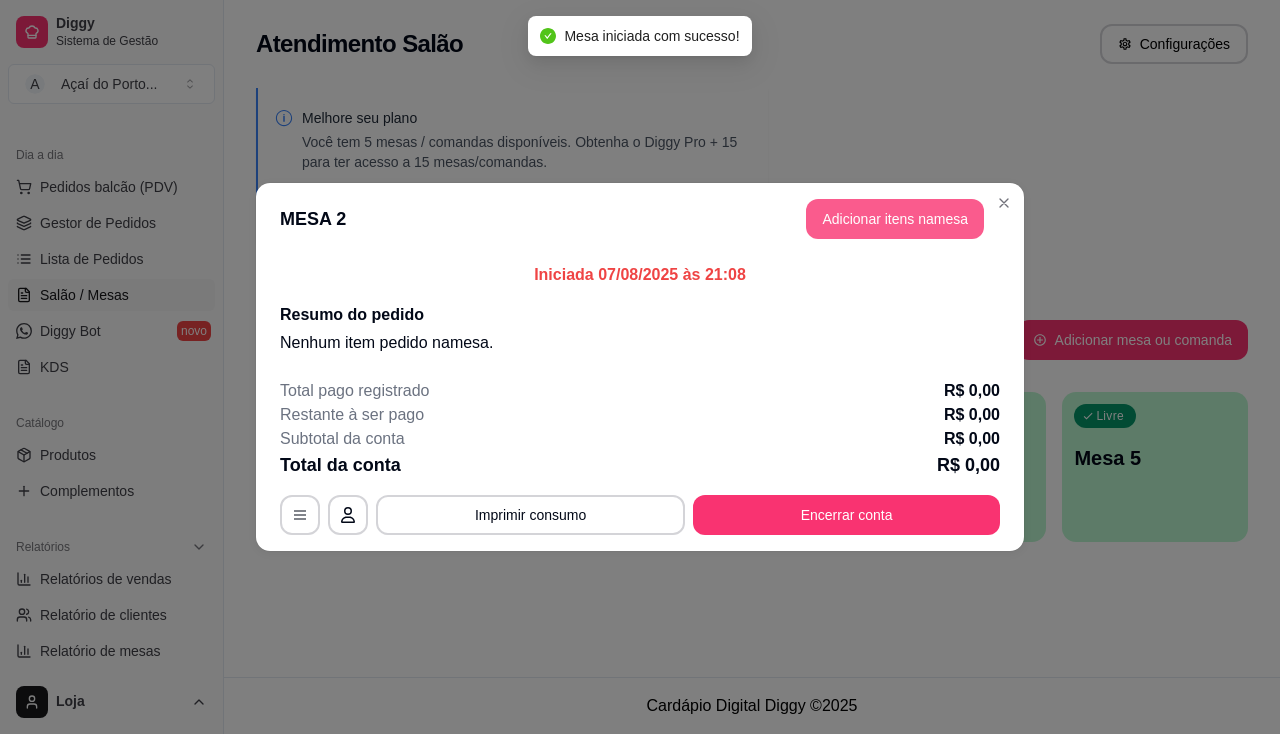 click on "Adicionar itens na  mesa" at bounding box center (895, 219) 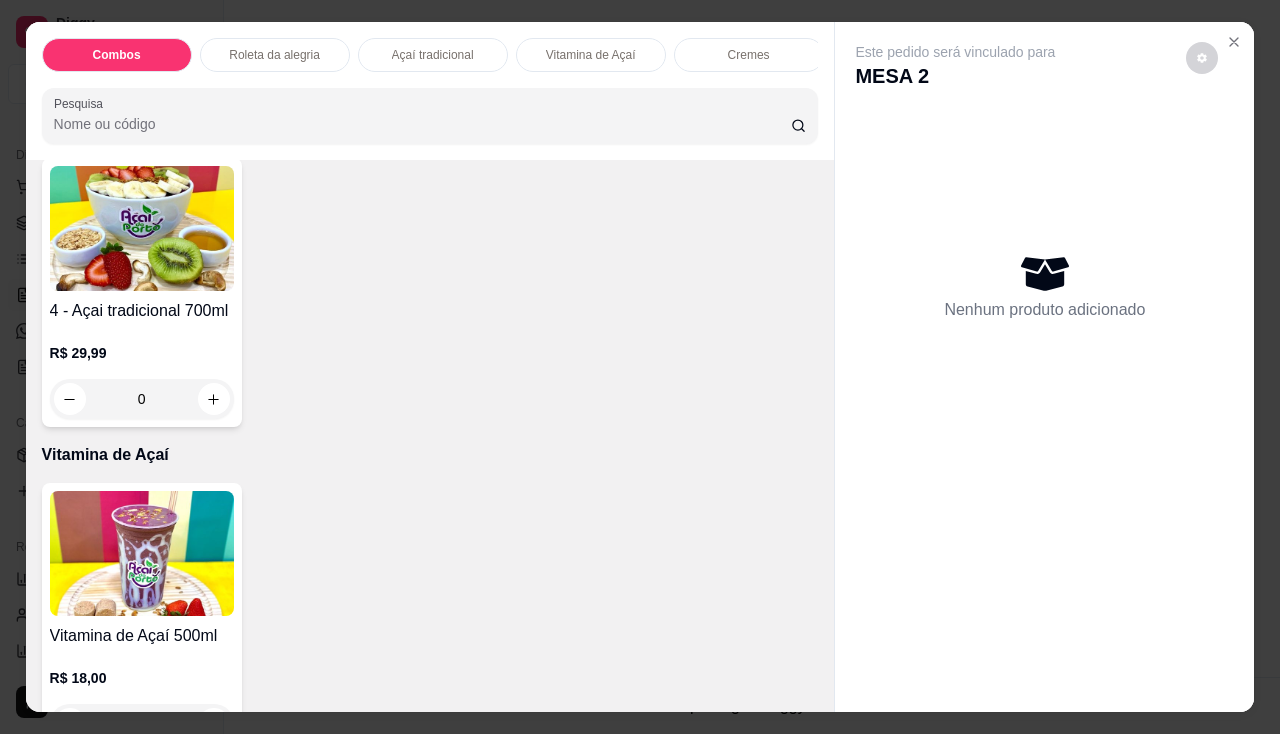 scroll, scrollTop: 1200, scrollLeft: 0, axis: vertical 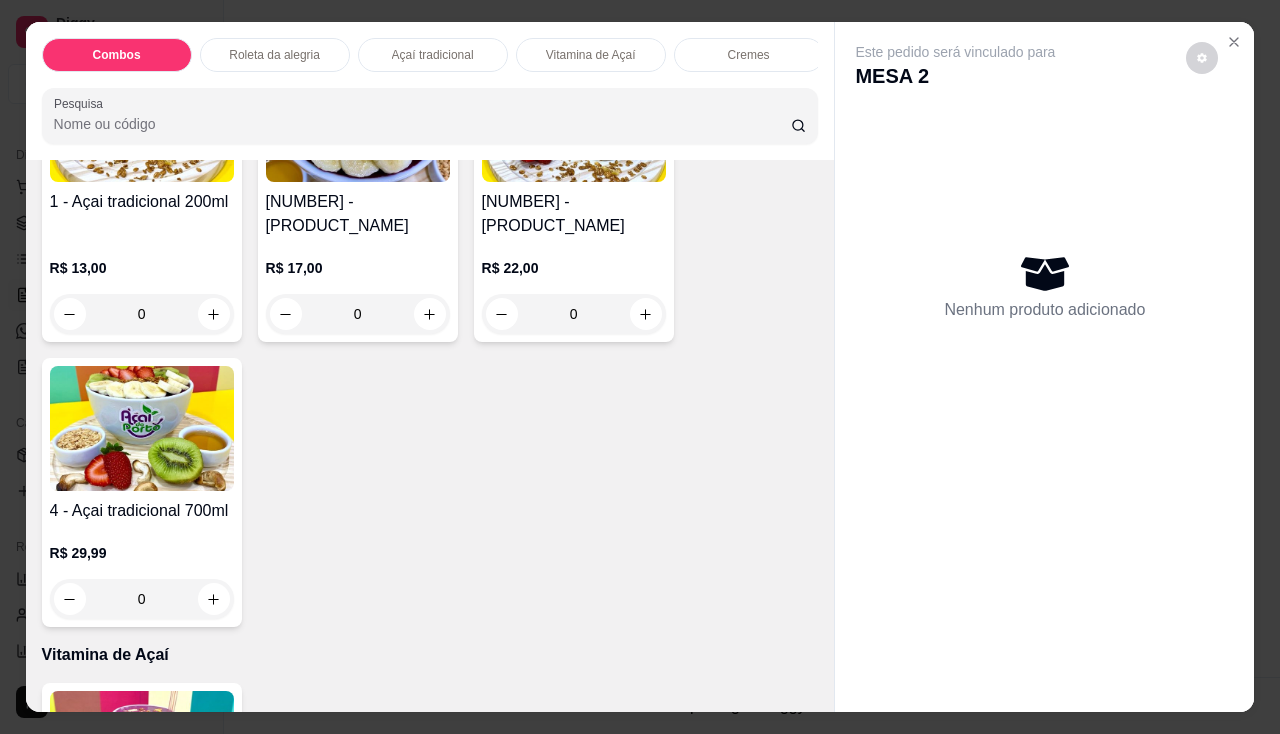 click on "R$ 13,00 0" at bounding box center (142, 286) 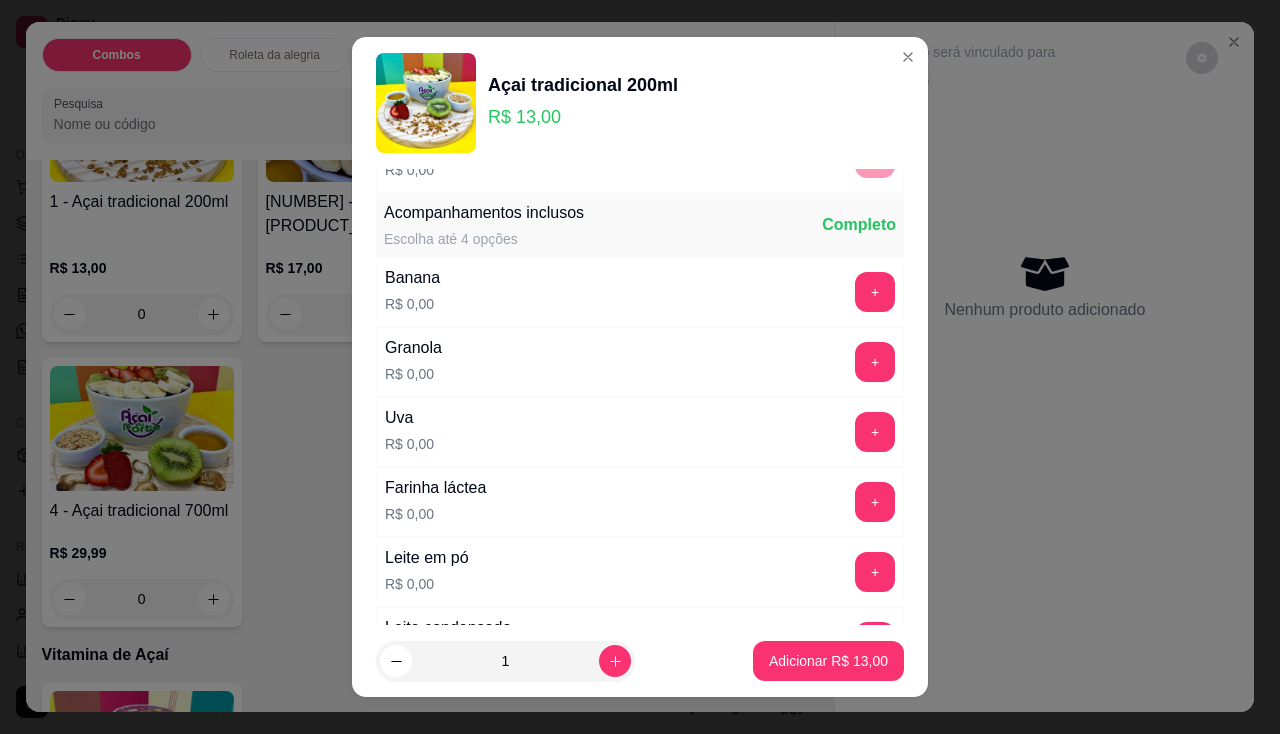 scroll, scrollTop: 500, scrollLeft: 0, axis: vertical 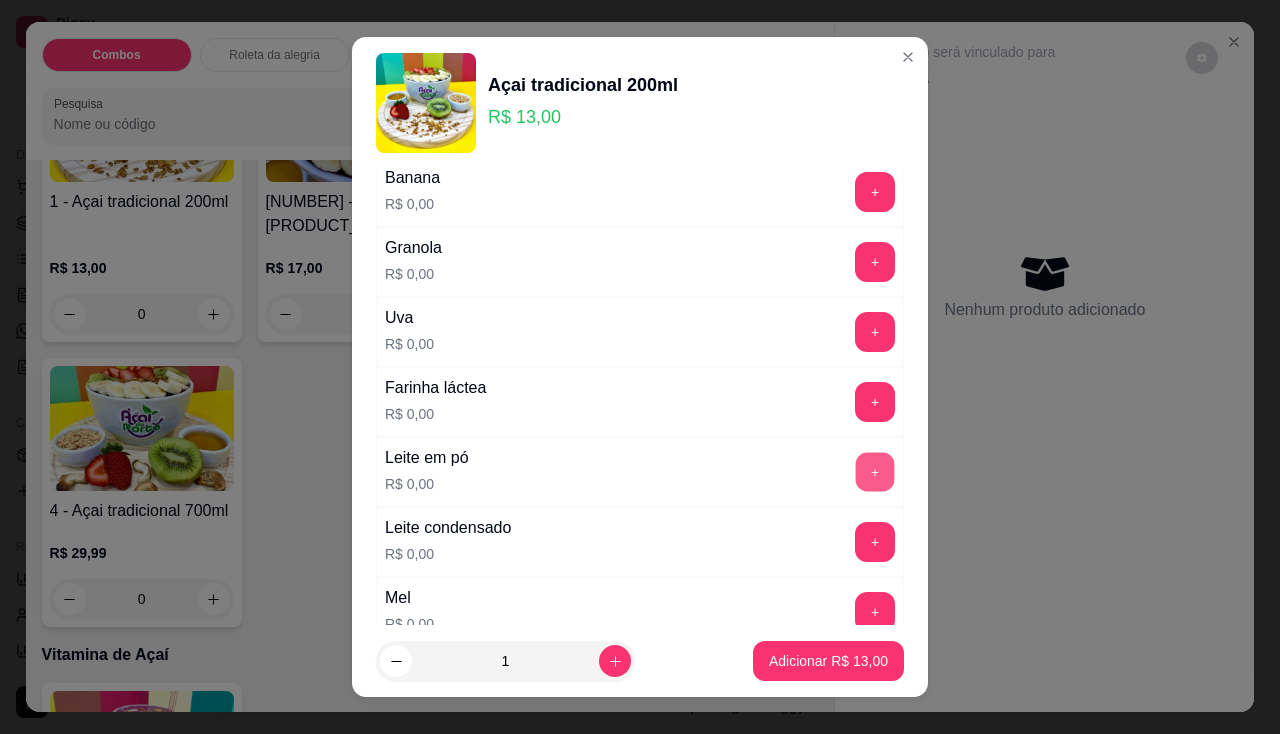 click on "+" at bounding box center [875, 471] 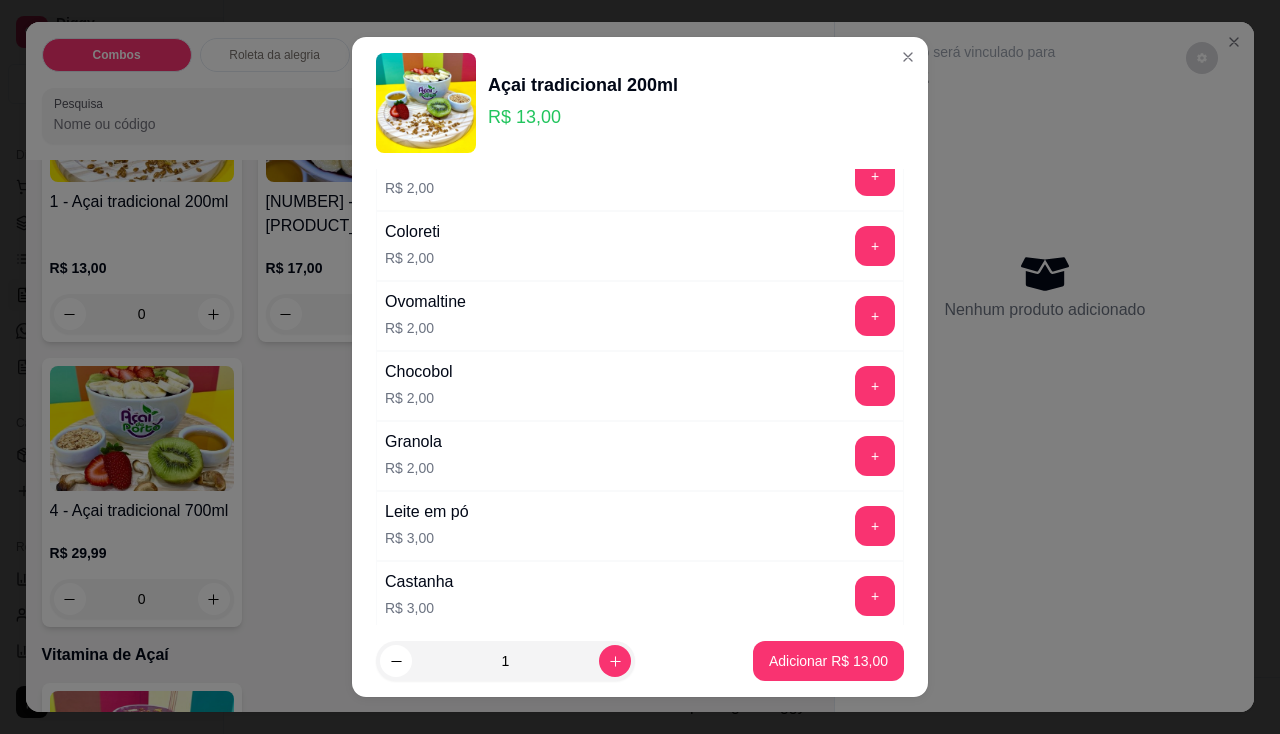 scroll, scrollTop: 1900, scrollLeft: 0, axis: vertical 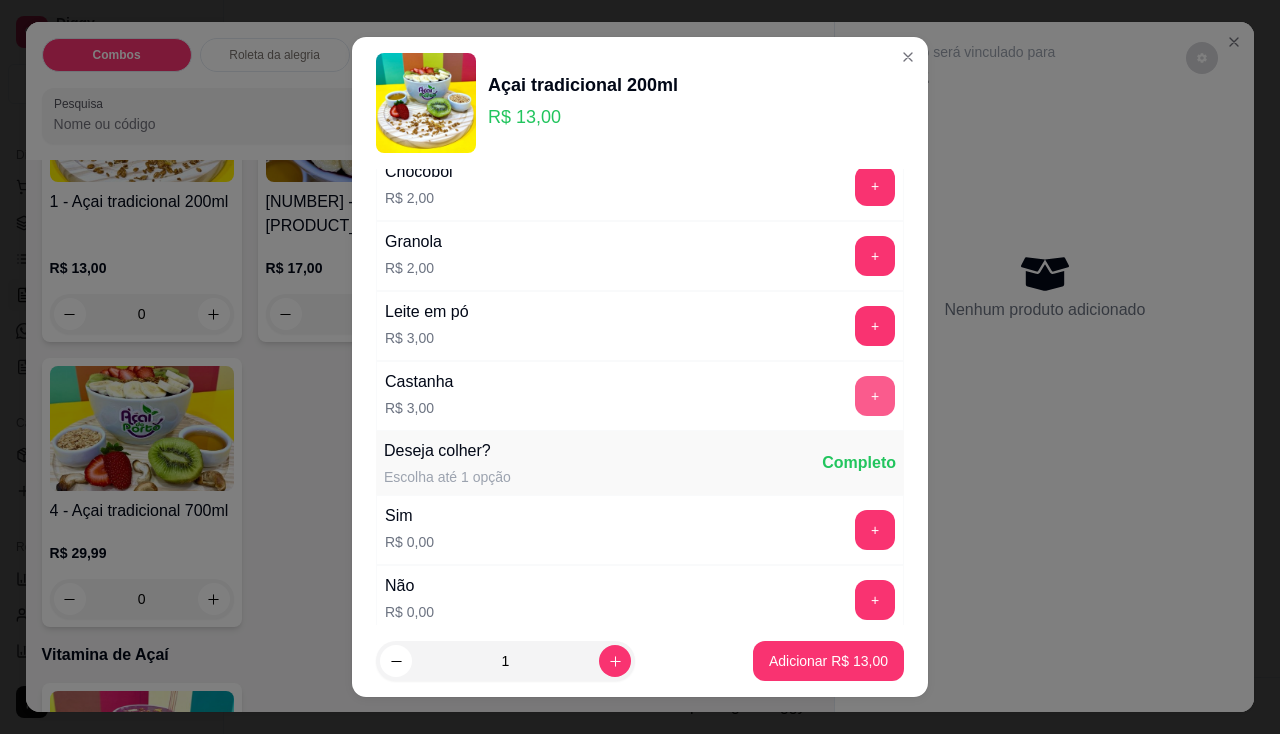 click on "+" at bounding box center (875, 396) 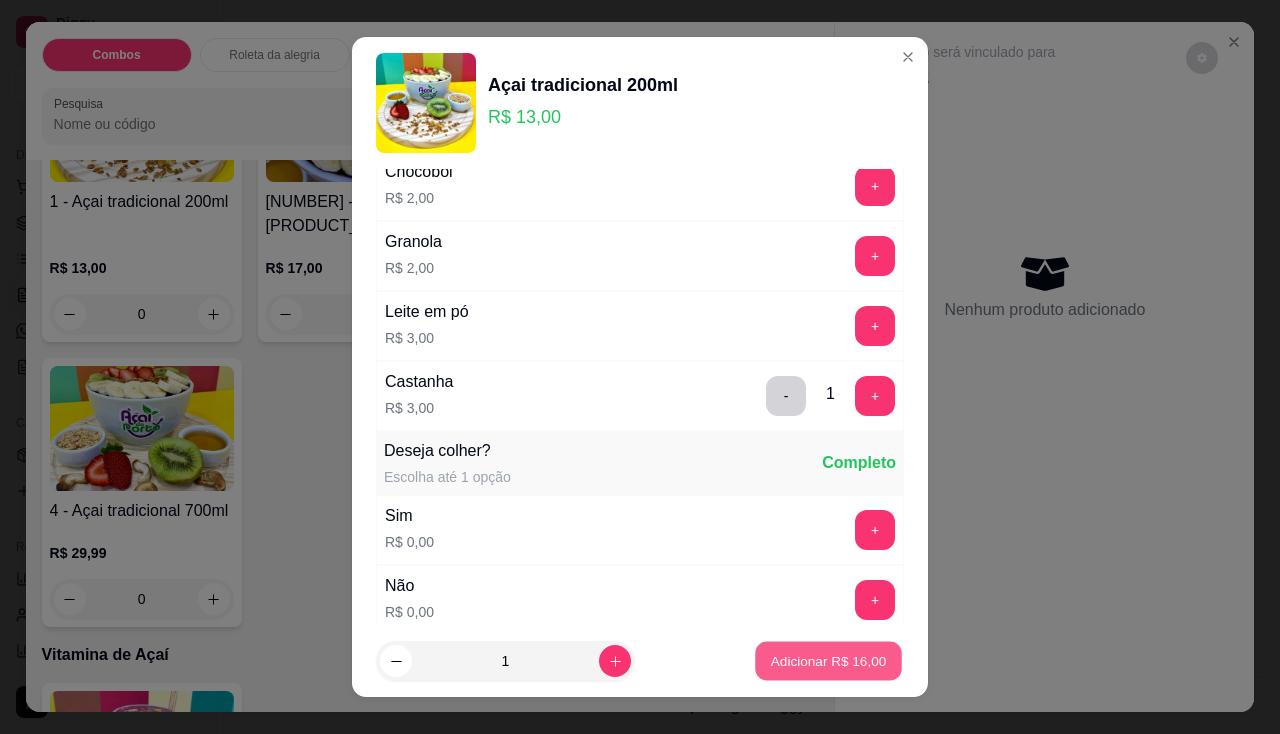 click on "Adicionar   R$ 16,00" at bounding box center [829, 661] 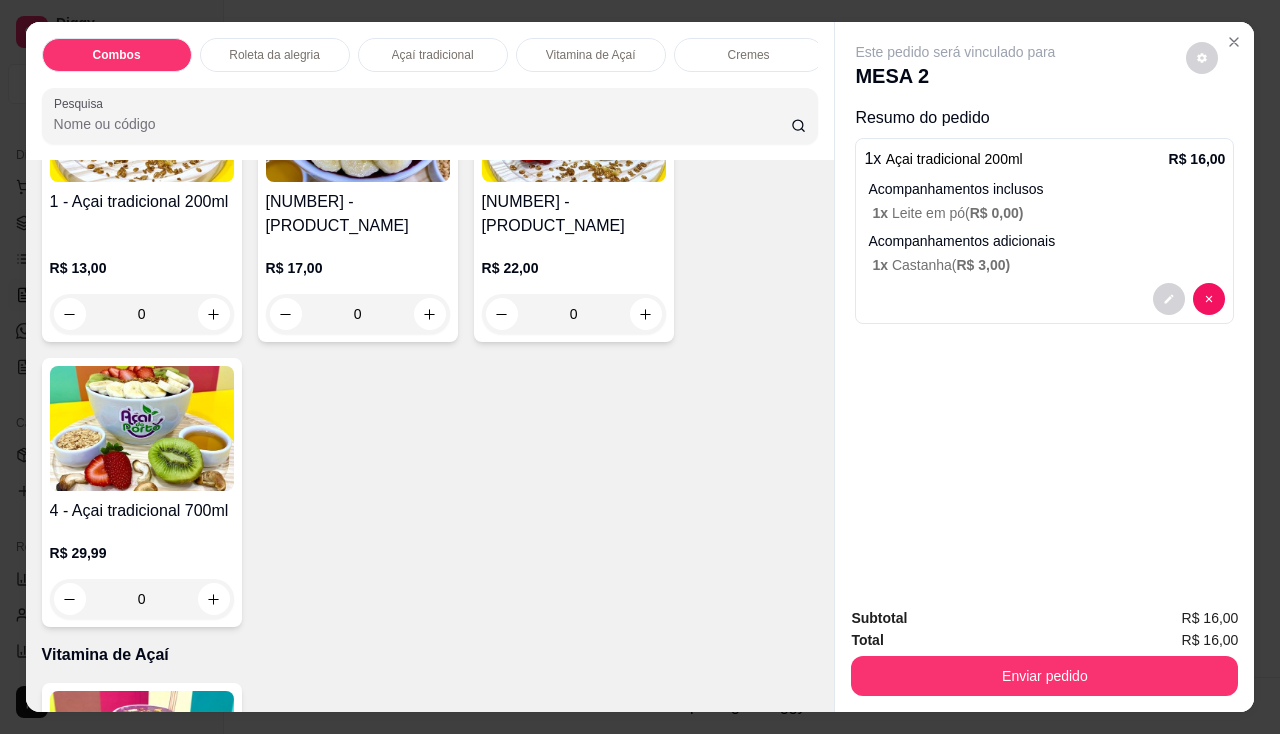 click on "R$ 13,00" at bounding box center (142, 268) 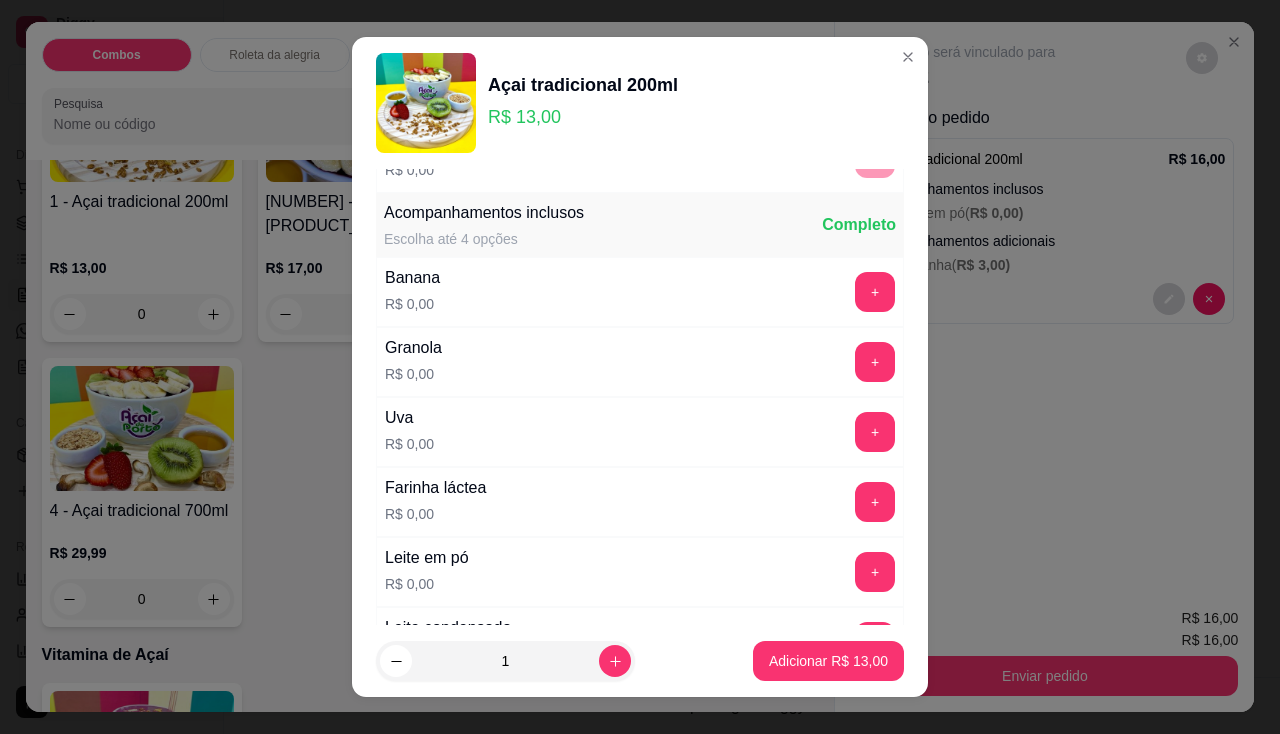 scroll, scrollTop: 600, scrollLeft: 0, axis: vertical 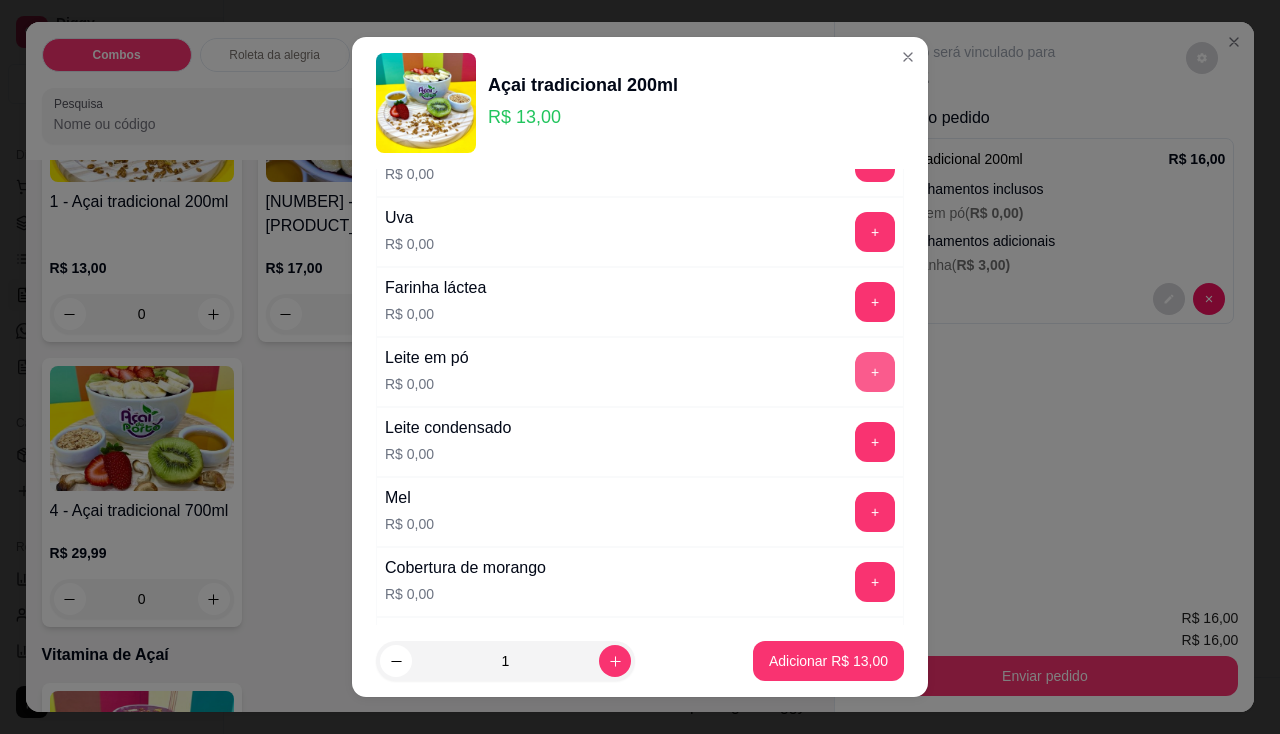 click on "+" at bounding box center [875, 372] 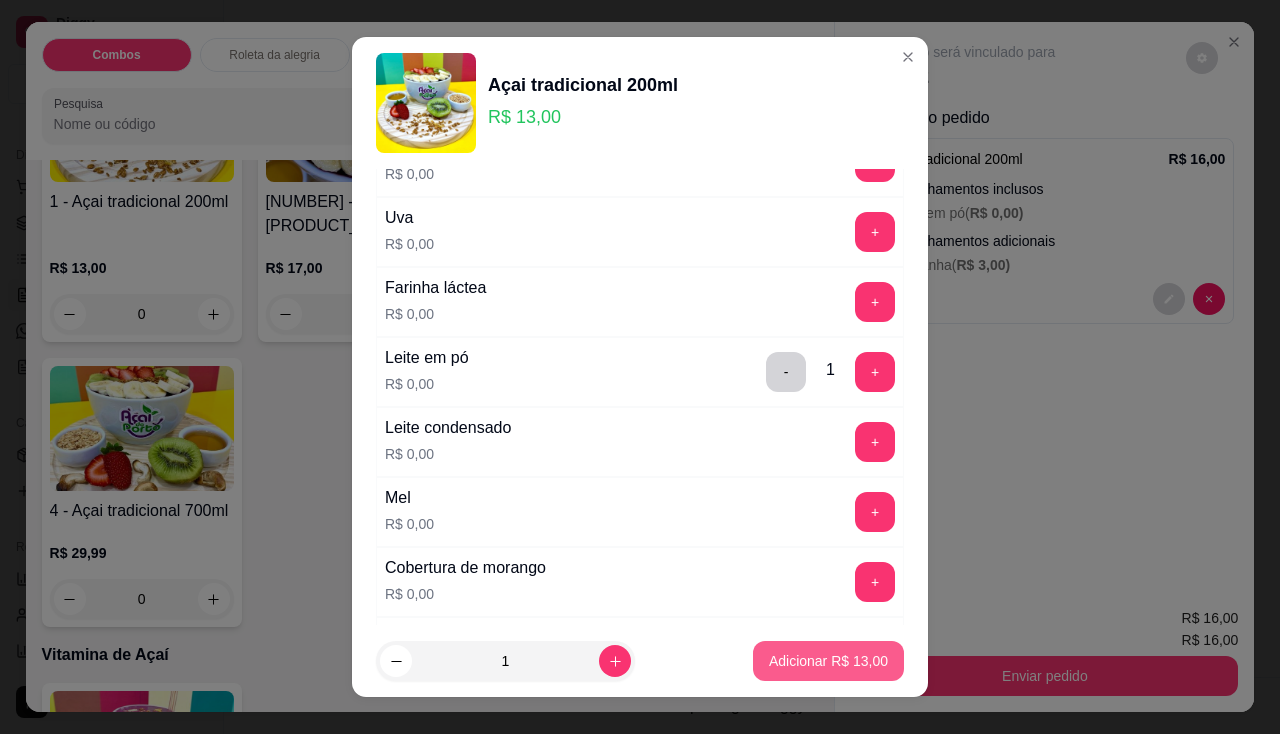 click on "Adicionar   R$ 13,00" at bounding box center (828, 661) 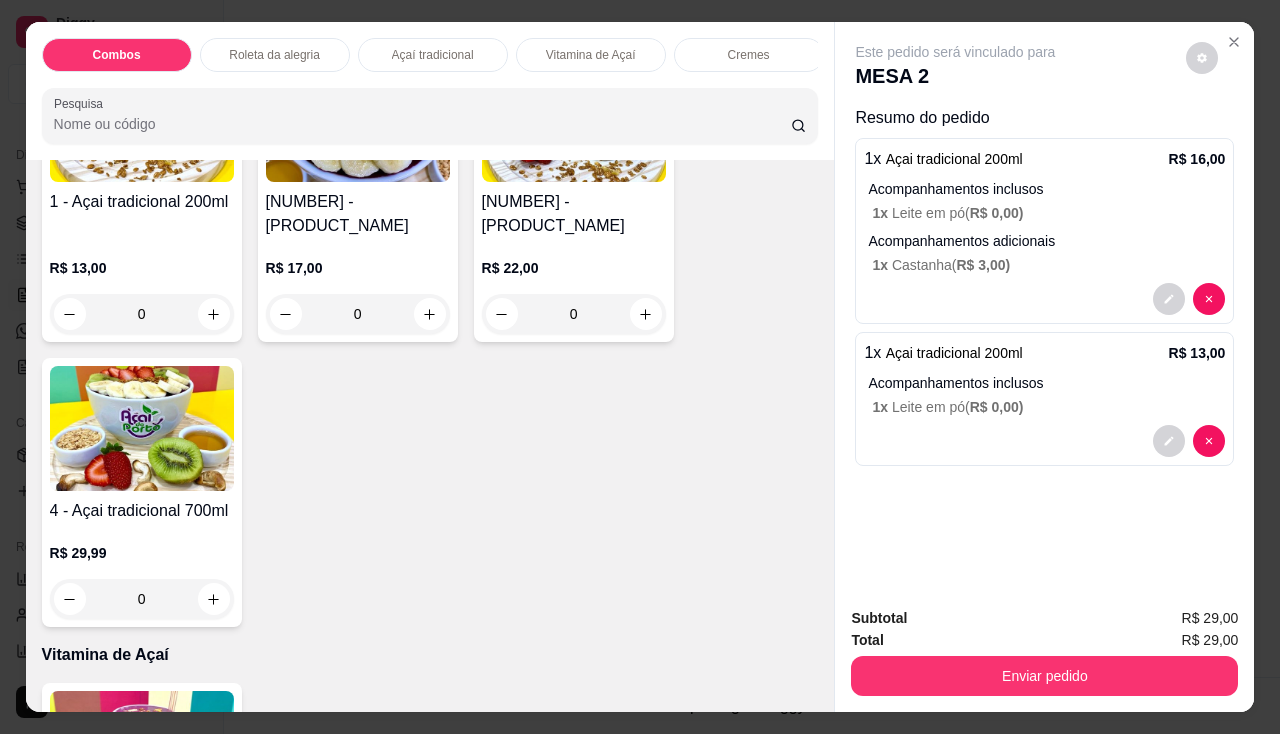 click on "R$ 13,00" at bounding box center (142, 268) 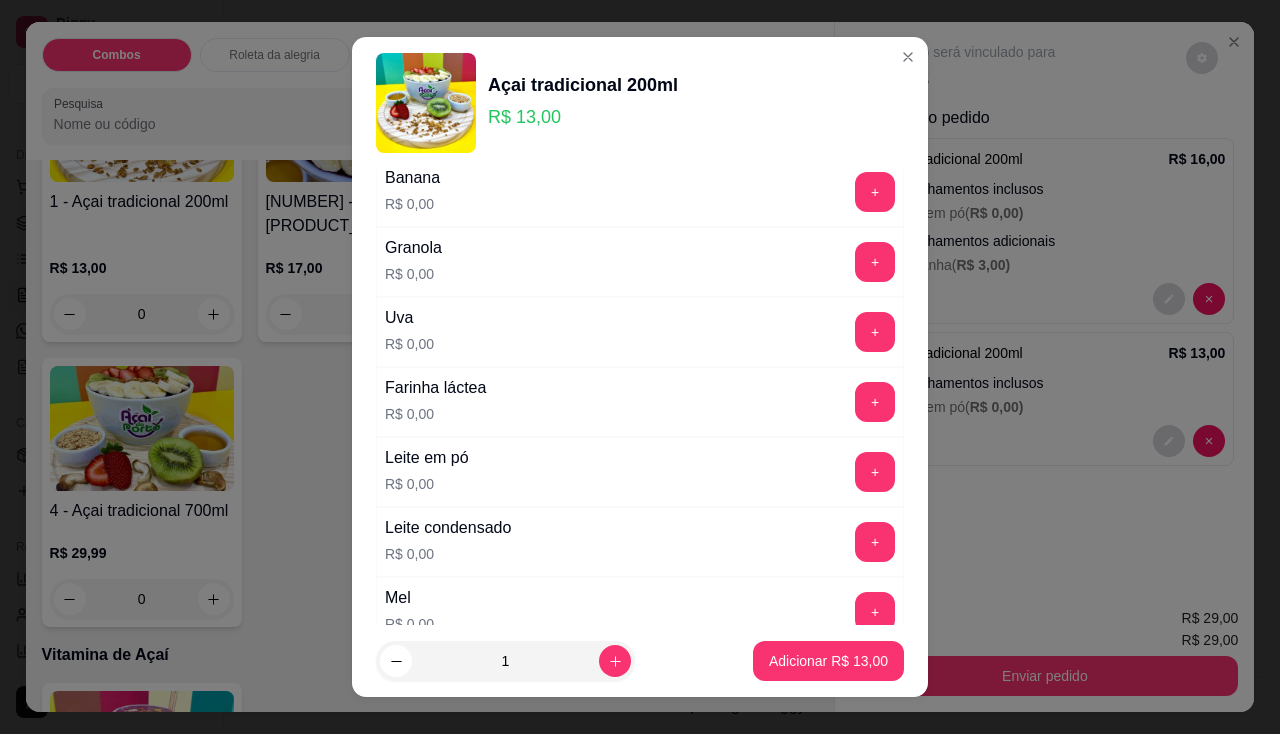 scroll, scrollTop: 600, scrollLeft: 0, axis: vertical 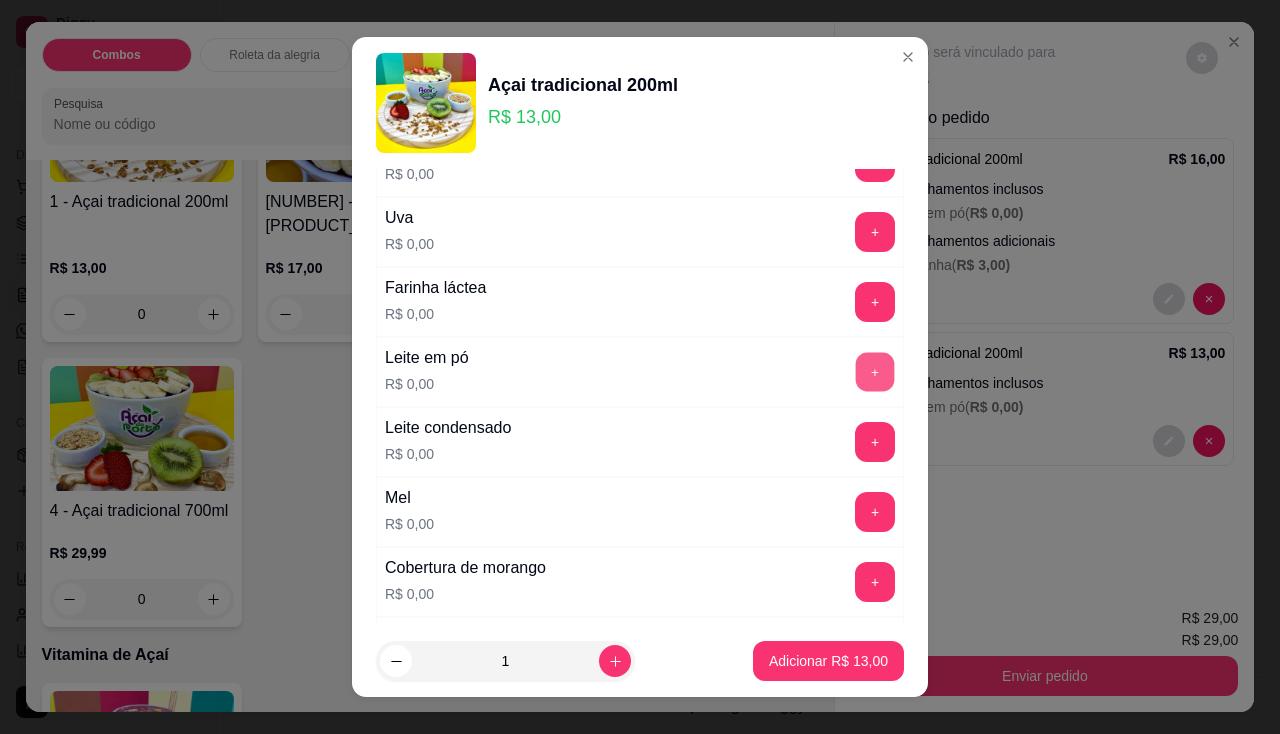 click on "+" at bounding box center (875, 371) 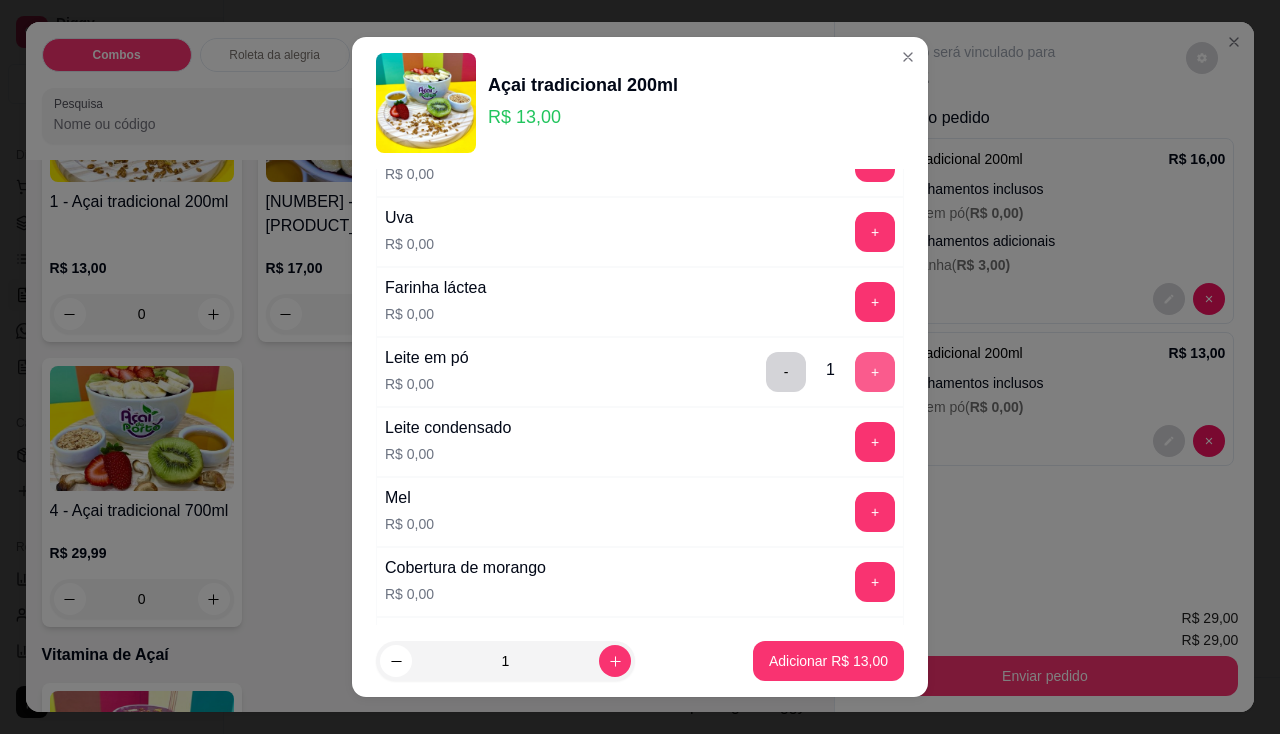 scroll, scrollTop: 400, scrollLeft: 0, axis: vertical 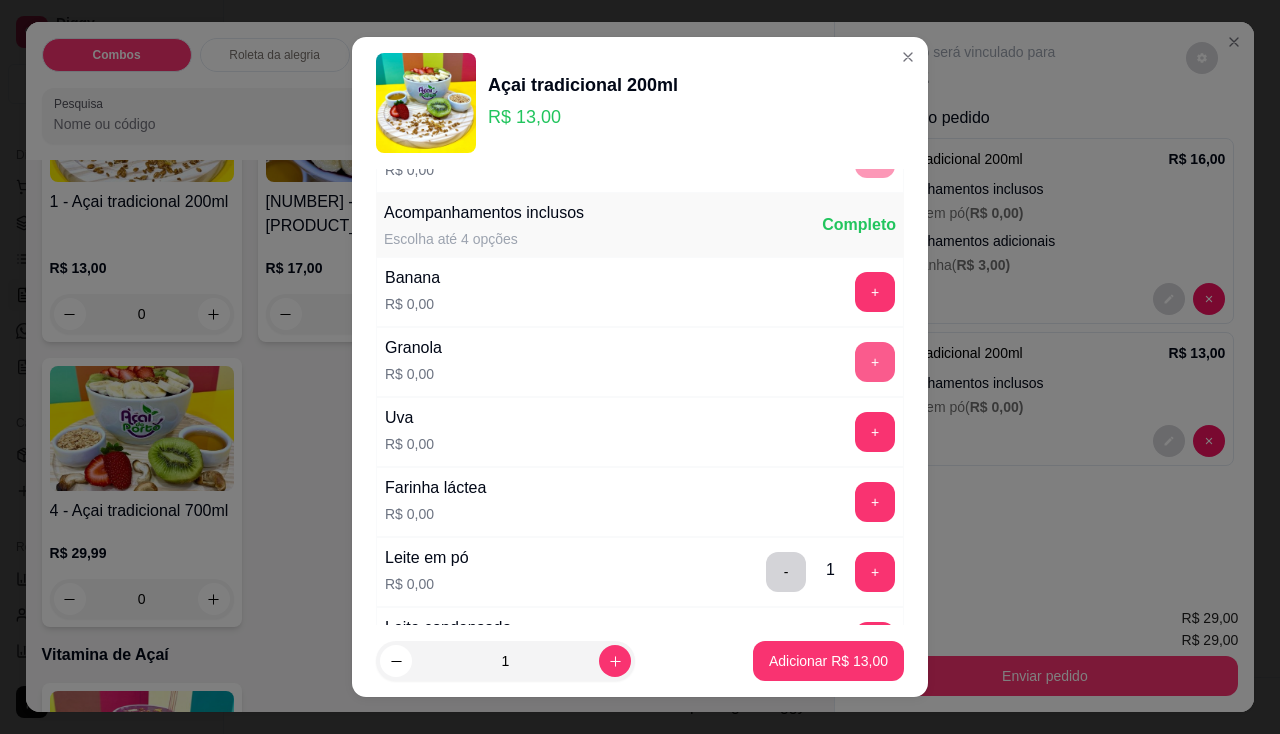 click on "+" at bounding box center [875, 362] 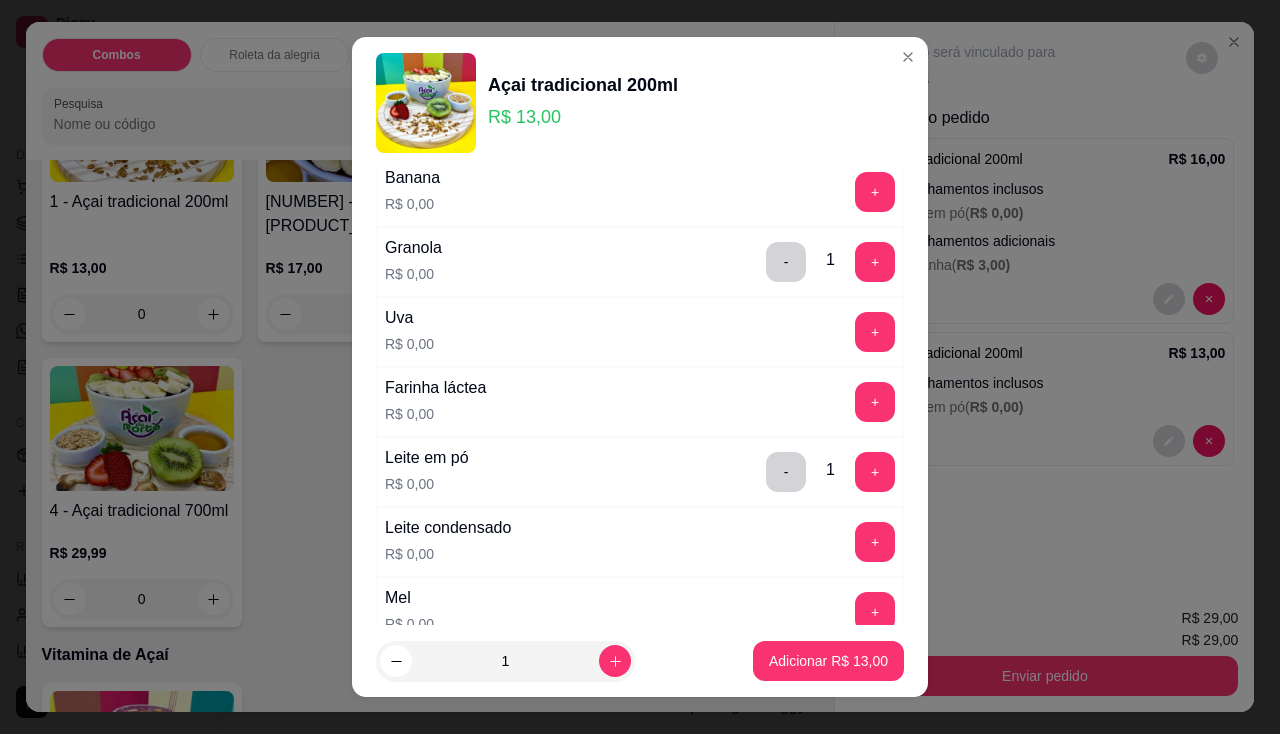 scroll, scrollTop: 400, scrollLeft: 0, axis: vertical 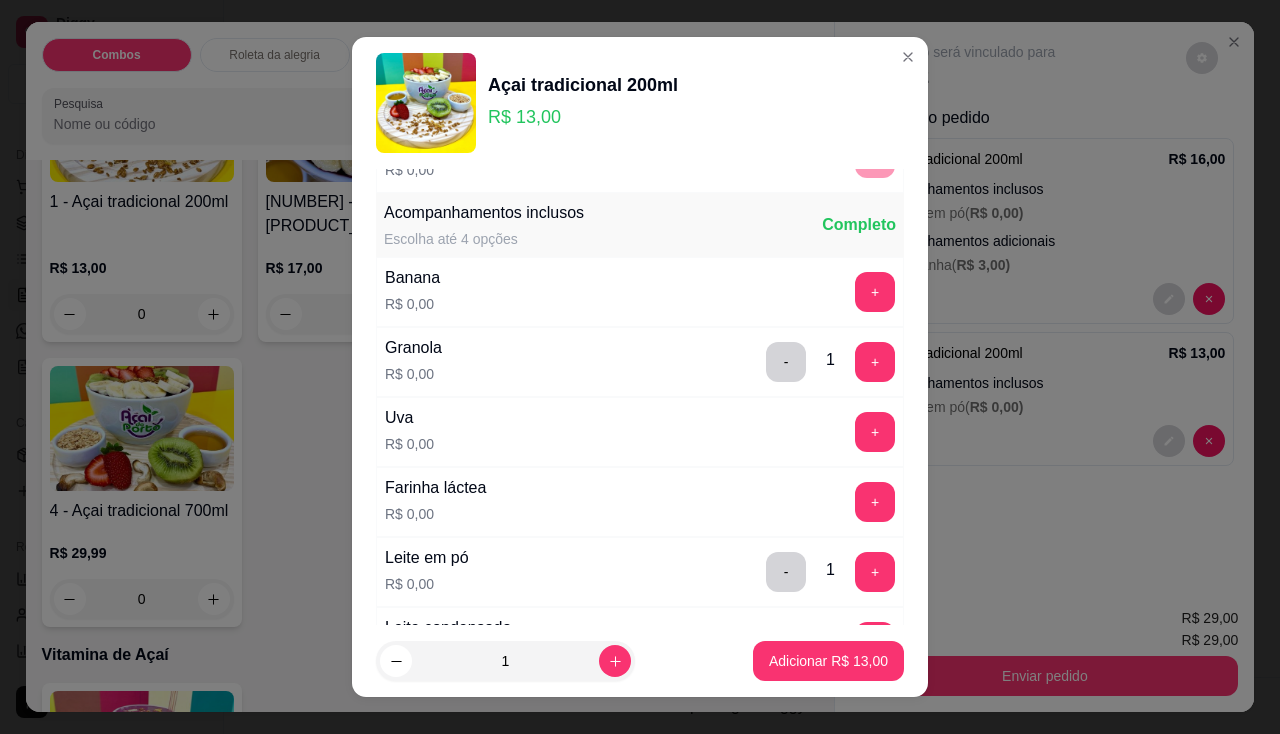 click on "+" at bounding box center [875, 292] 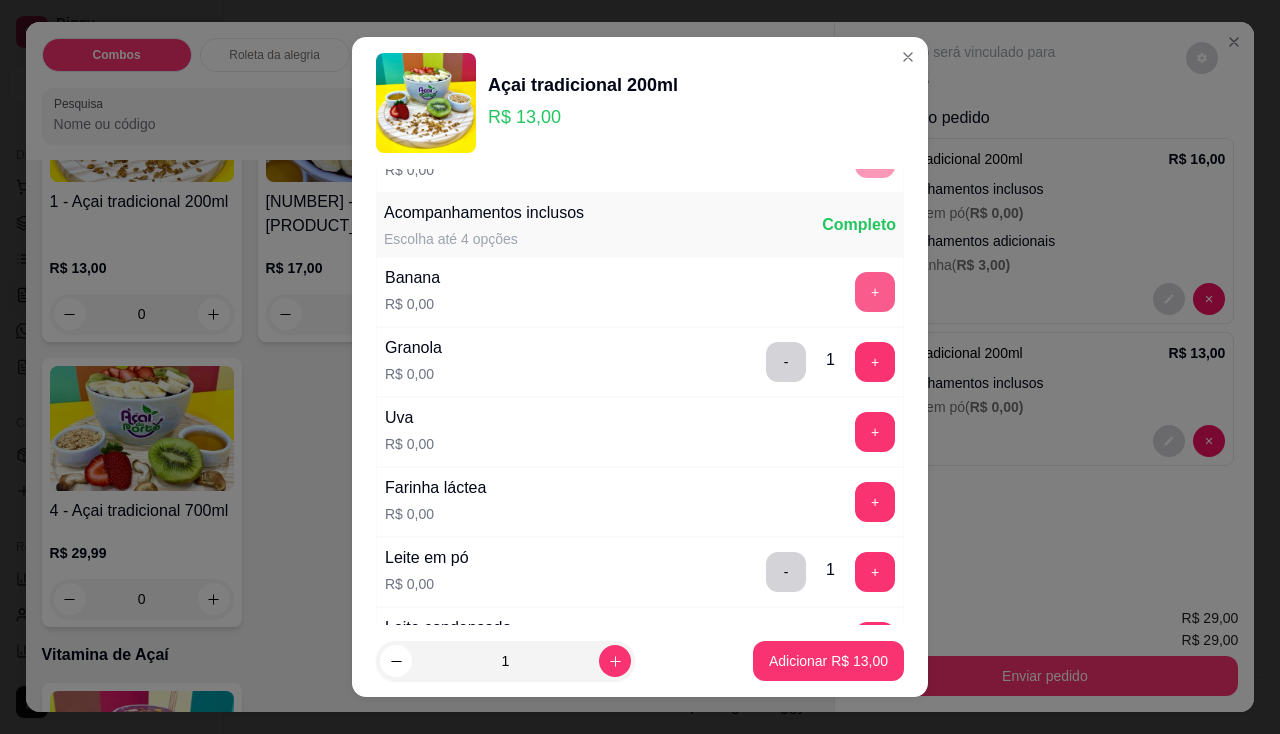 click on "+" at bounding box center [875, 292] 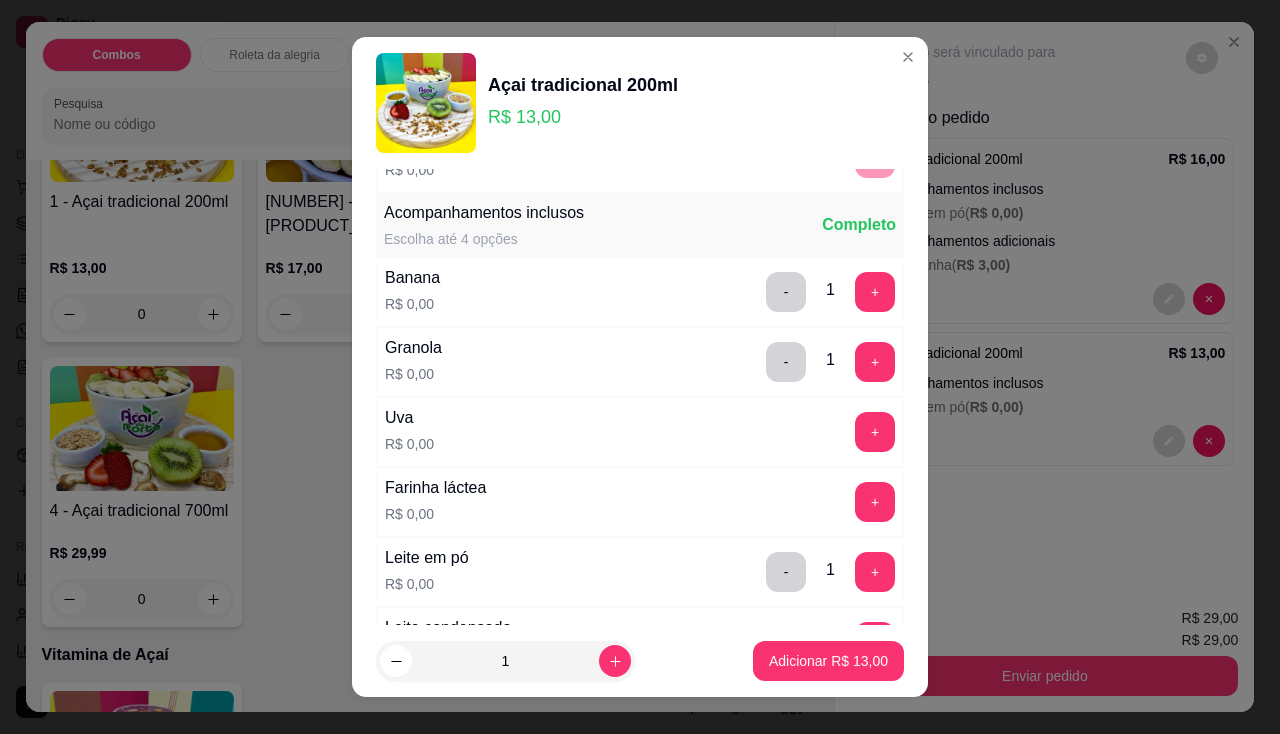 click on "+" at bounding box center (875, 432) 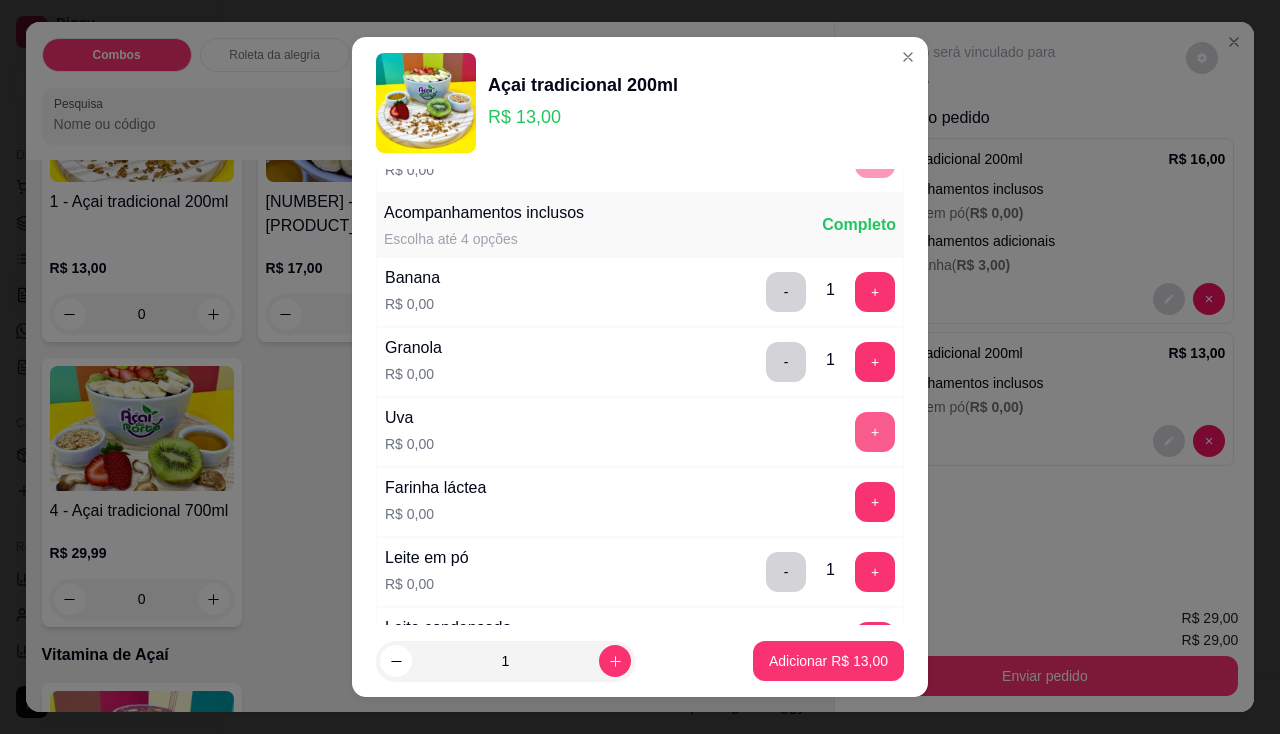 click on "+" at bounding box center [875, 432] 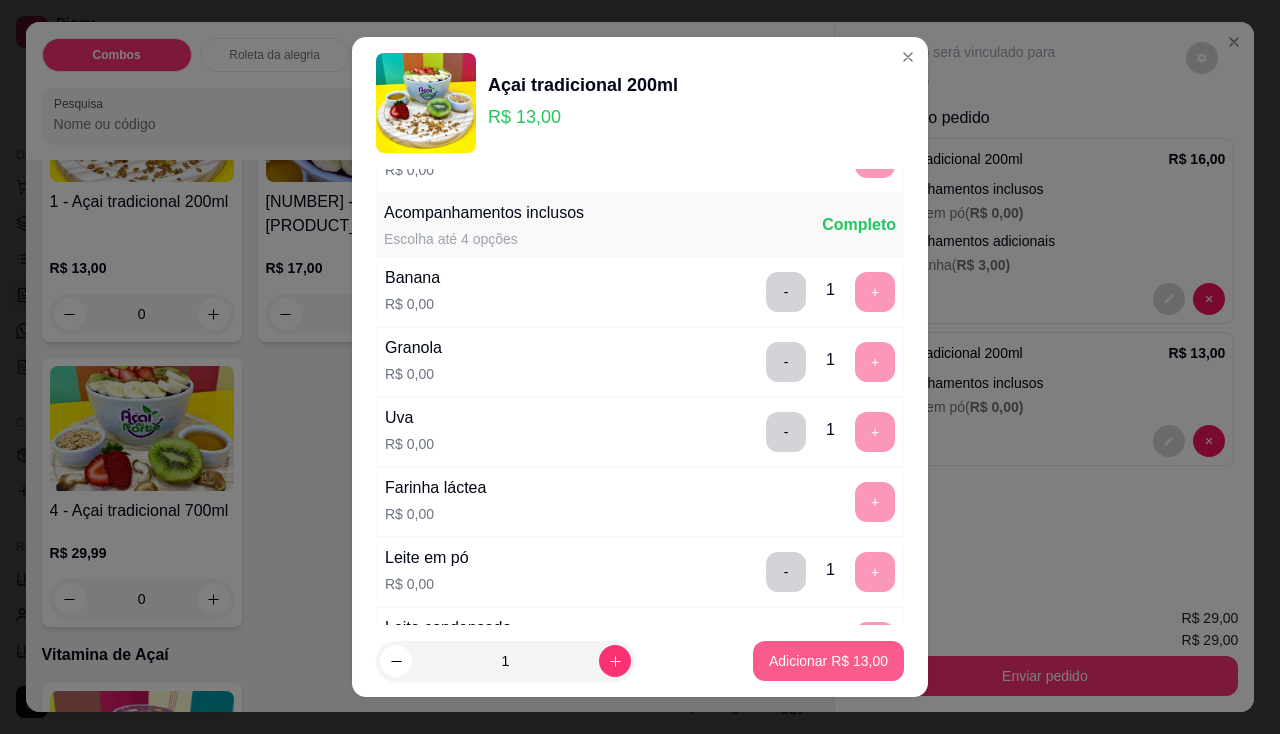 click on "Adicionar   R$ 13,00" at bounding box center (828, 661) 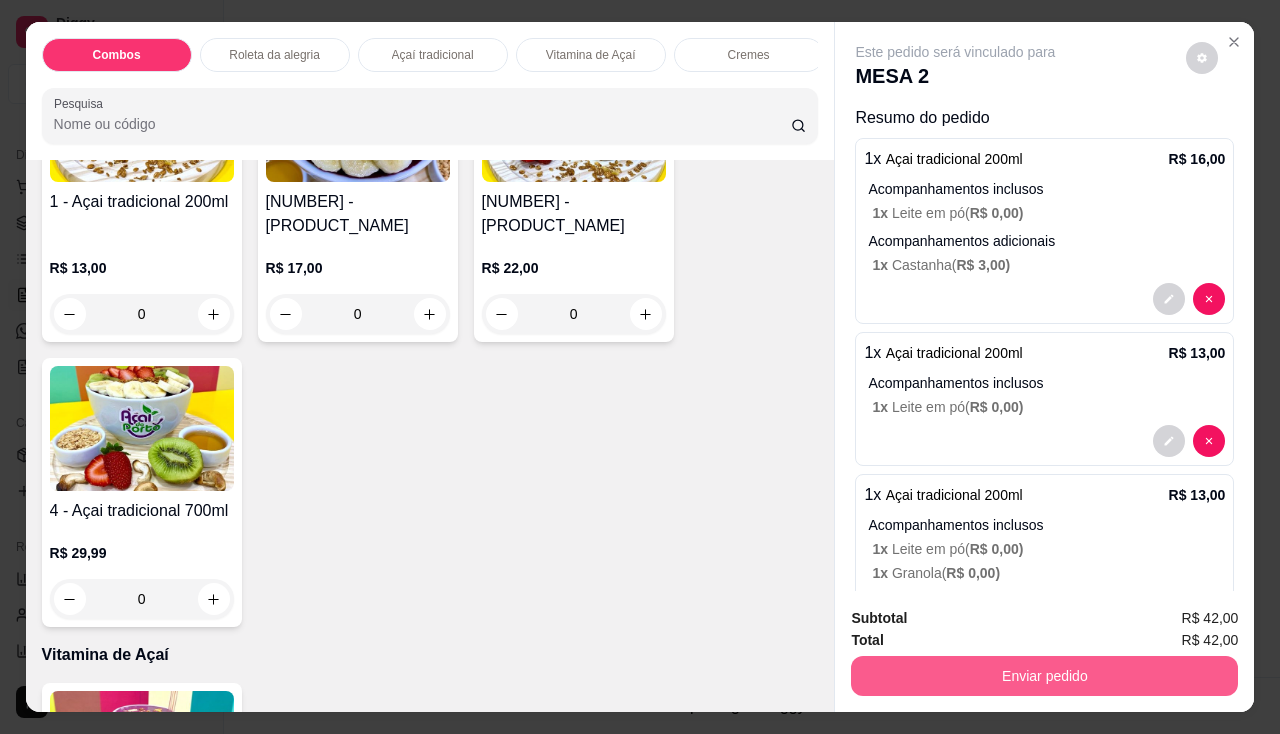 click on "Enviar pedido" at bounding box center [1044, 676] 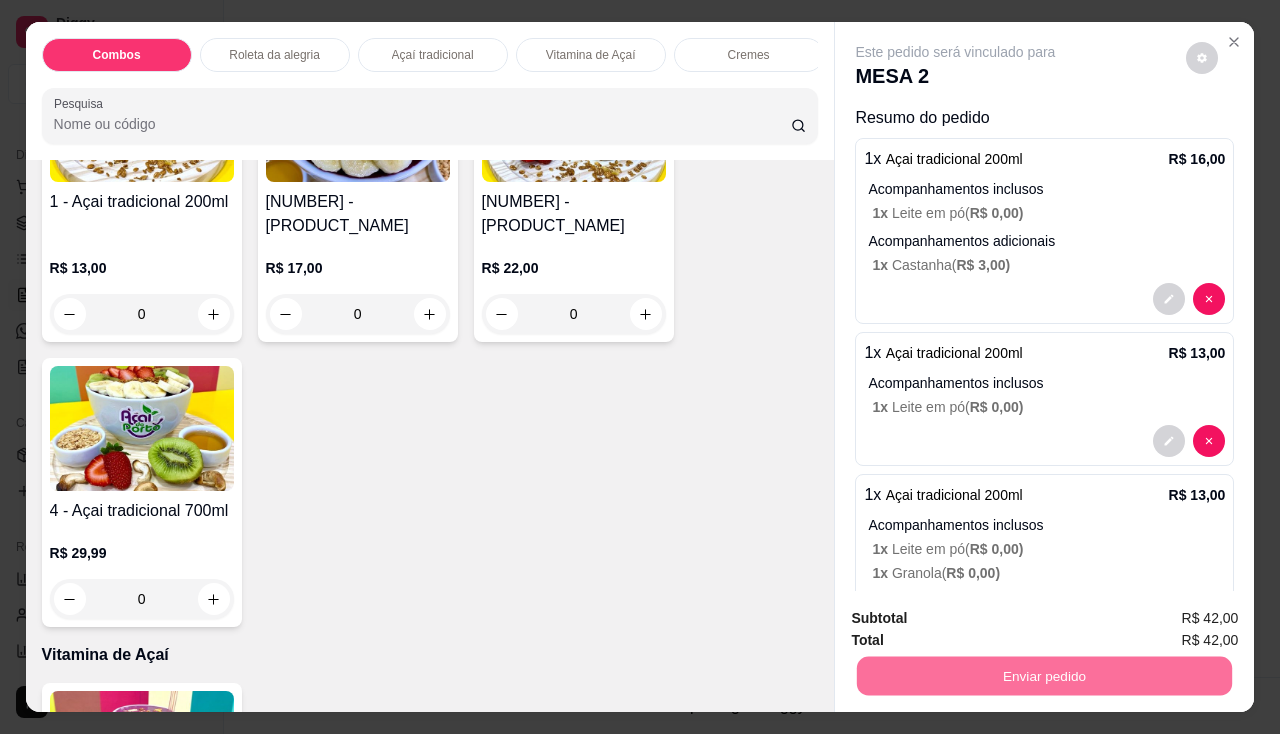 click on "Não registrar e enviar pedido" at bounding box center [979, 620] 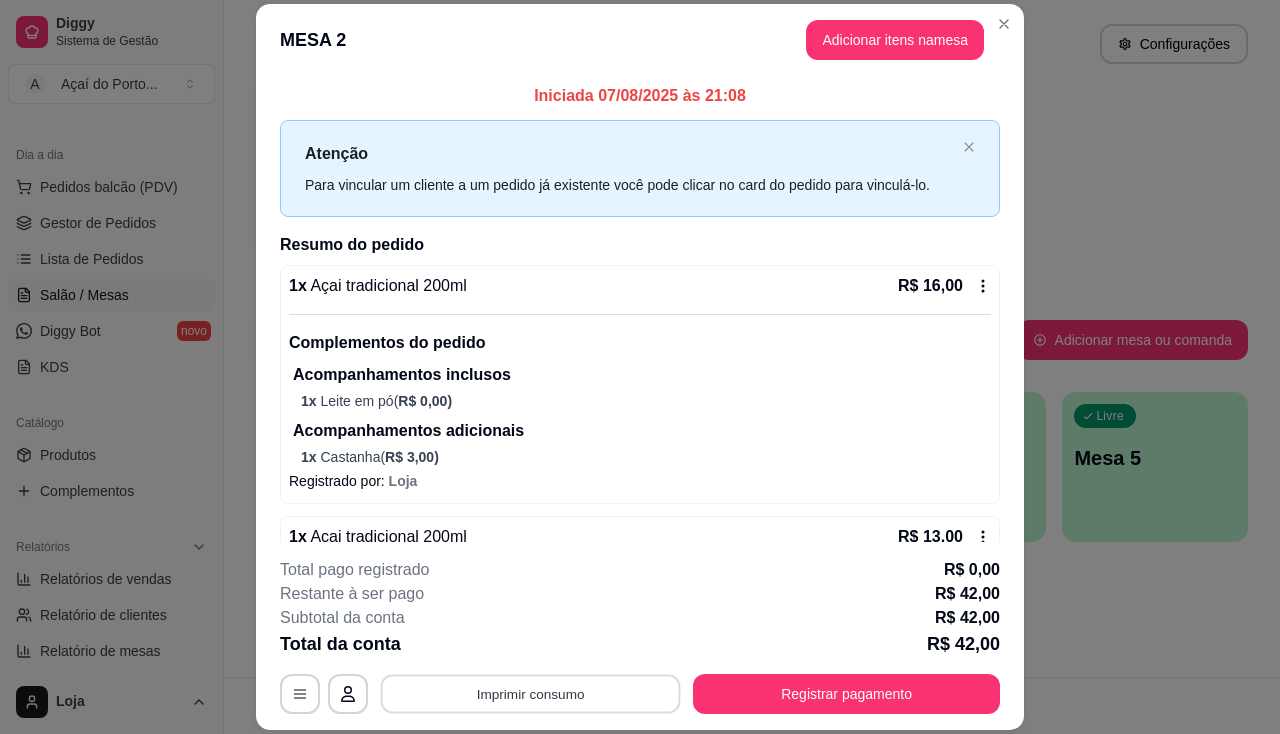 click on "Imprimir consumo" at bounding box center [531, 694] 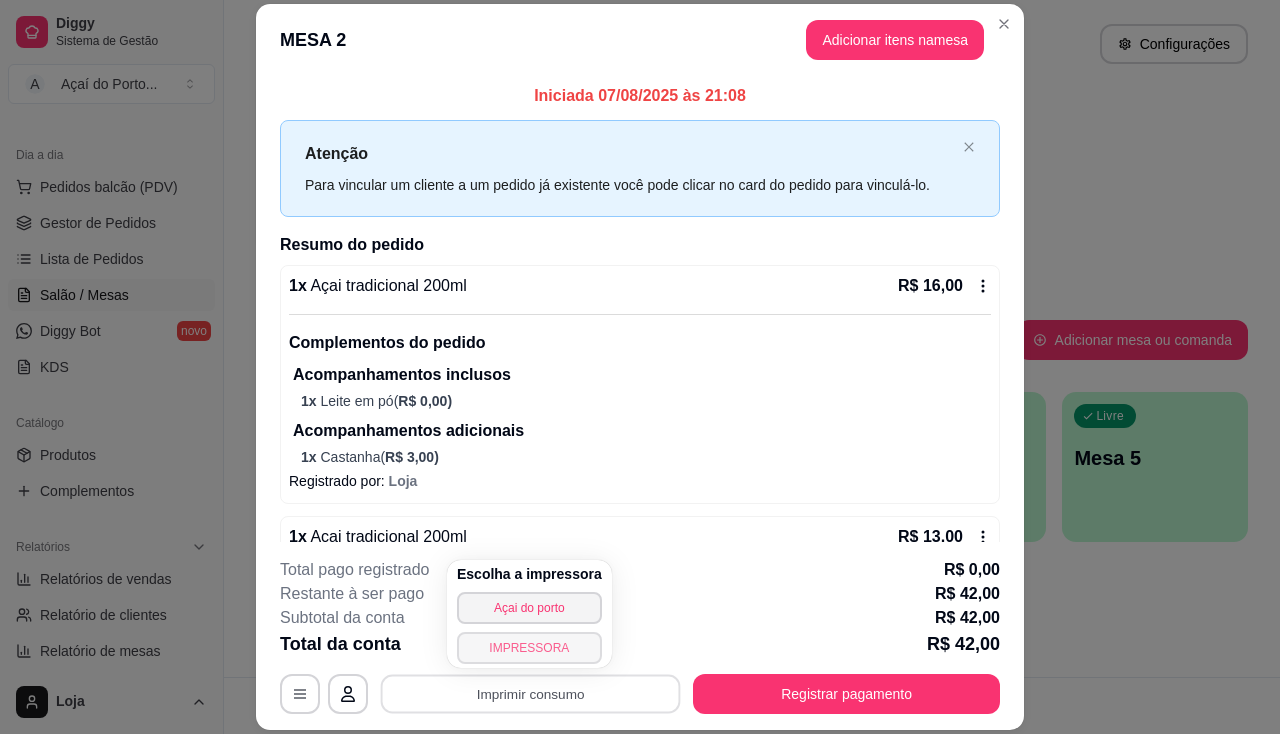 click on "IMPRESSORA" at bounding box center (529, 648) 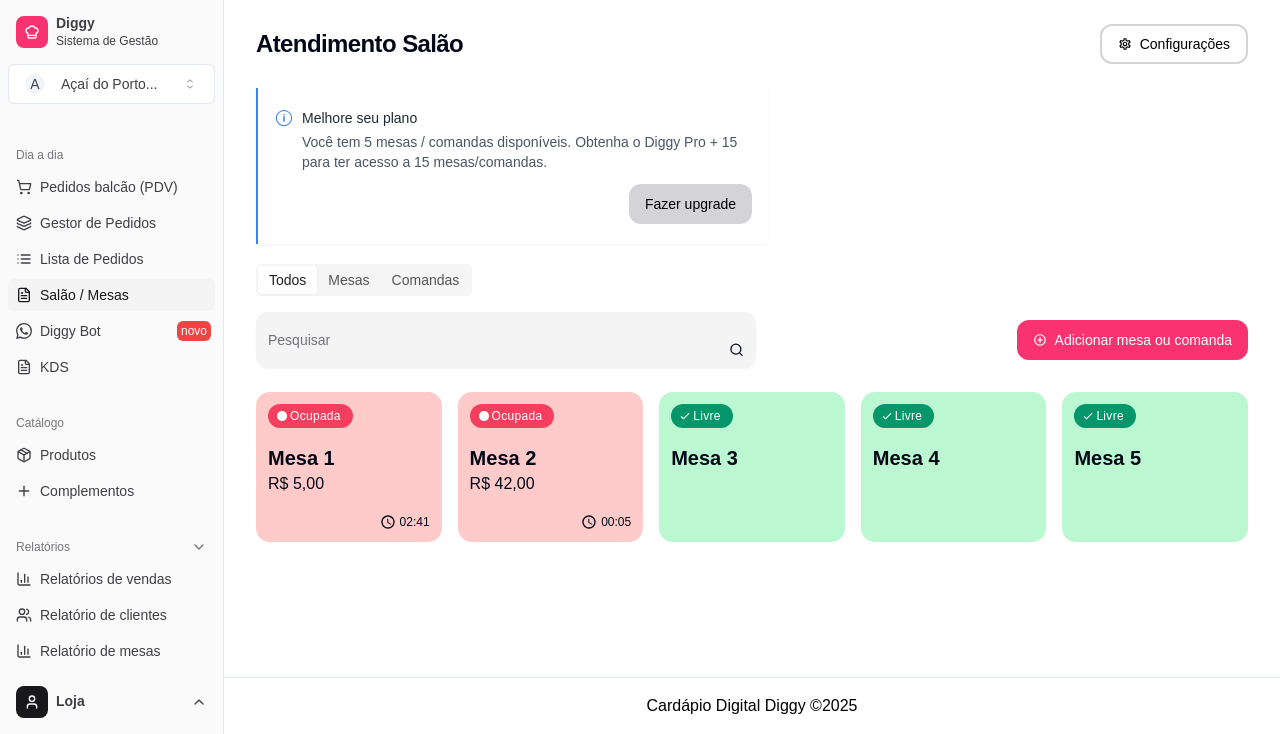 click on "Salão / Mesas" at bounding box center [84, 295] 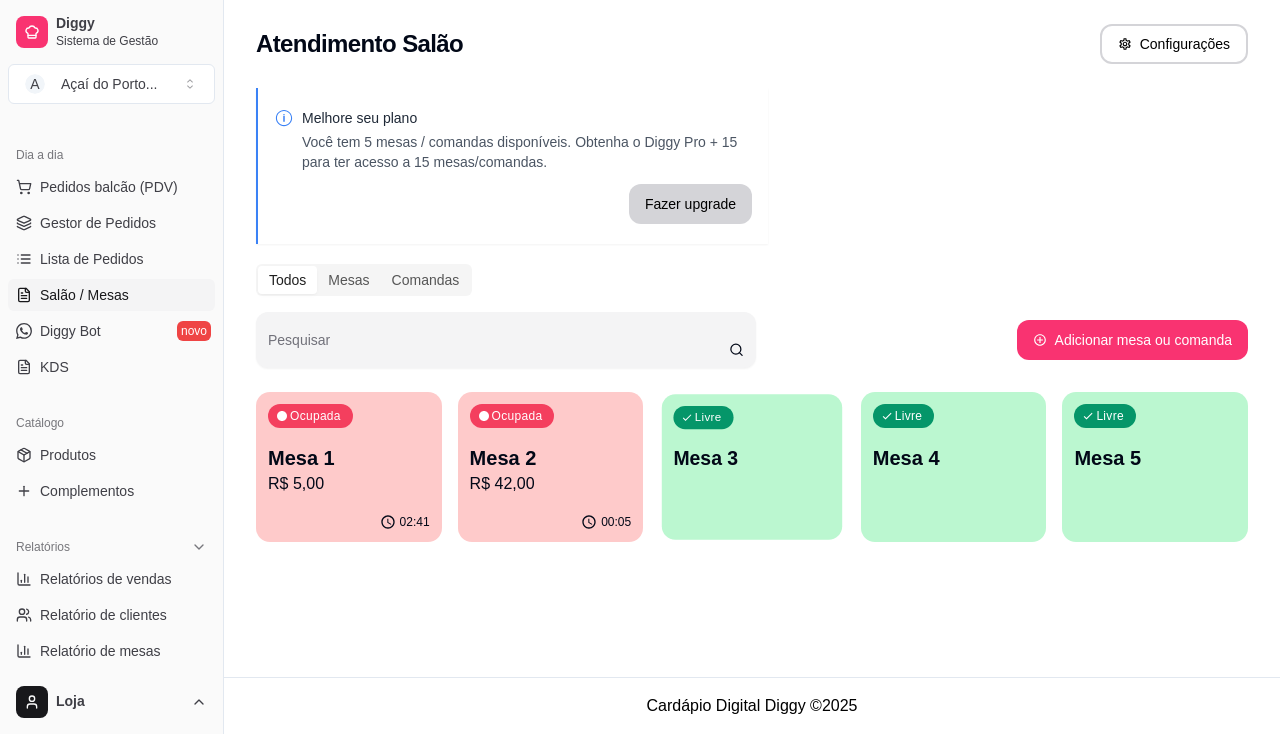 click on "Livre Mesa 3" at bounding box center (752, 455) 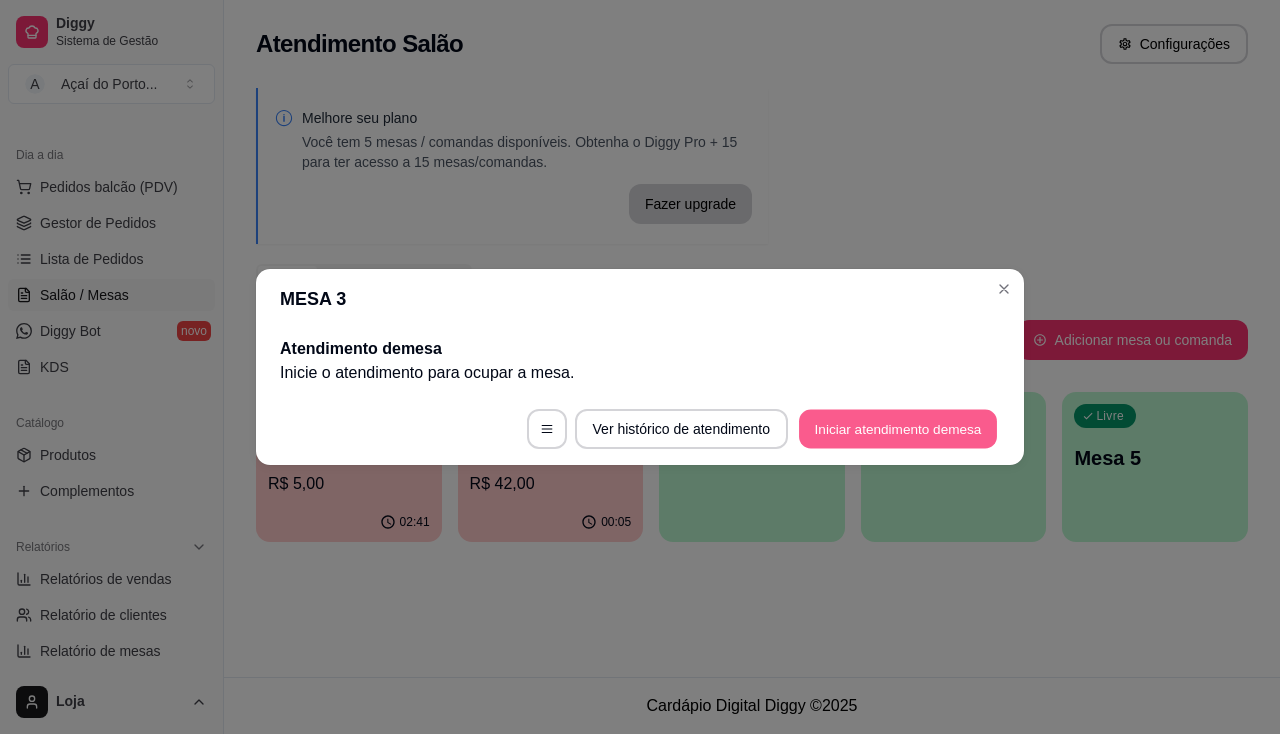 click on "Iniciar atendimento de  mesa" at bounding box center (898, 429) 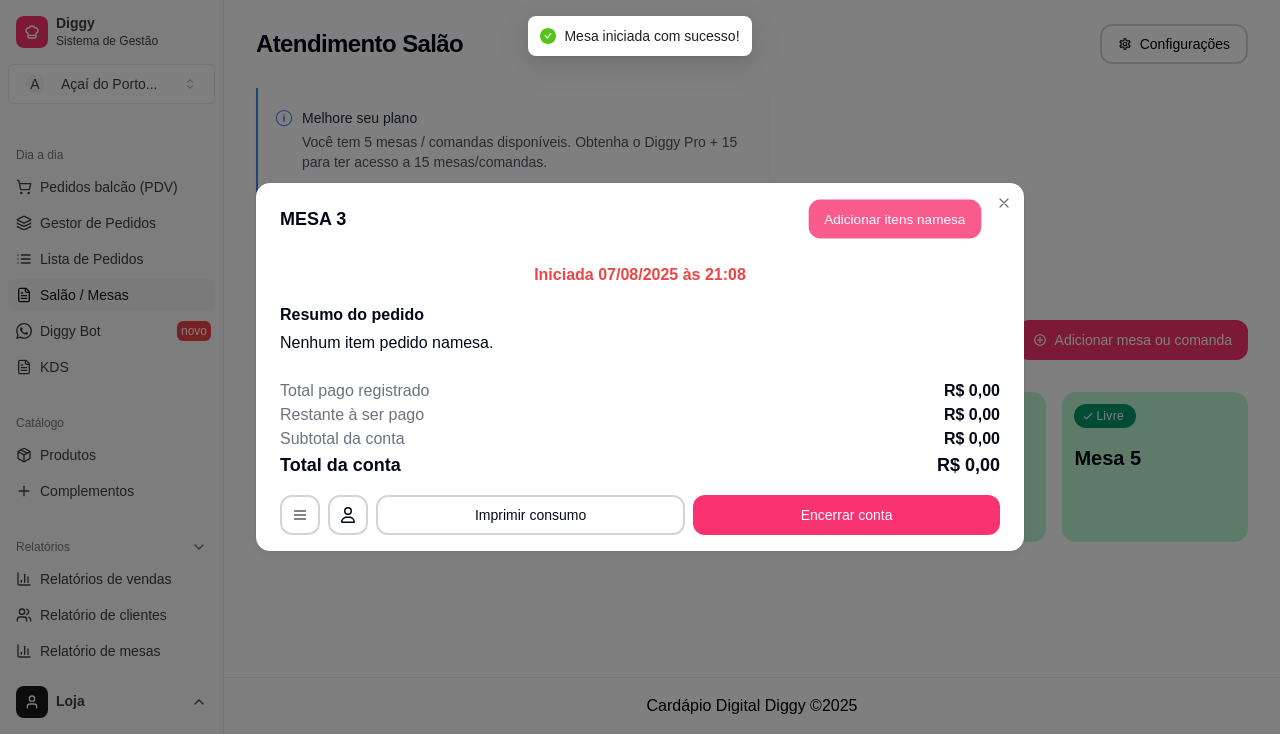 click on "Adicionar itens na  mesa" at bounding box center (895, 219) 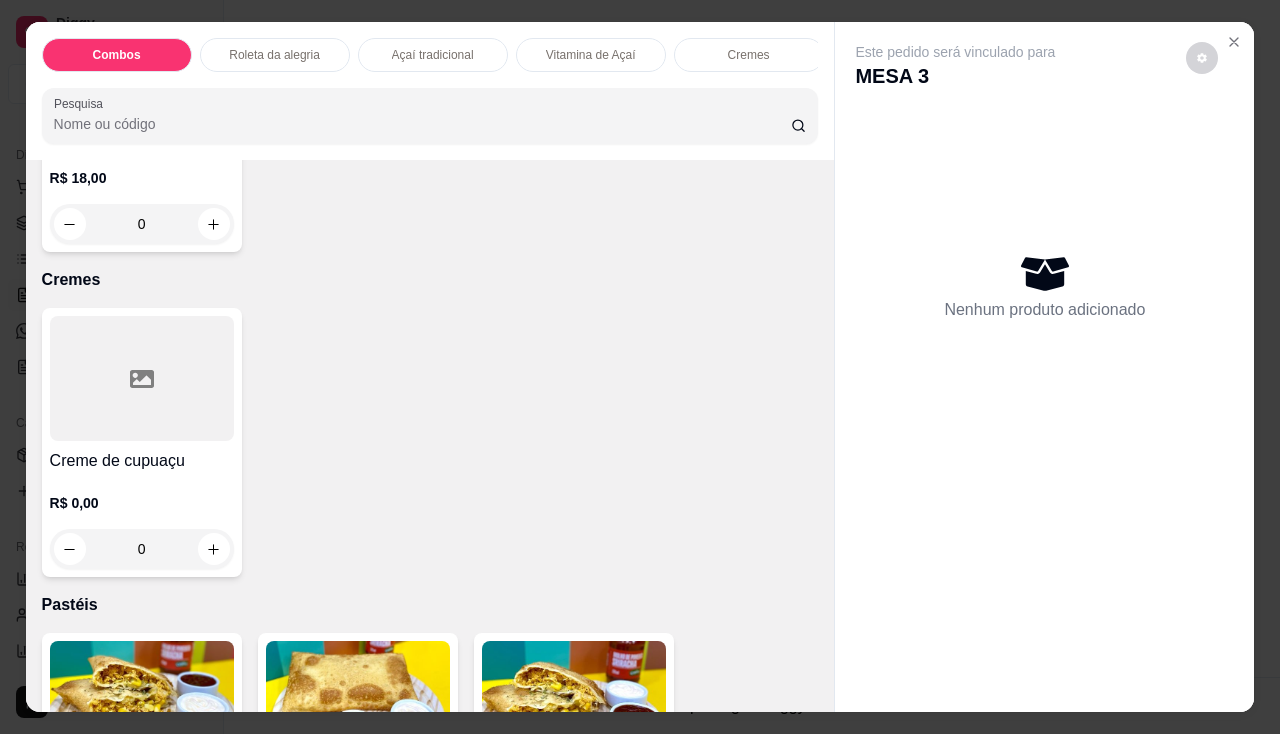 scroll, scrollTop: 2200, scrollLeft: 0, axis: vertical 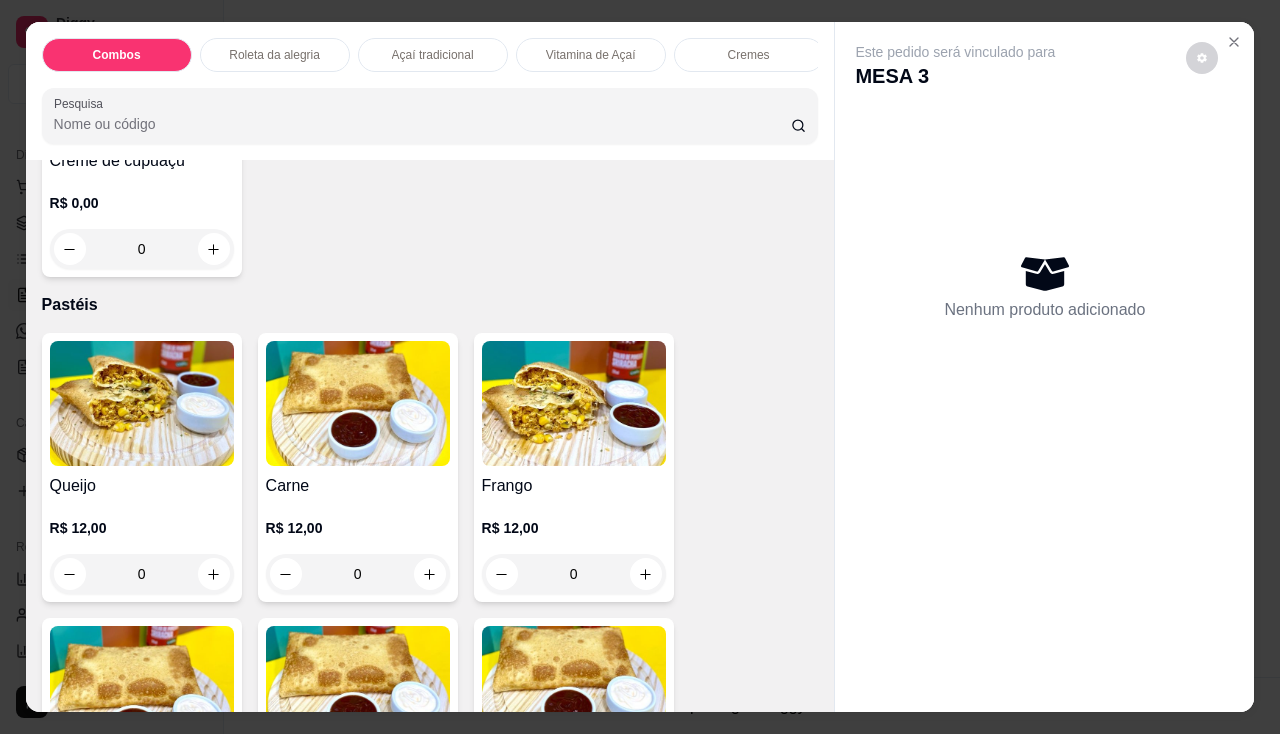 click on "0" at bounding box center [358, 574] 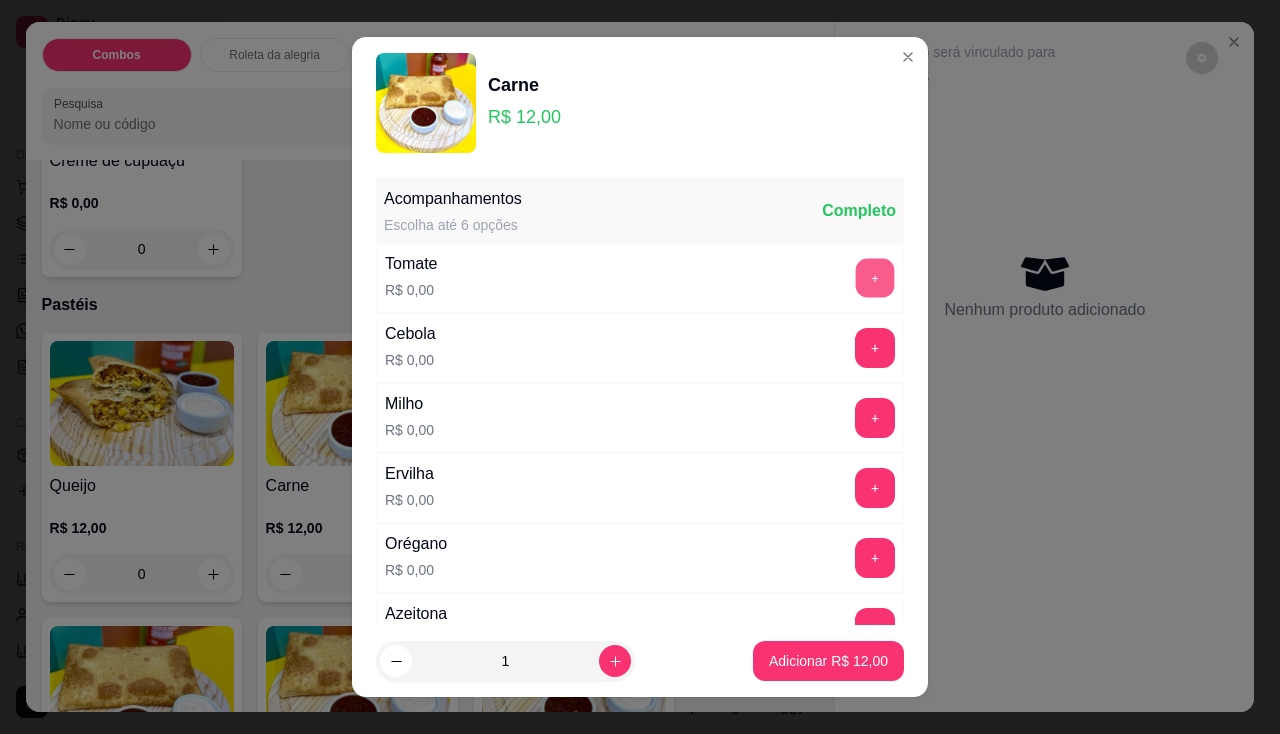 click on "+" at bounding box center [875, 277] 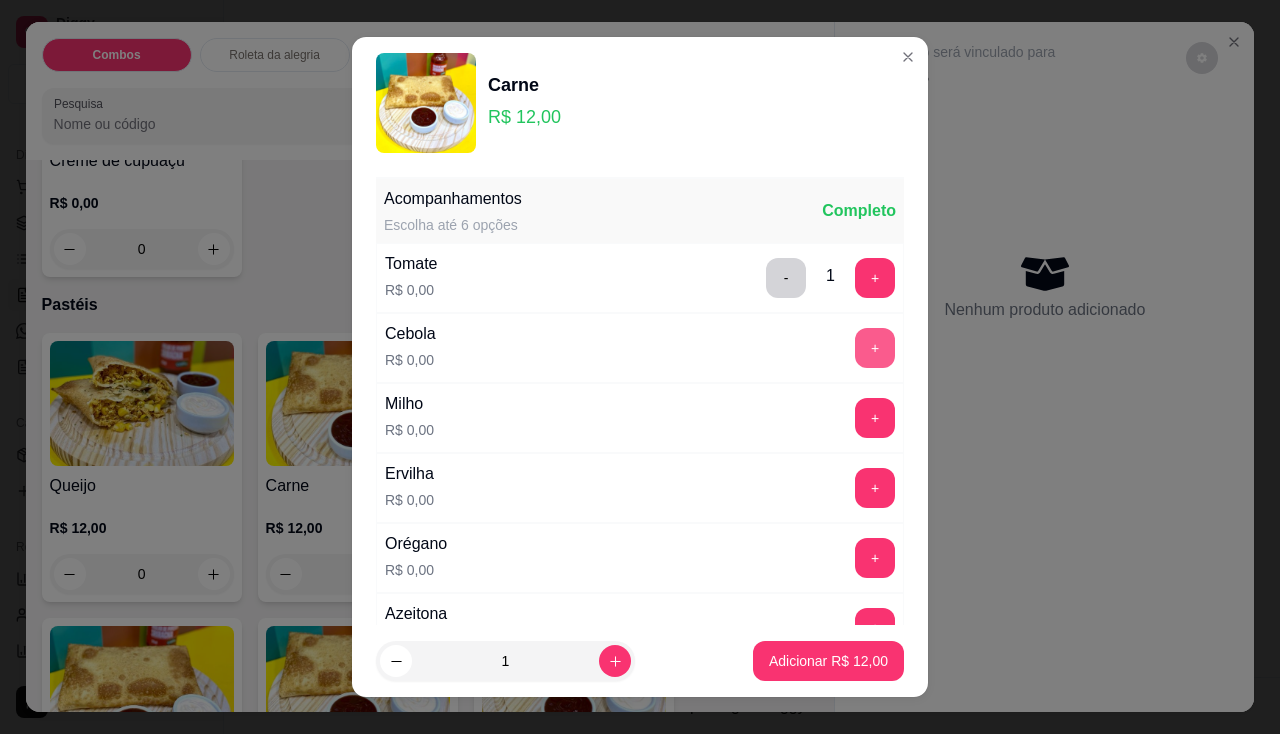 click on "+" at bounding box center [875, 348] 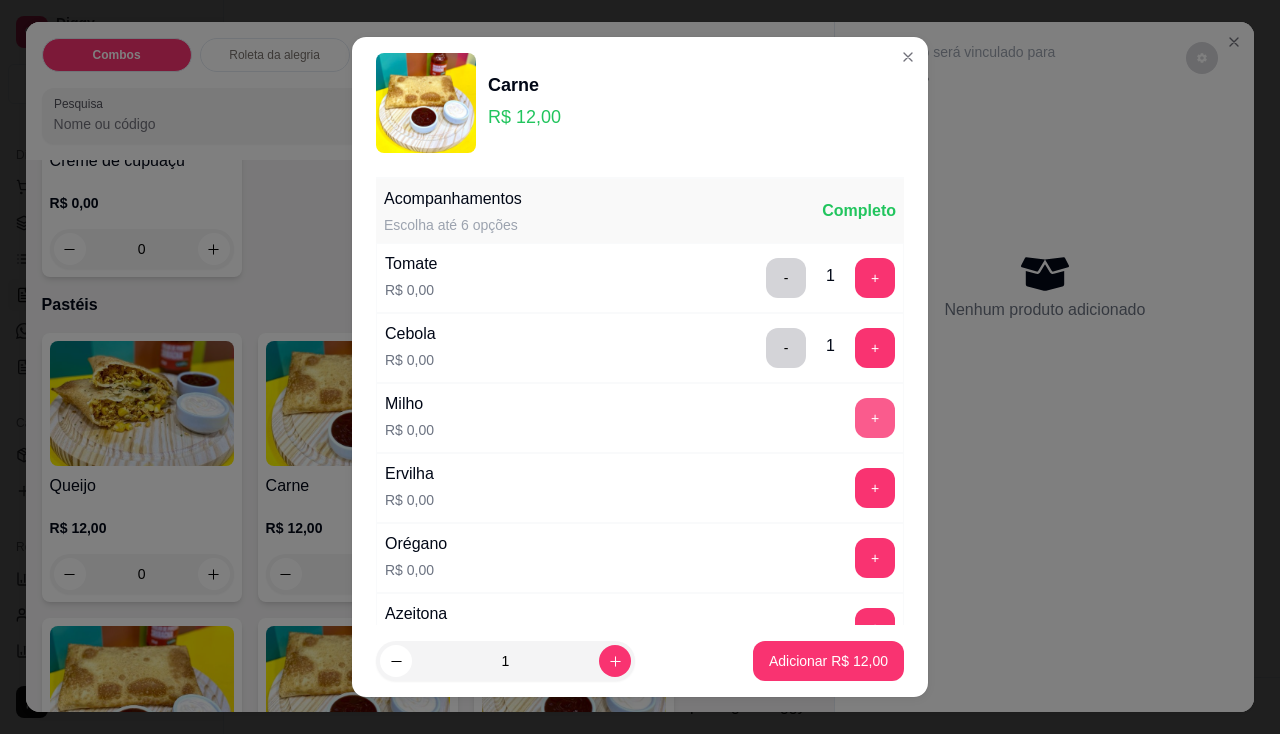 click on "+" at bounding box center (875, 418) 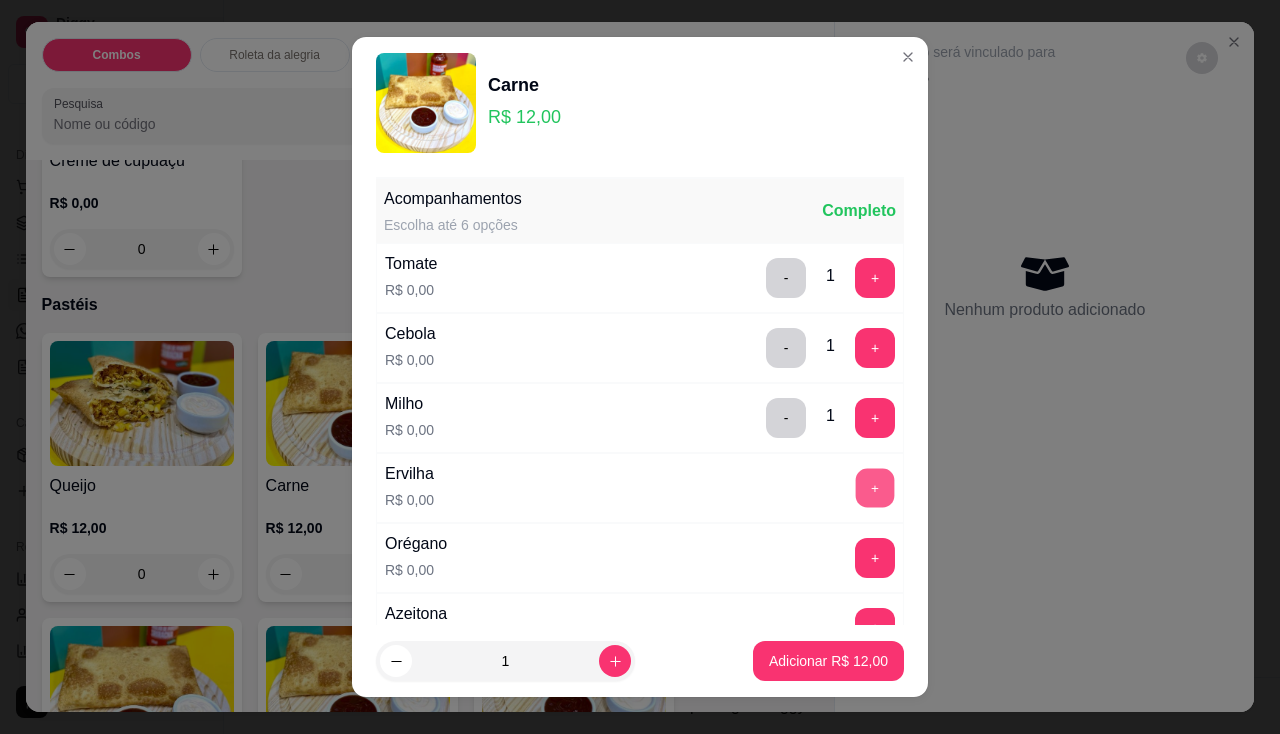click on "+" at bounding box center (875, 487) 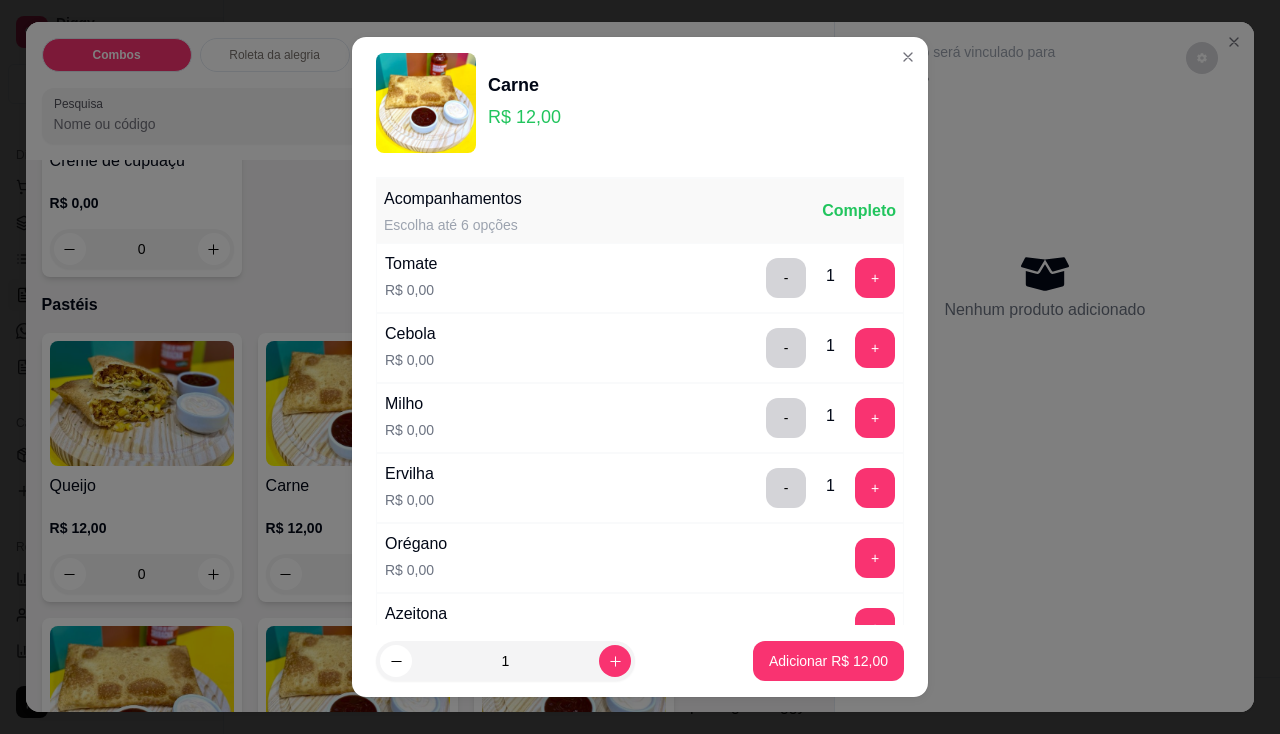 click on "Azeitona R$ 0,00 +" at bounding box center [640, 628] 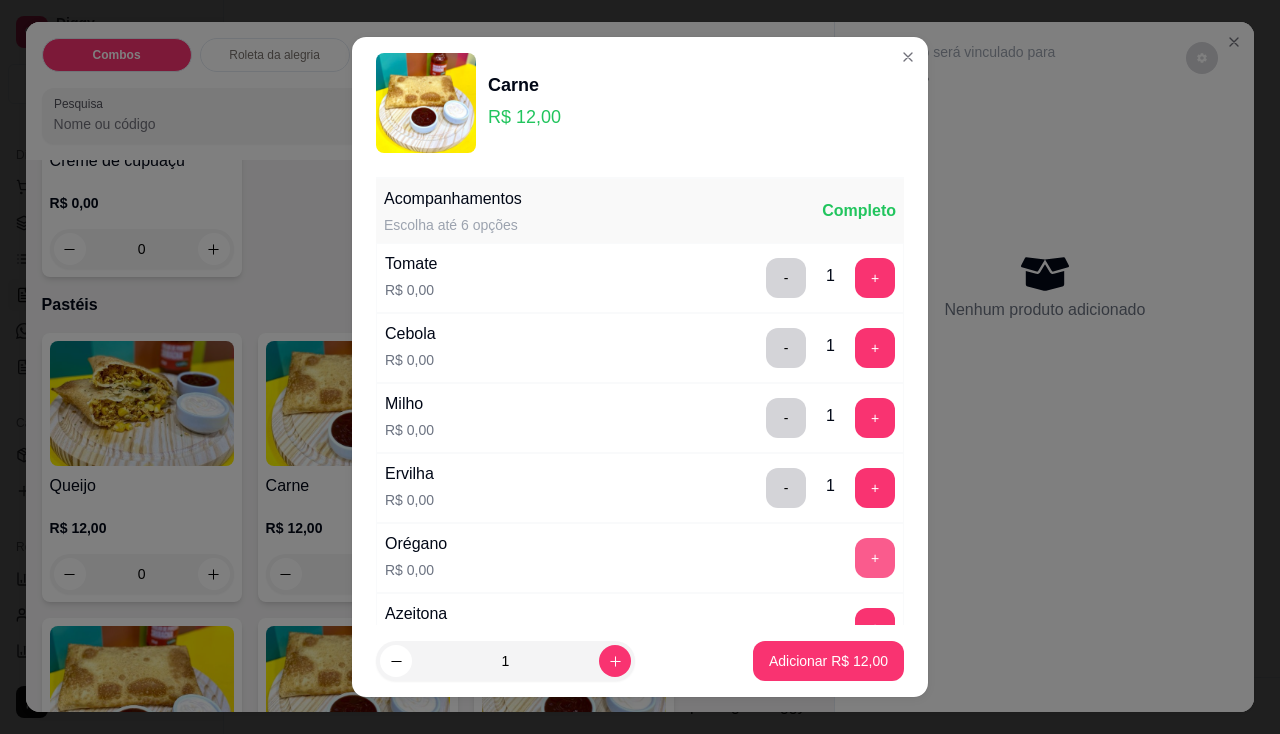 click on "+" at bounding box center [875, 558] 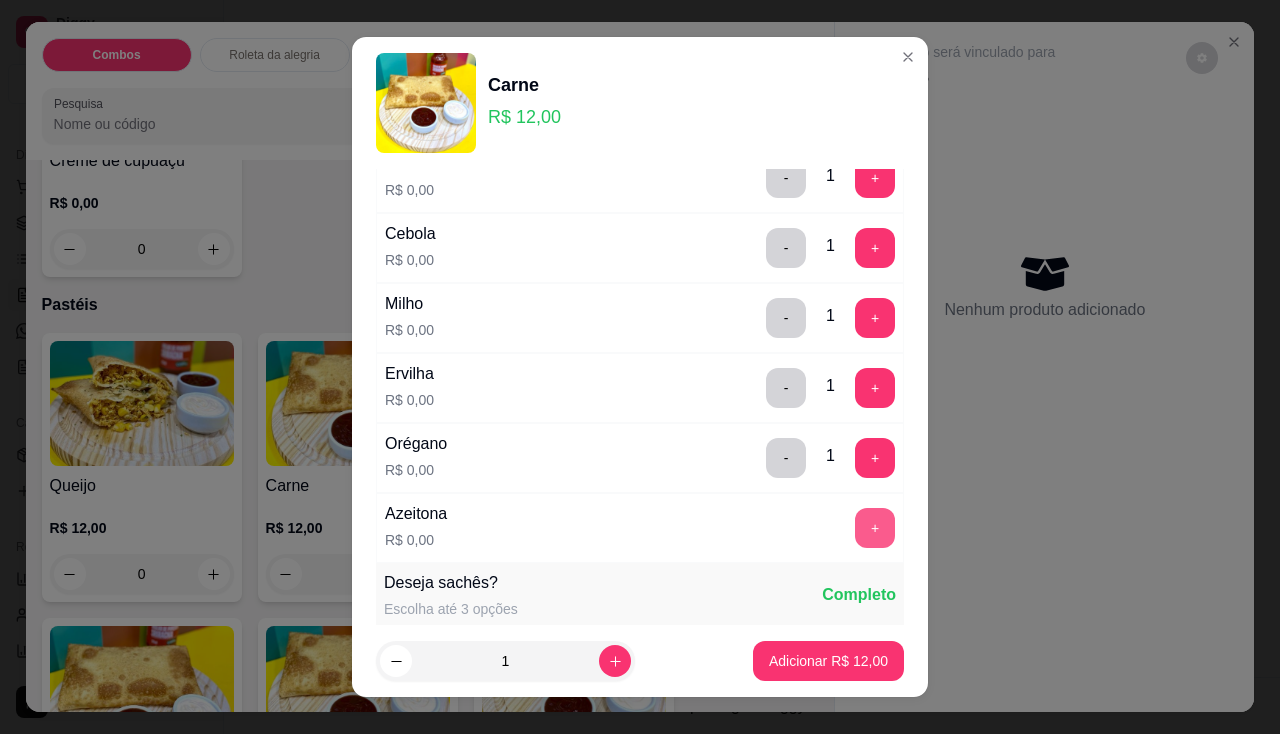 click on "+" at bounding box center [875, 528] 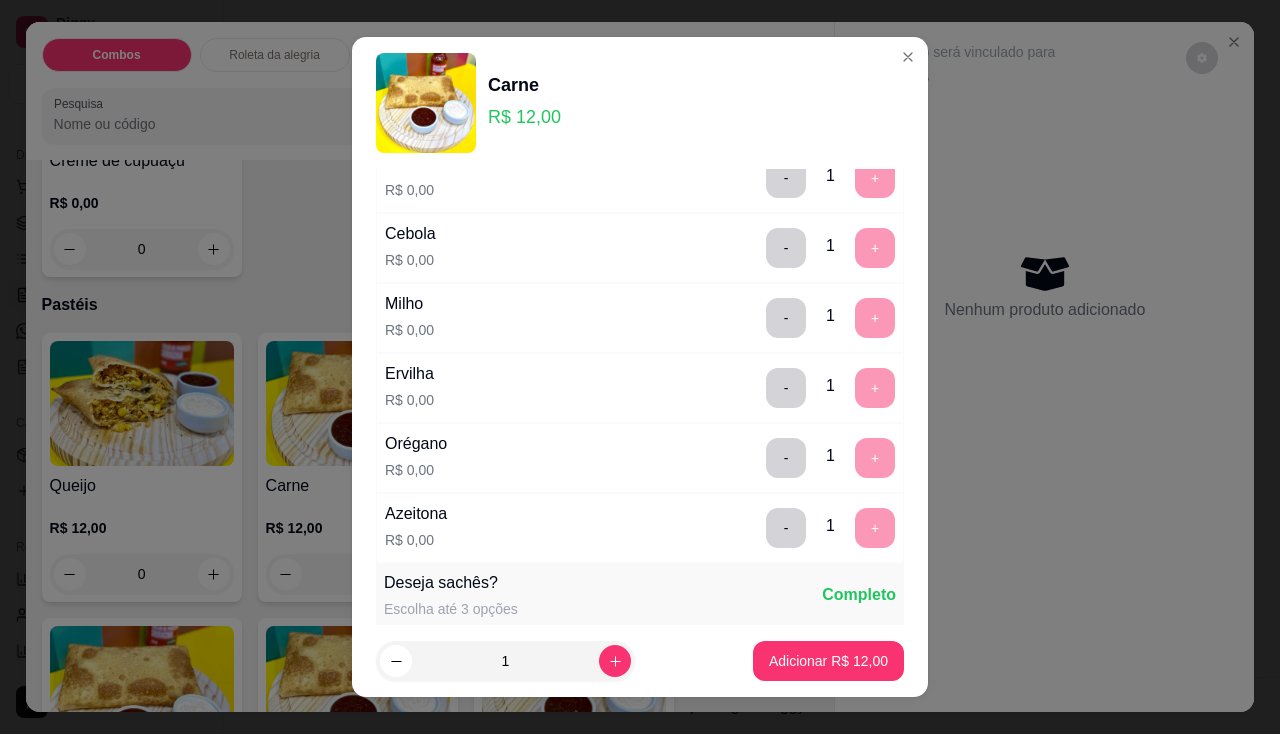 scroll, scrollTop: 494, scrollLeft: 0, axis: vertical 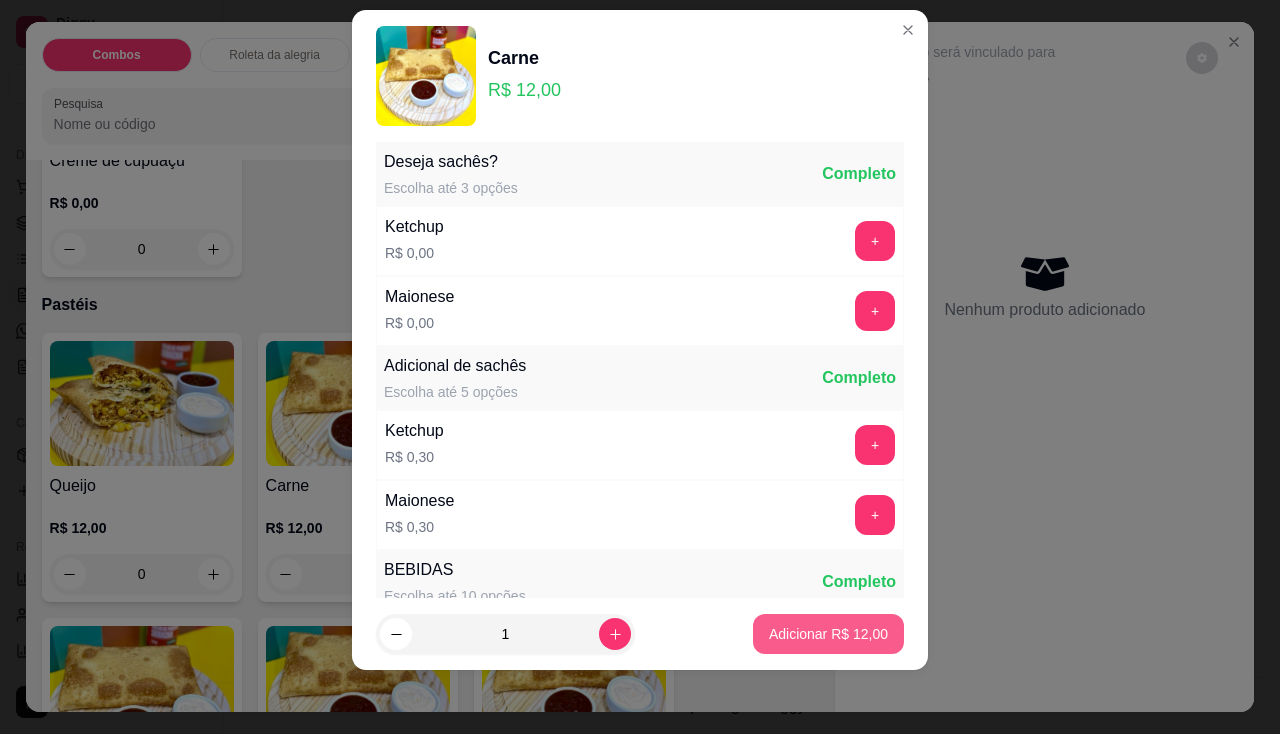 click on "Adicionar   R$ 12,00" at bounding box center [828, 634] 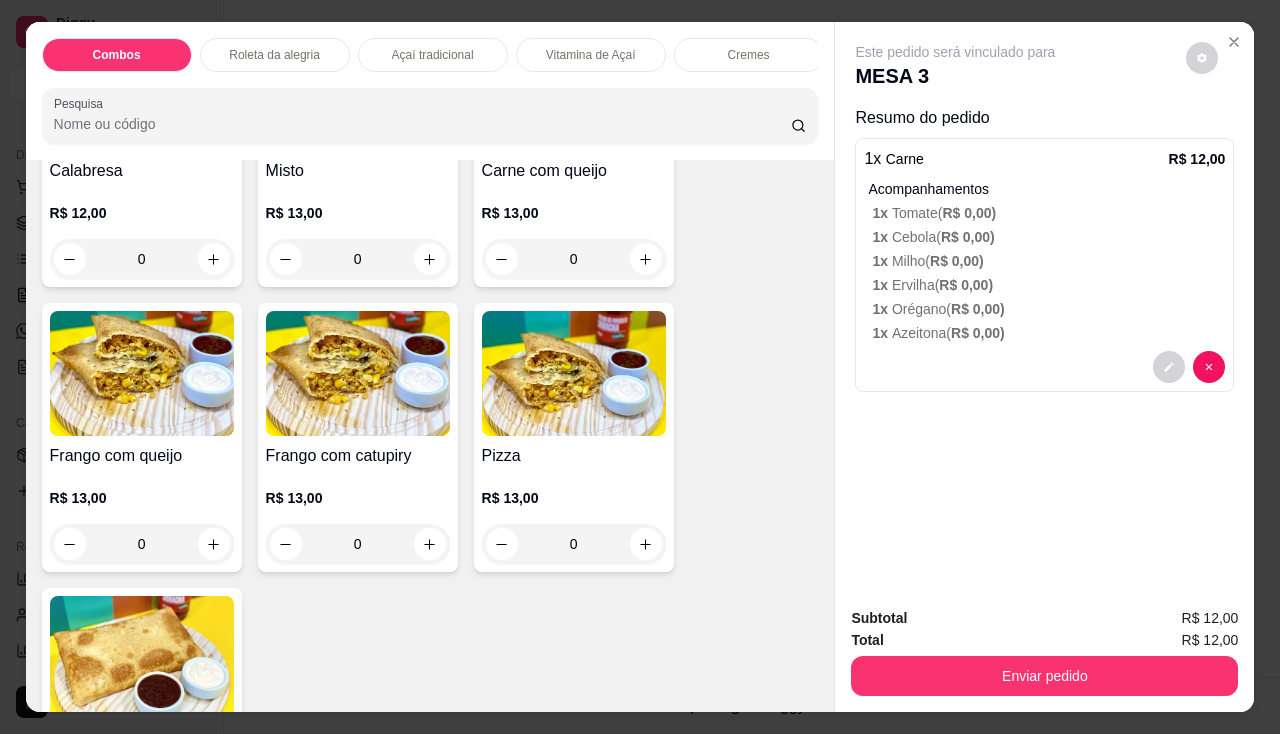 scroll, scrollTop: 3100, scrollLeft: 0, axis: vertical 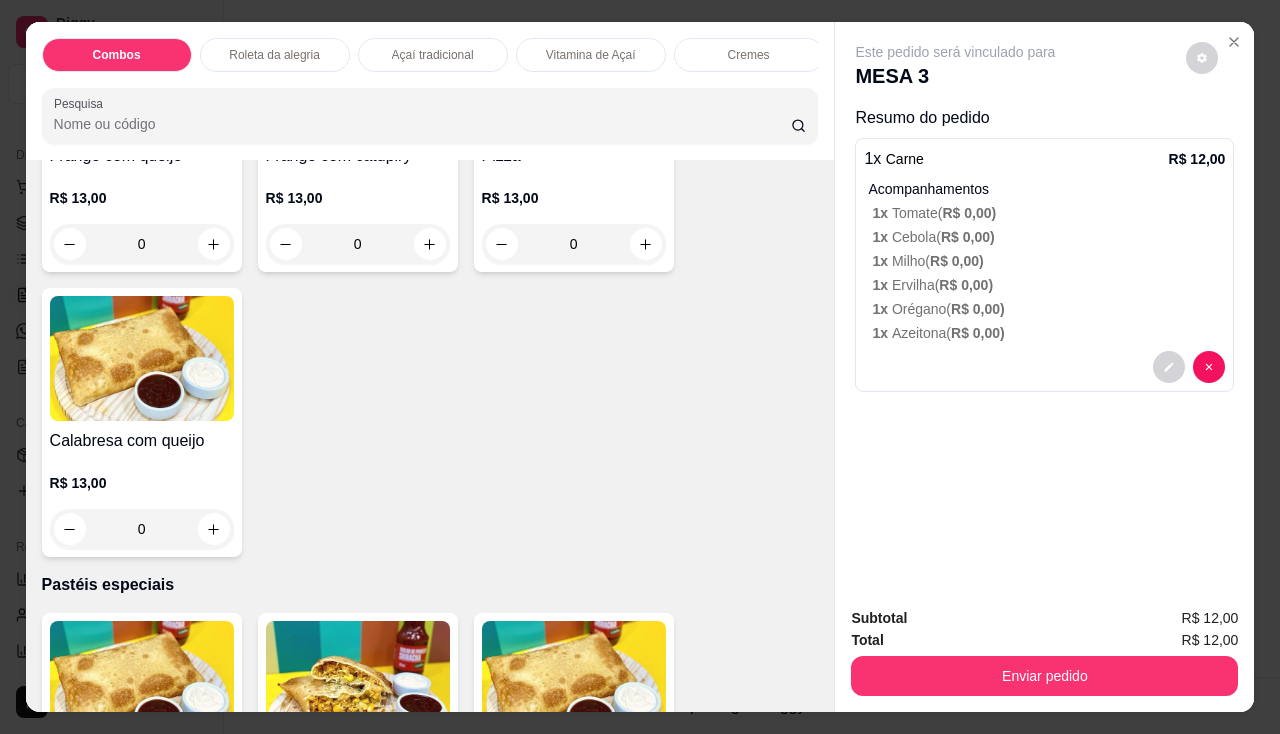 click on "0" at bounding box center [142, 529] 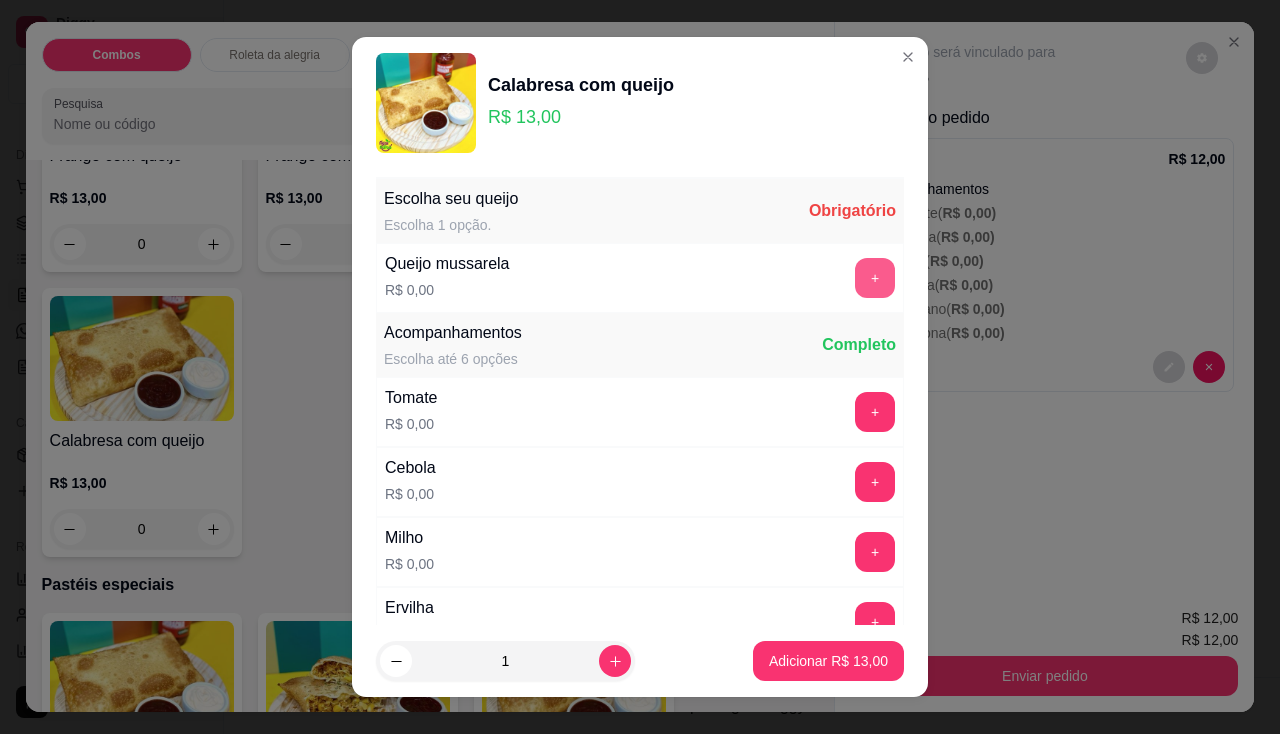 click on "+" at bounding box center (875, 278) 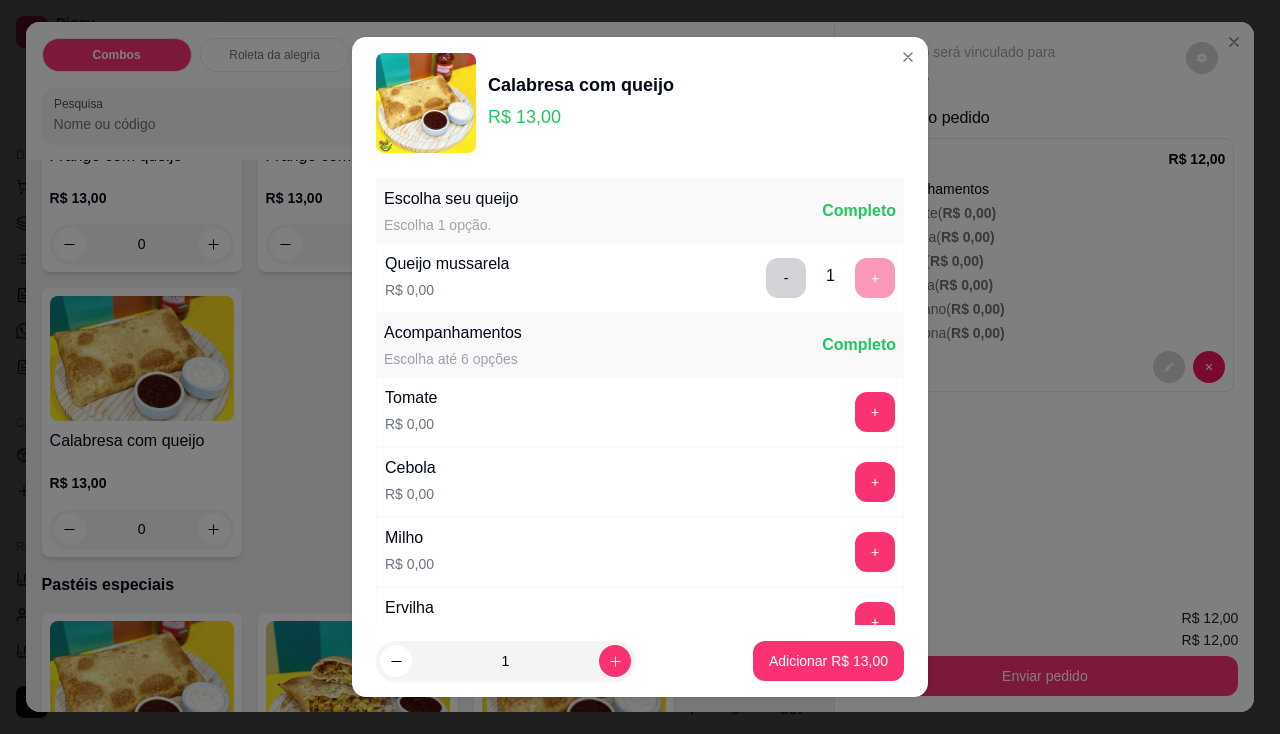 scroll, scrollTop: 144, scrollLeft: 0, axis: vertical 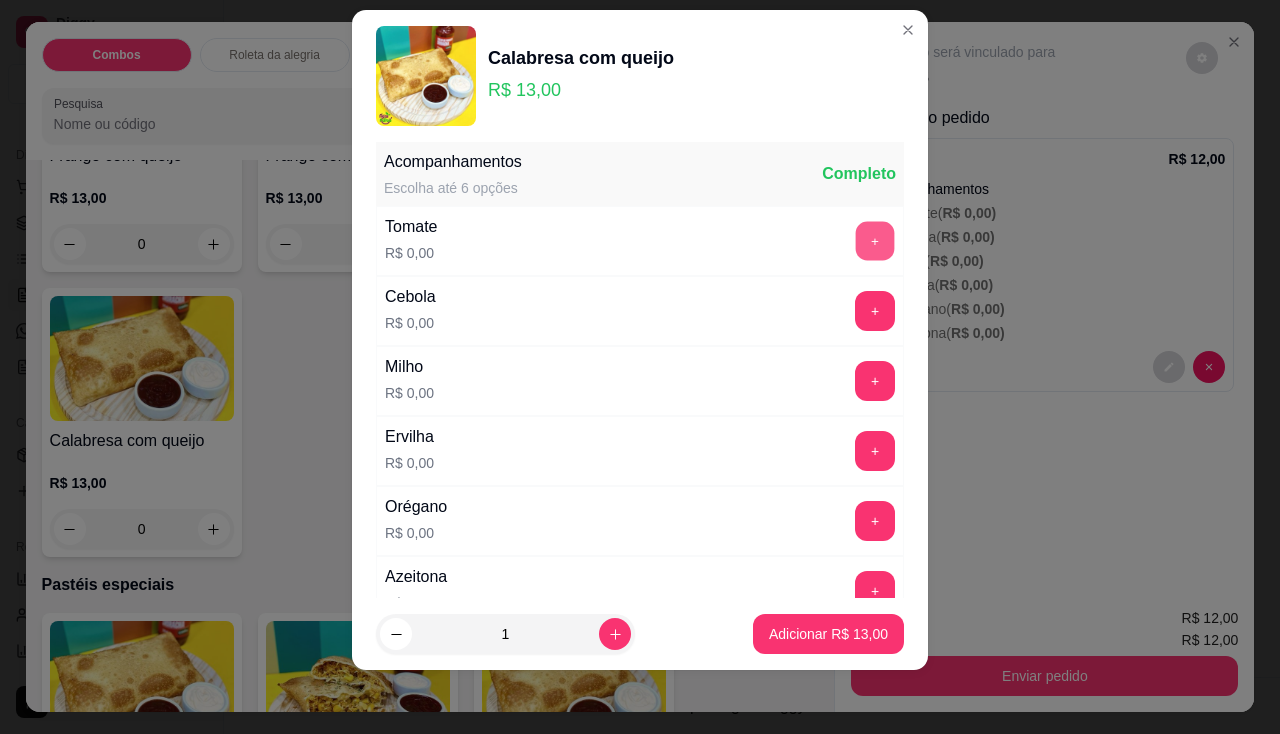 click on "+" at bounding box center (875, 240) 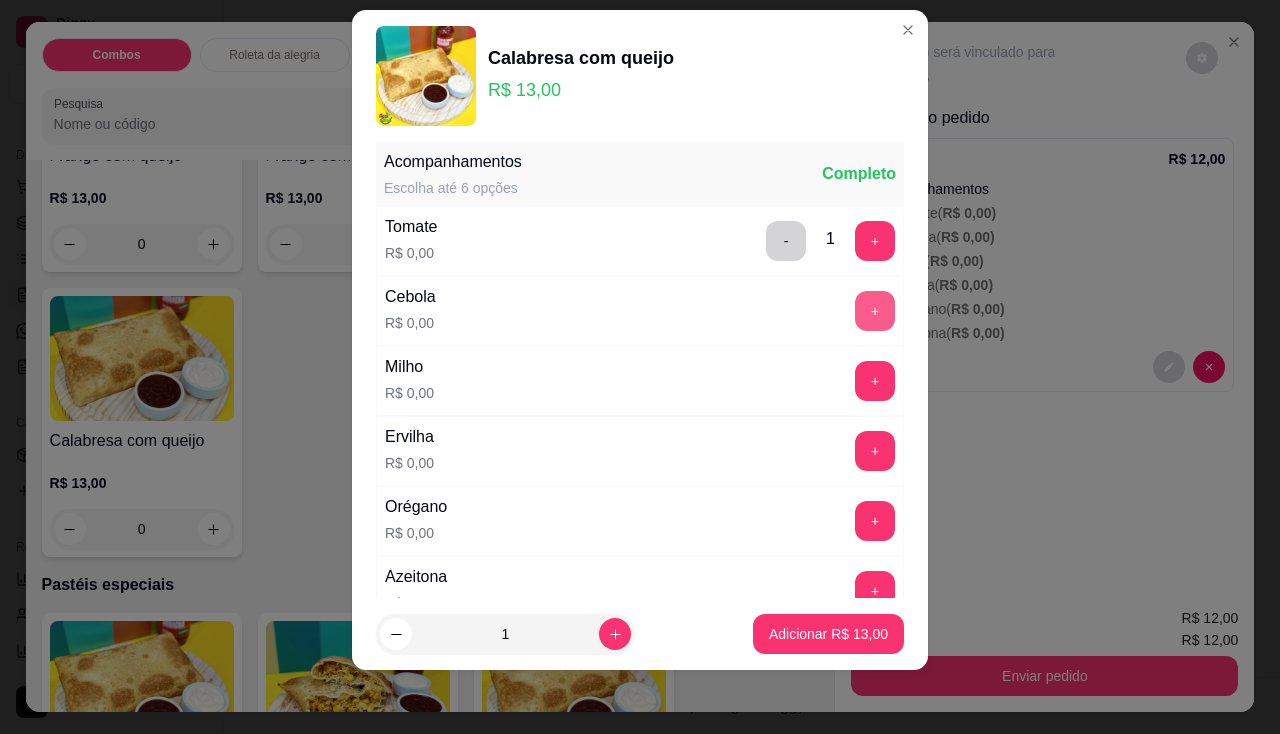 click on "+" at bounding box center (875, 311) 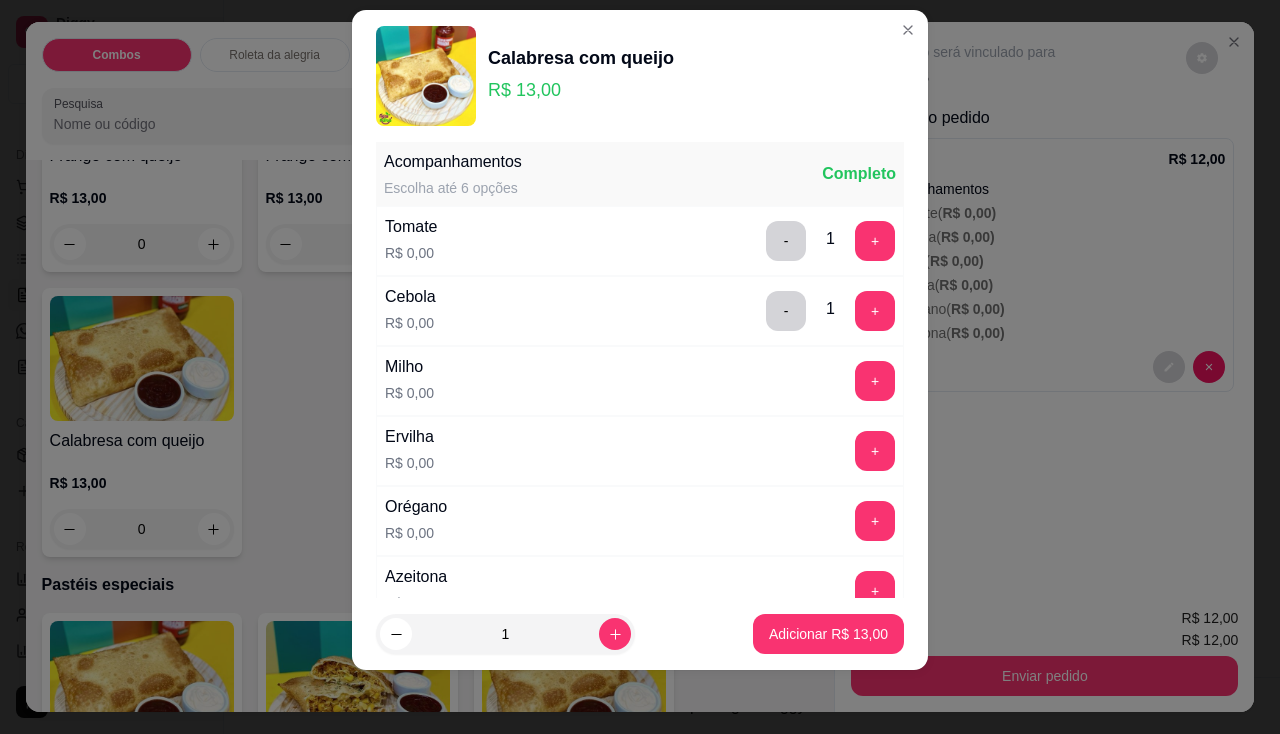 click on "[PRODUCT_NAME] R$ [PRICE] +" at bounding box center (640, 381) 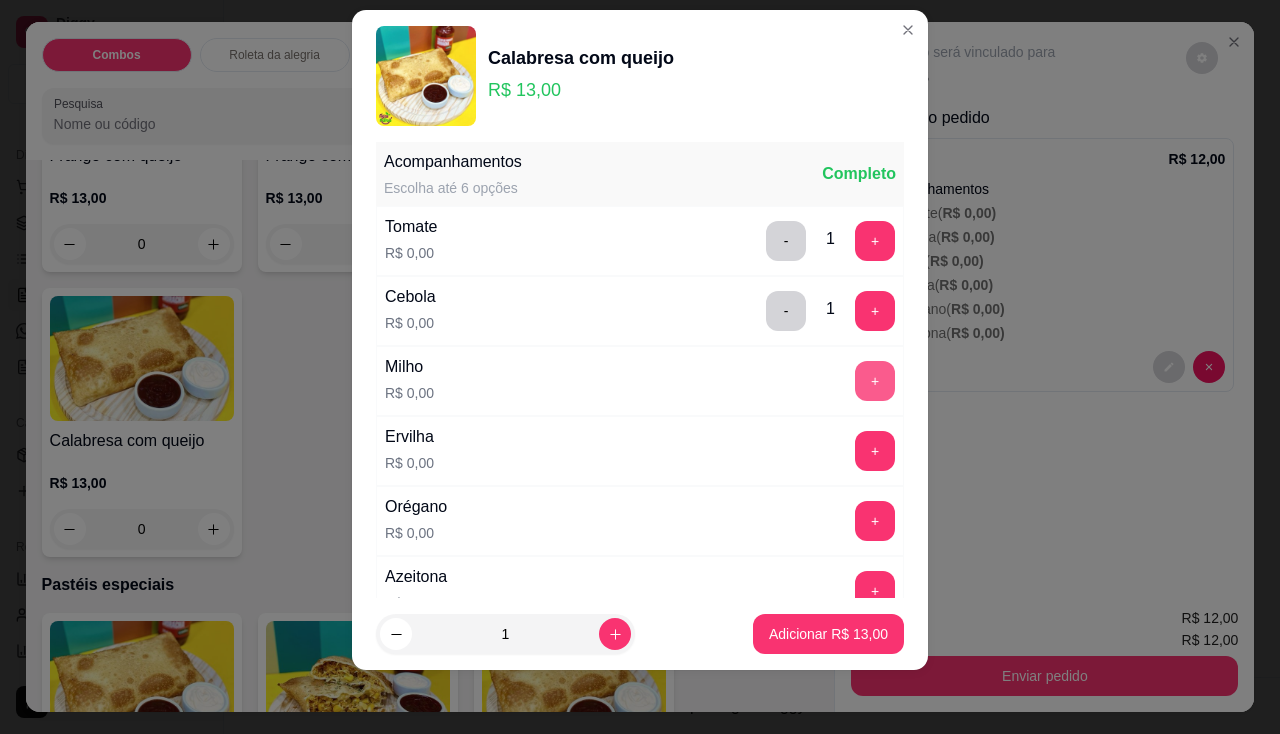 click on "+" at bounding box center (875, 381) 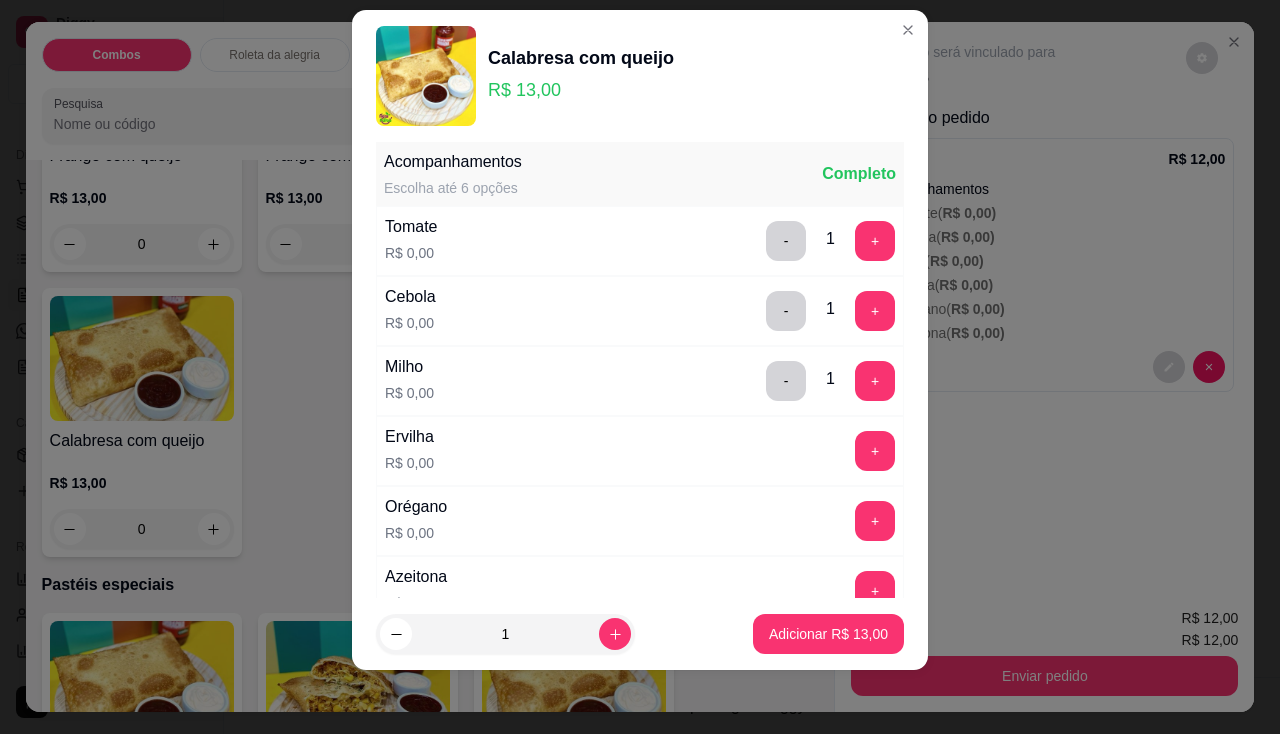 click on "Milho R$ 0,00 - 1 +" at bounding box center [640, 381] 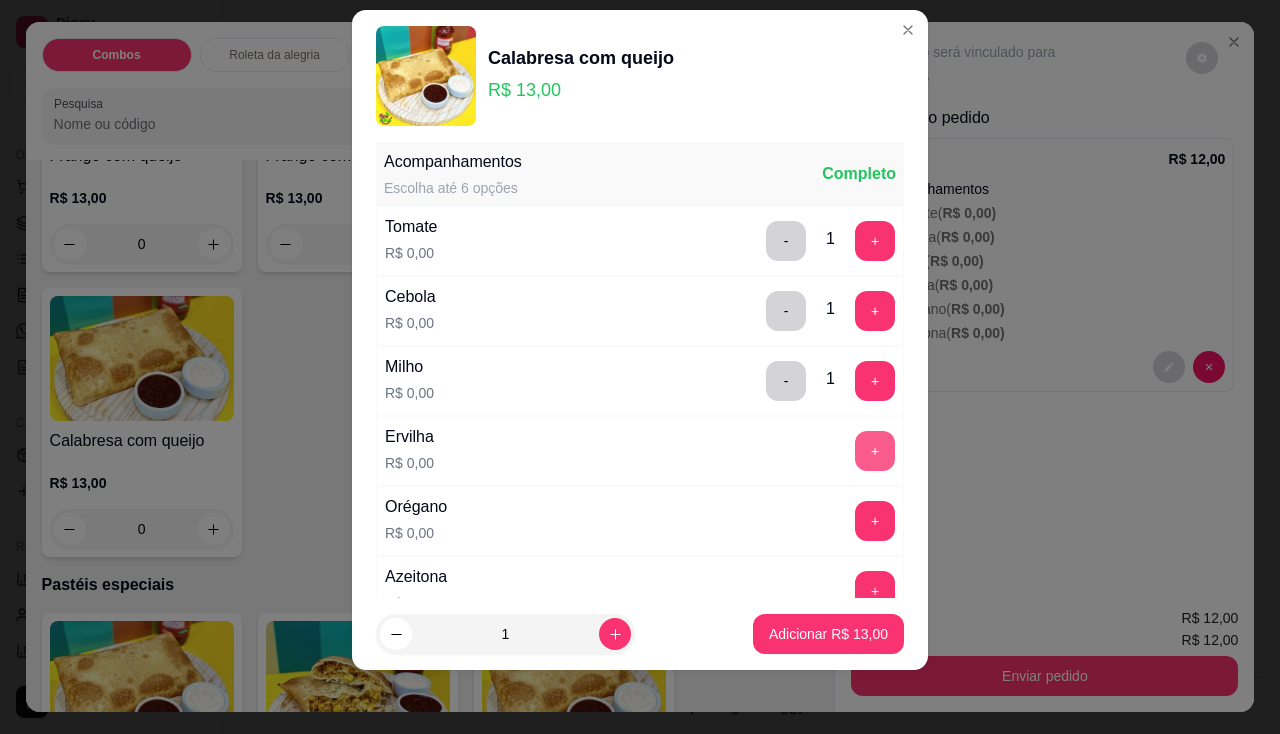 click on "+" at bounding box center (875, 451) 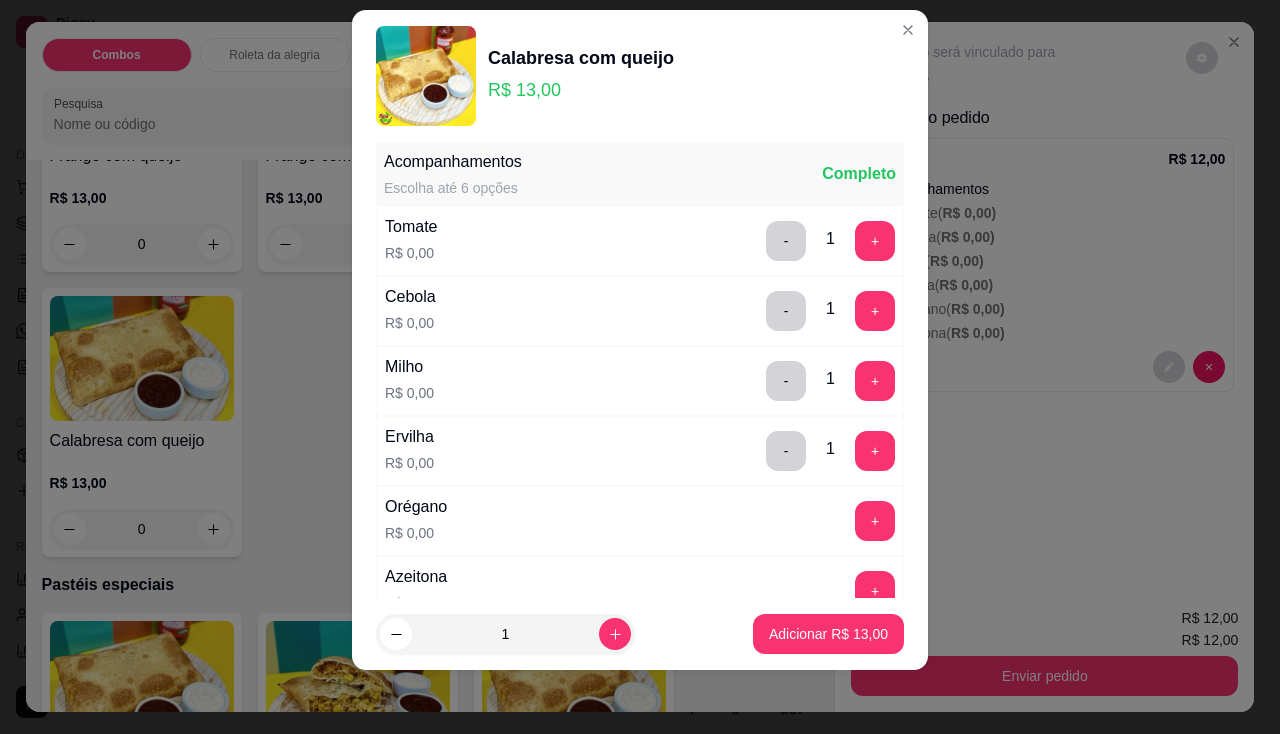 click on "Orégano  R$ 0,00 +" at bounding box center (640, 521) 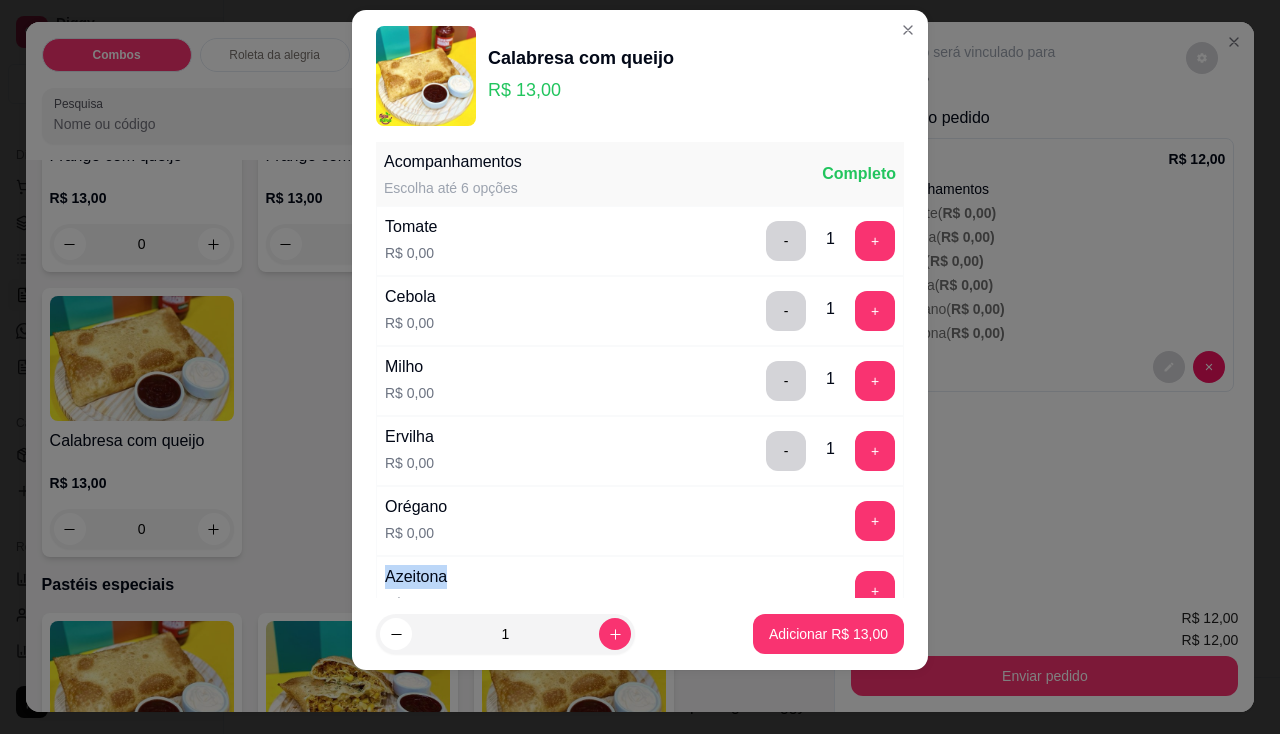 click on "+" at bounding box center [875, 521] 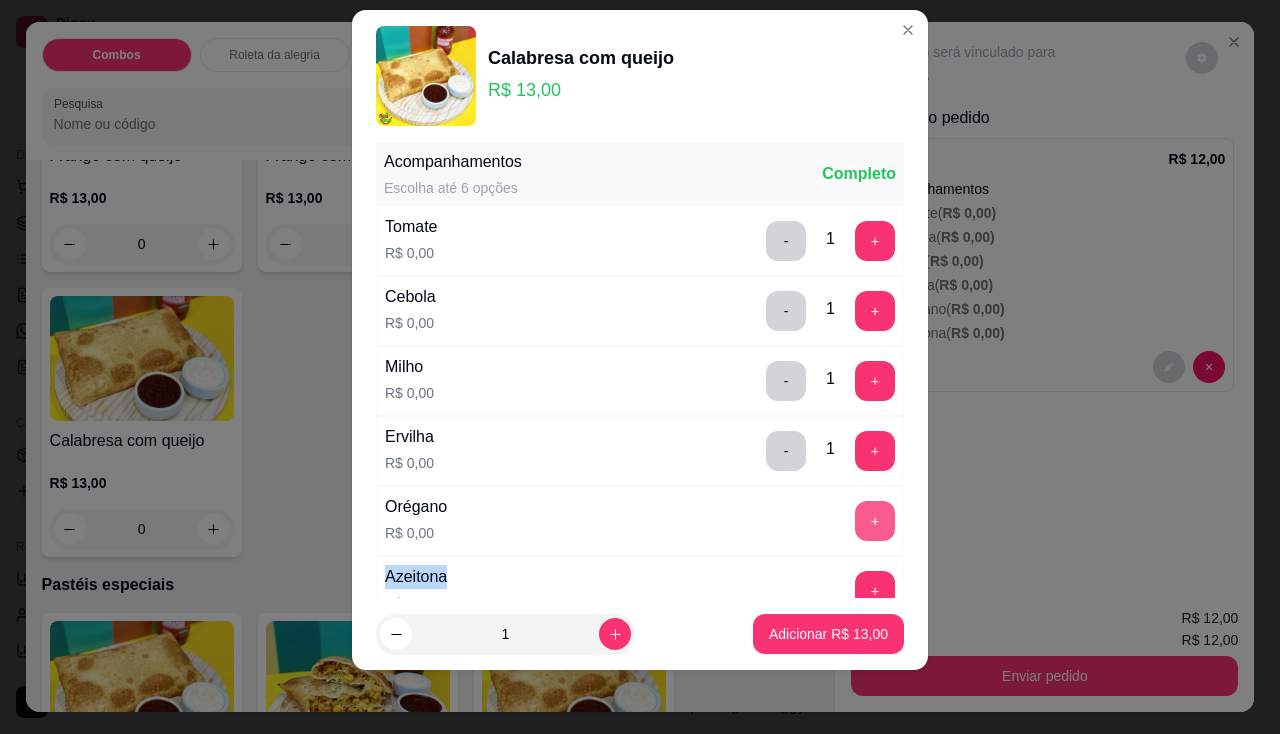 click on "+" at bounding box center [875, 521] 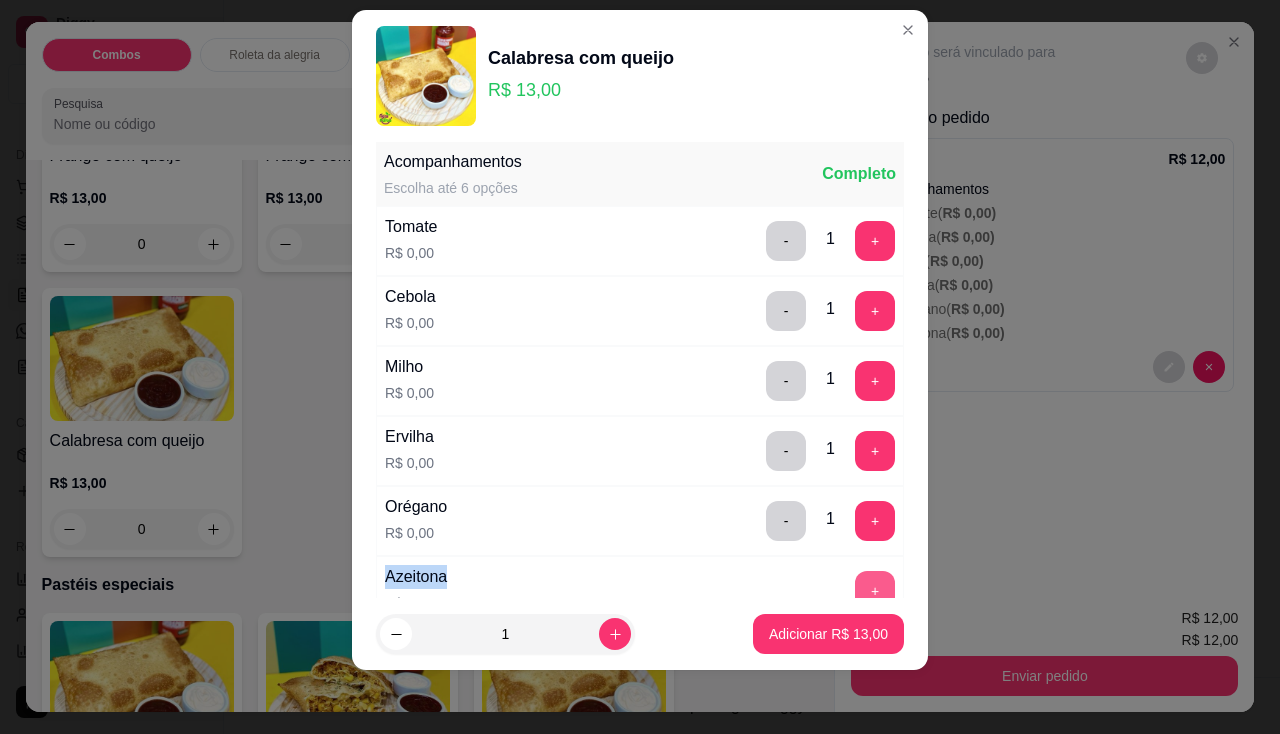 click on "+" at bounding box center [875, 591] 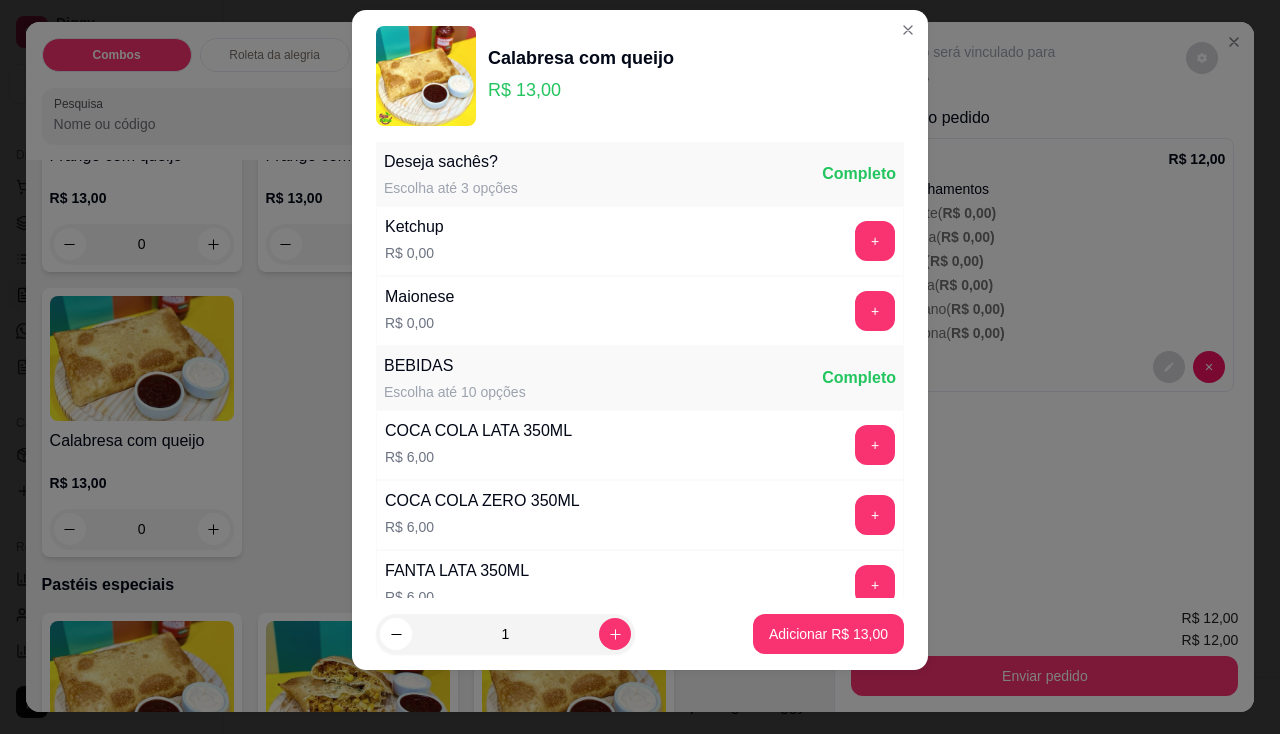 scroll, scrollTop: 728, scrollLeft: 0, axis: vertical 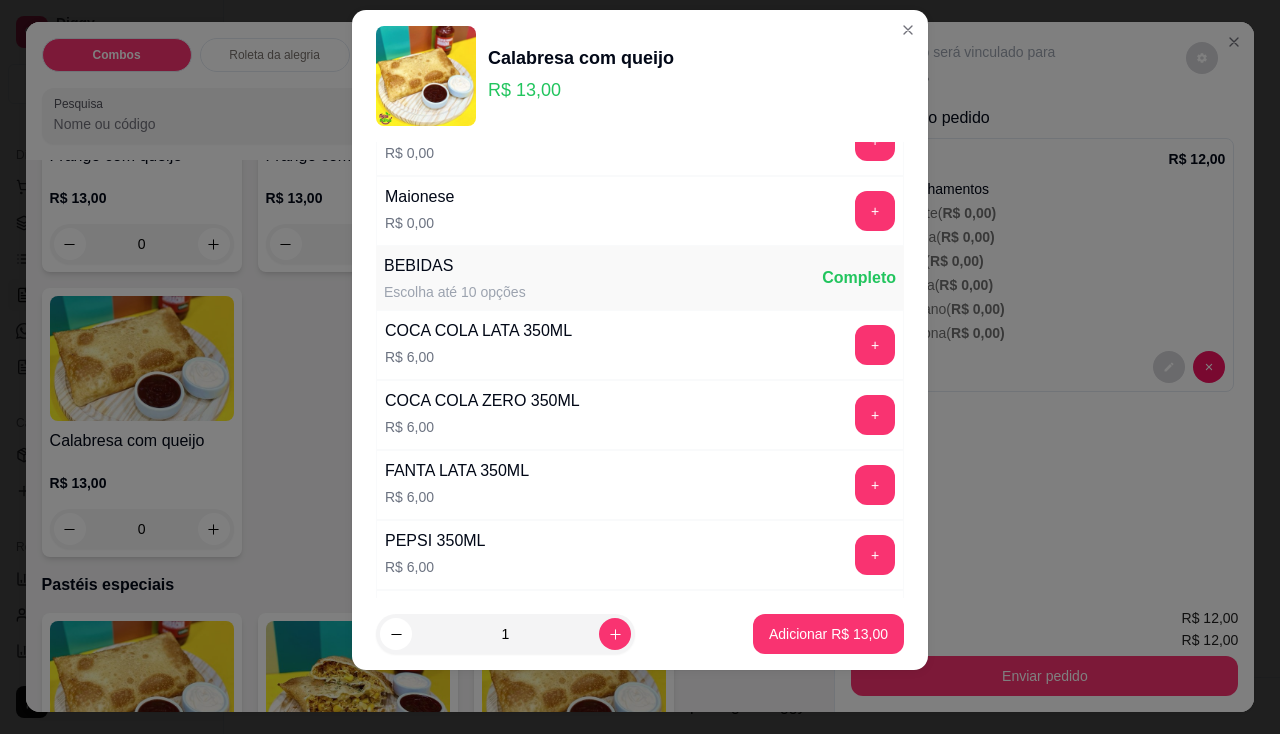 click on "FANTA LATA 350ML R$ 6,00 +" at bounding box center (640, 485) 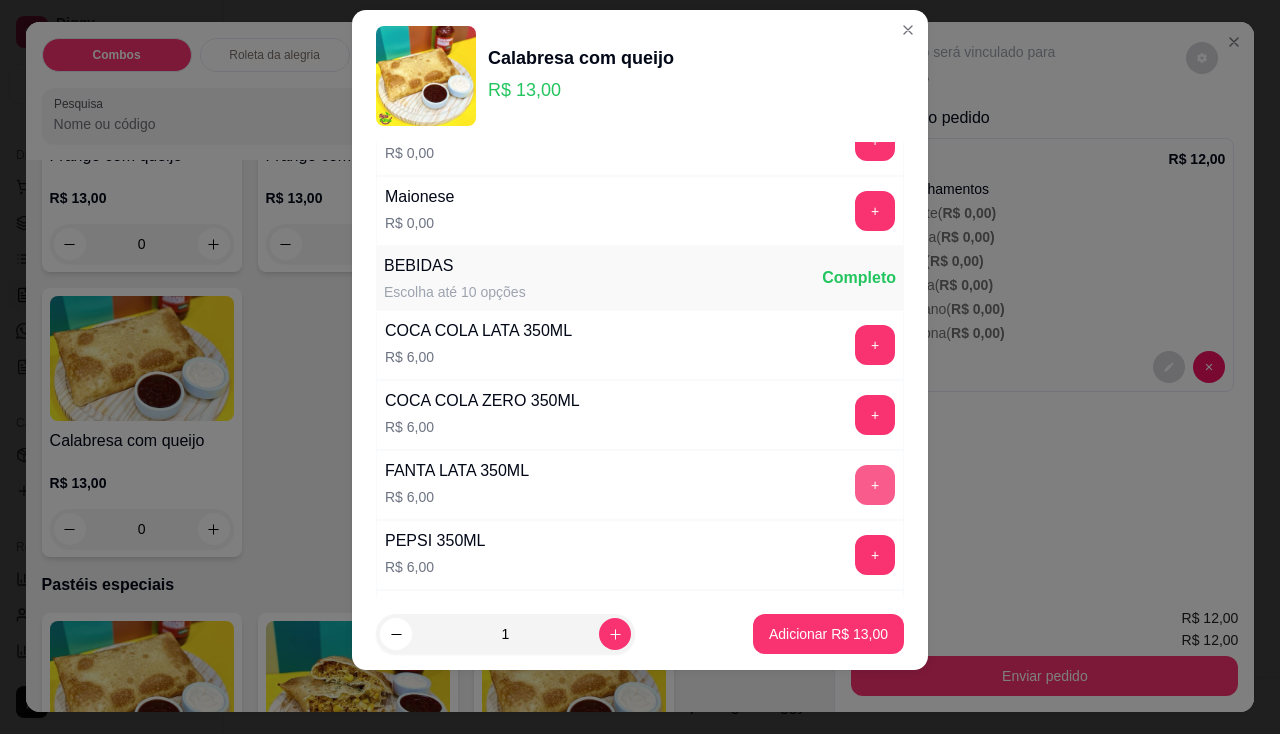 click on "+" at bounding box center (875, 485) 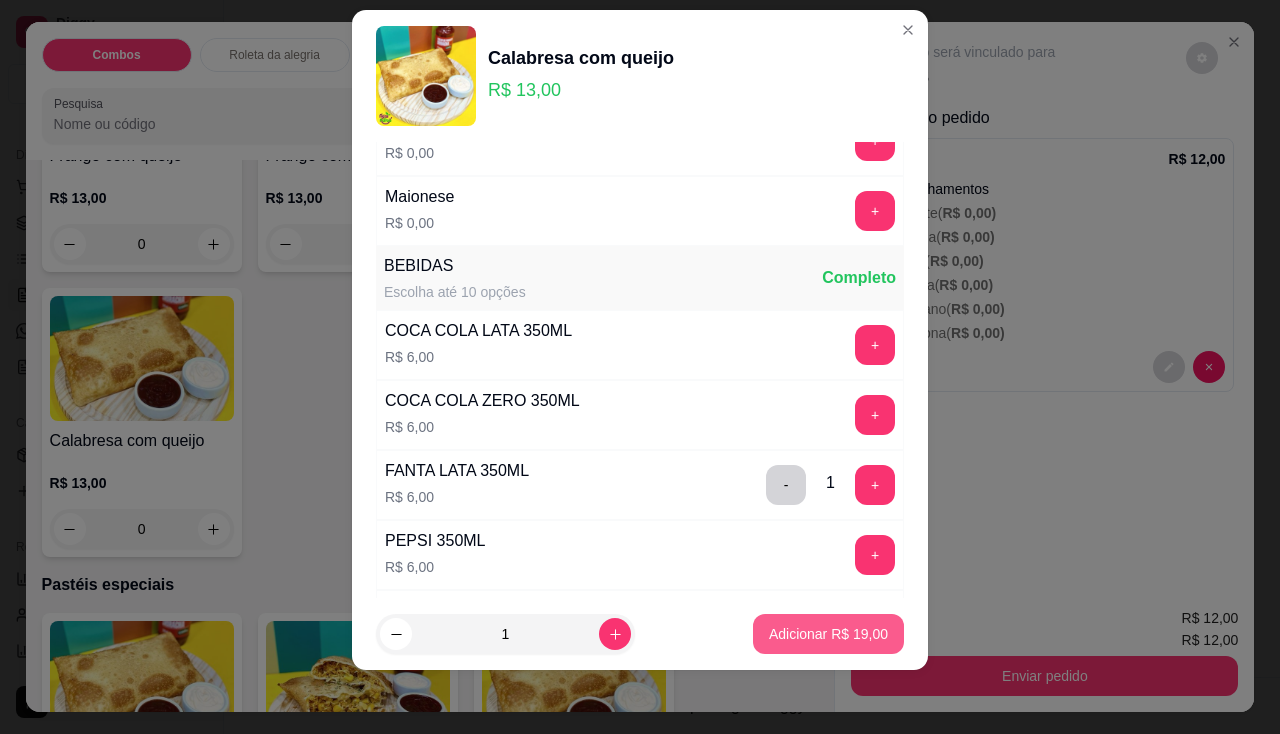 click on "Adicionar   R$ 19,00" at bounding box center [828, 634] 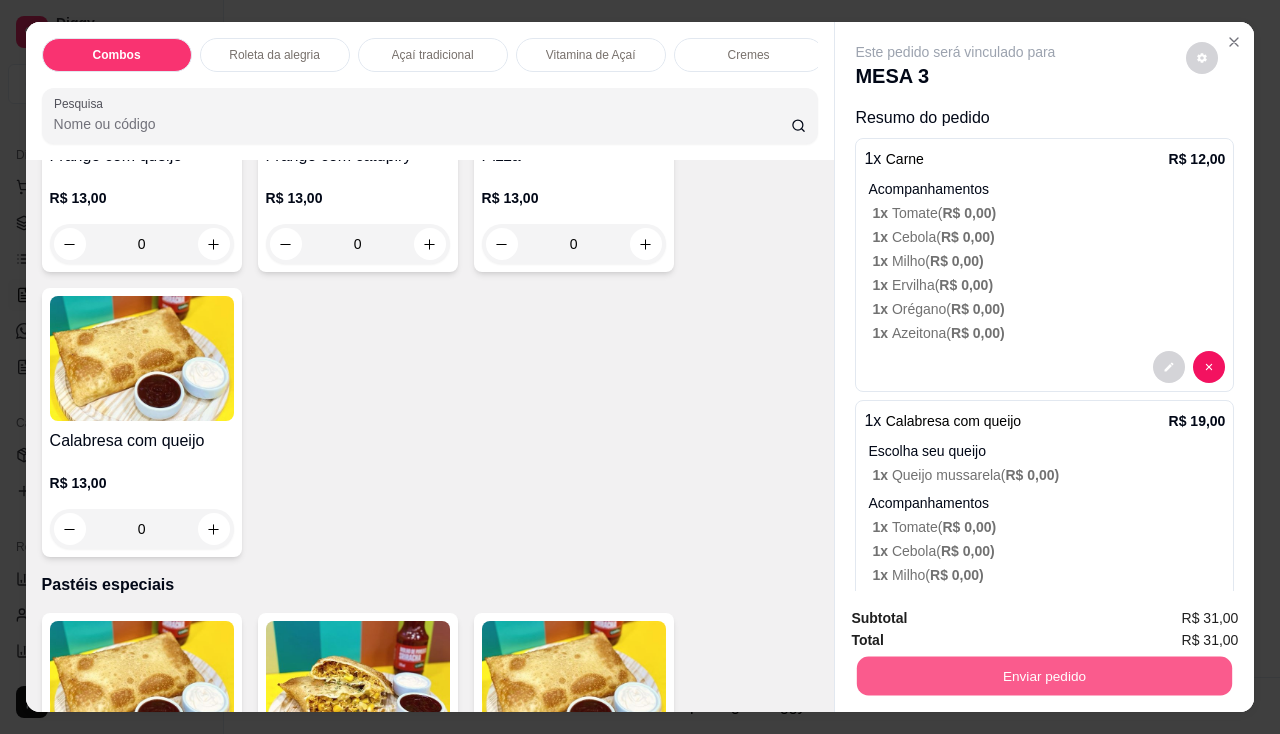 click on "Enviar pedido" at bounding box center [1044, 676] 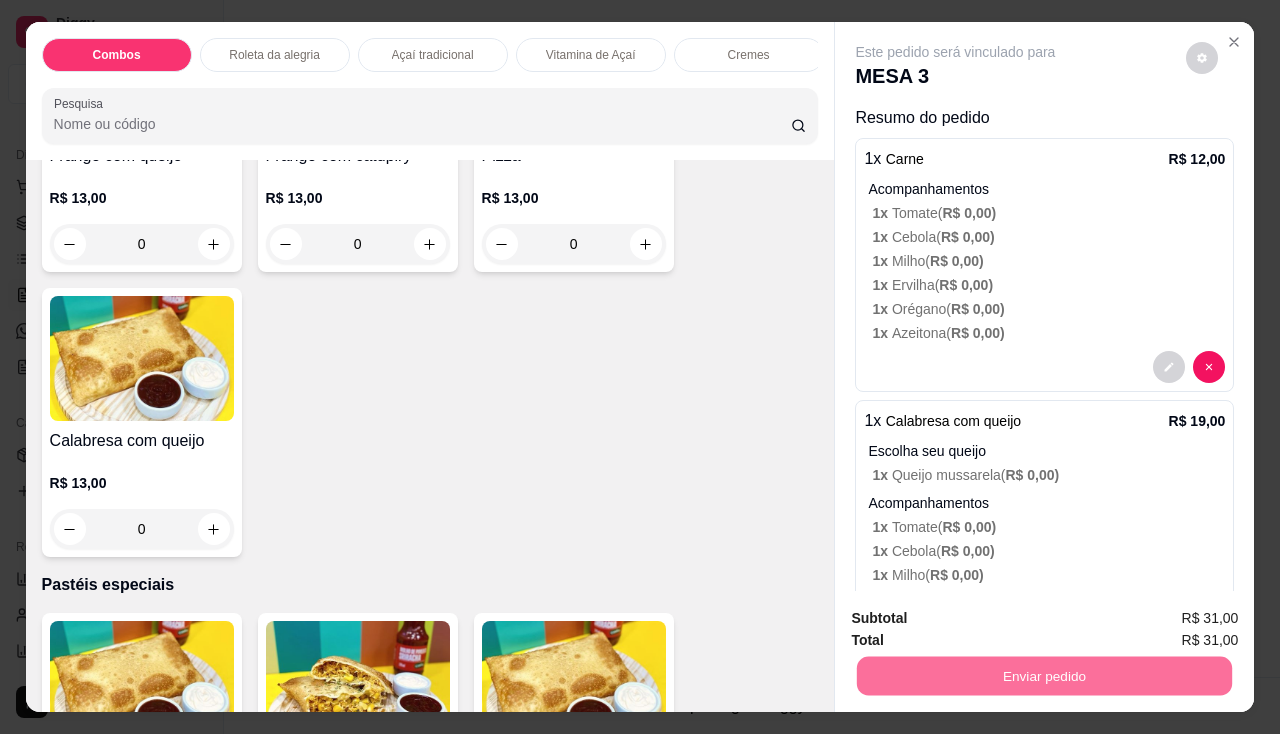 click on "Não registrar e enviar pedido" at bounding box center (979, 619) 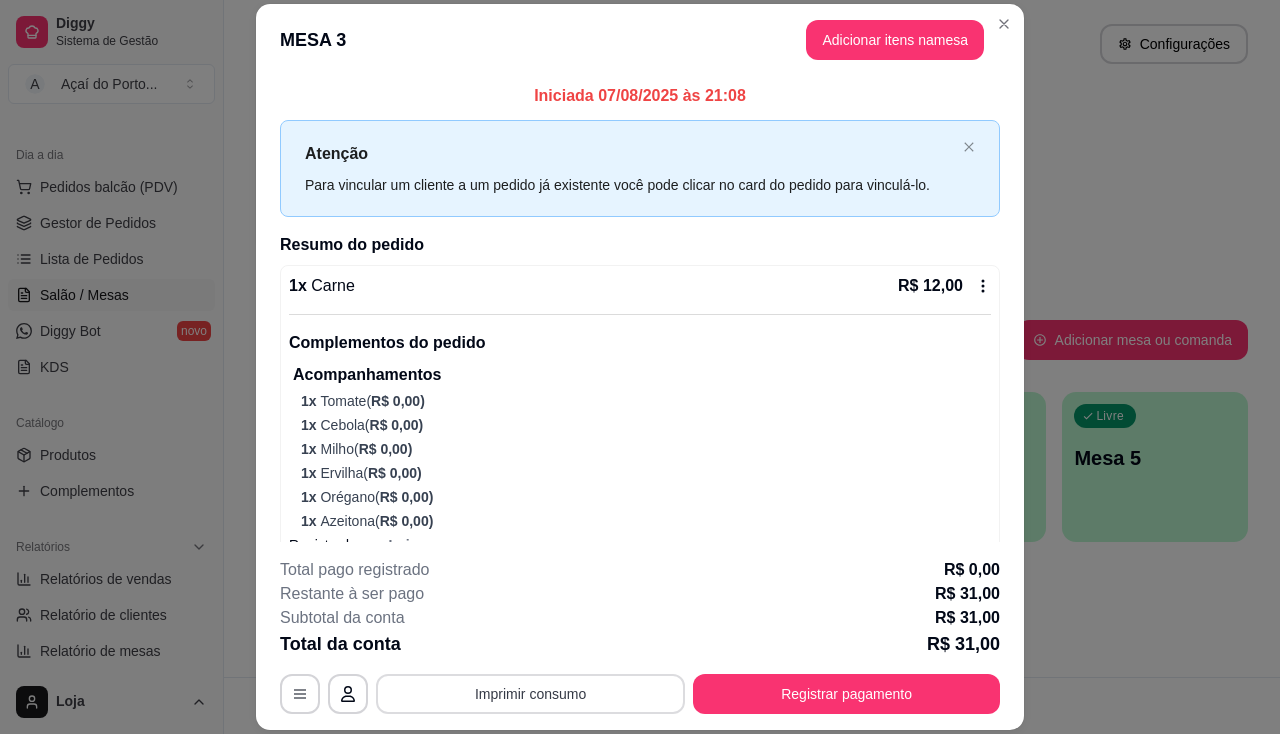 click on "Imprimir consumo" at bounding box center (530, 694) 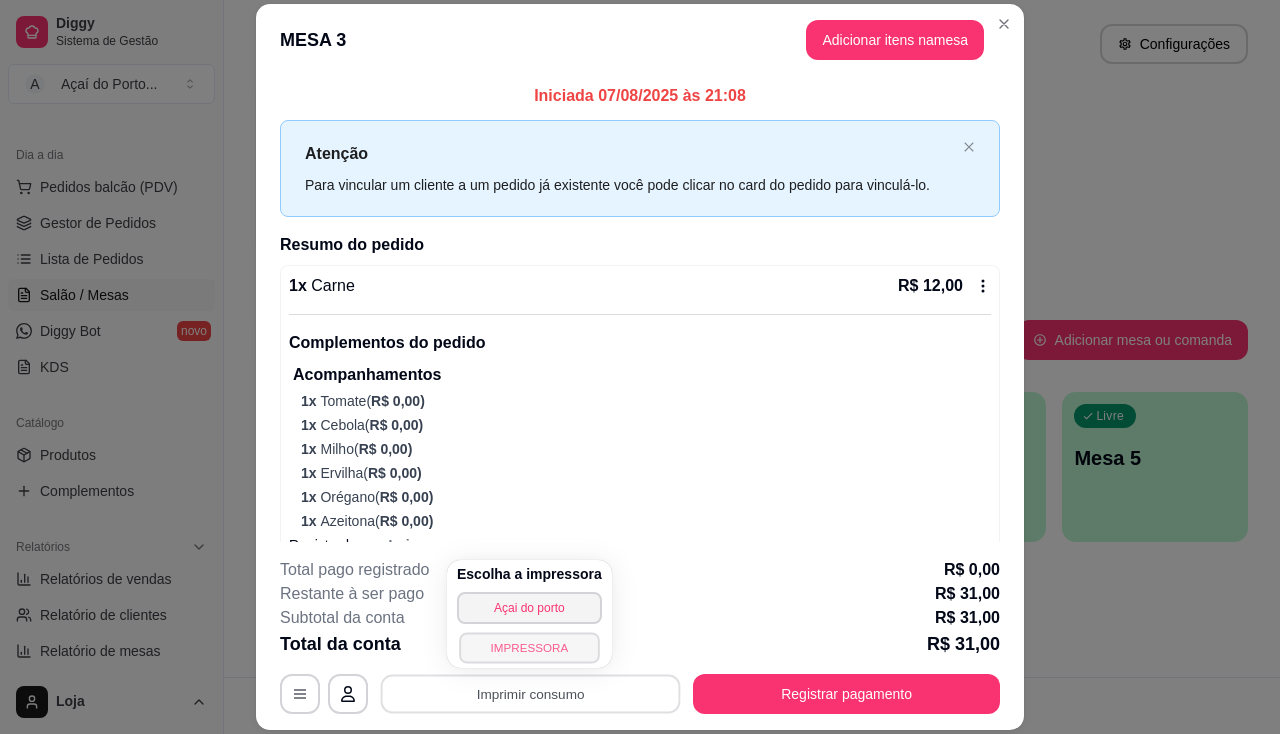 click on "IMPRESSORA" at bounding box center [529, 647] 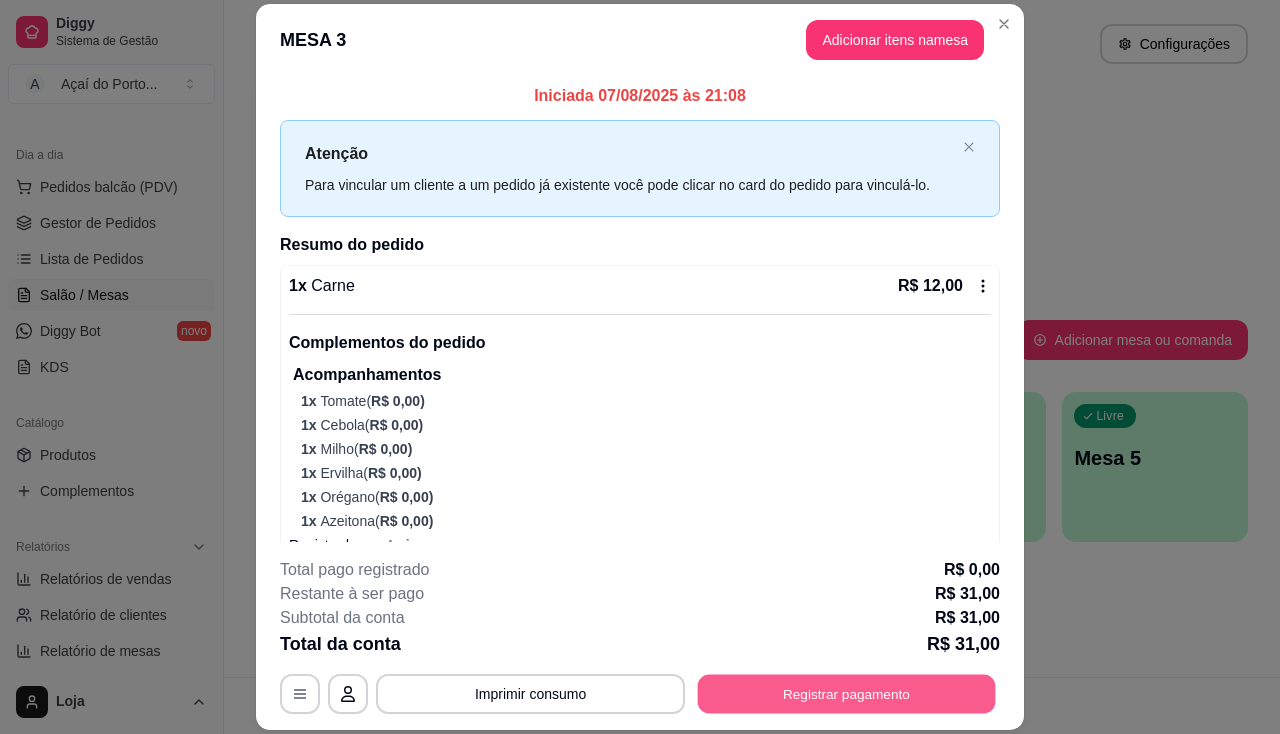 click on "Registrar pagamento" at bounding box center (847, 694) 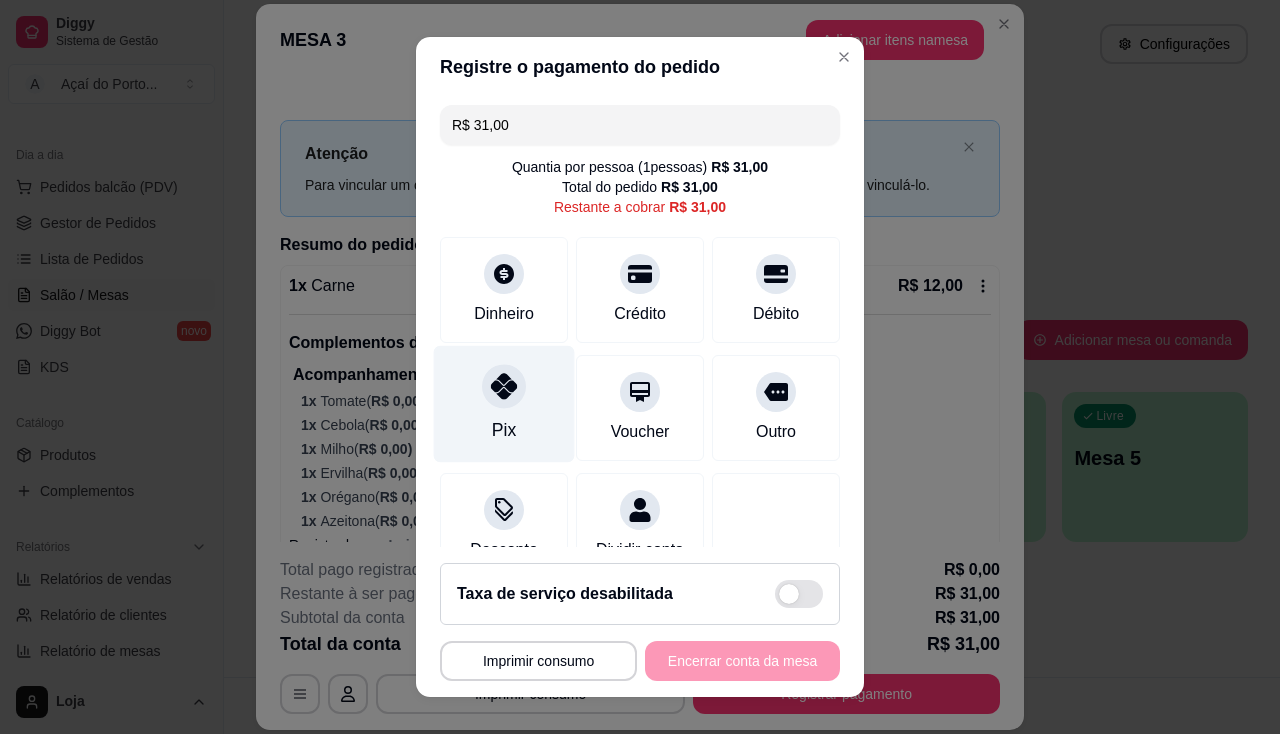 click 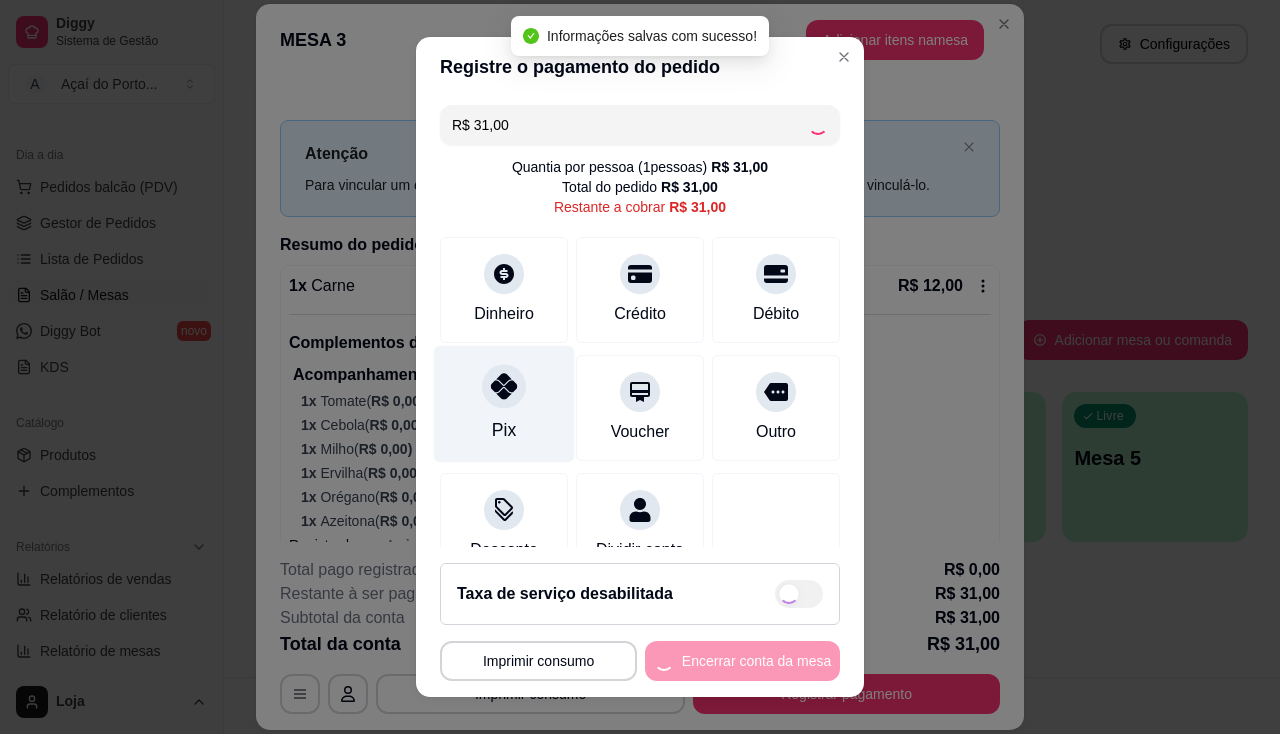 type on "R$ 0,00" 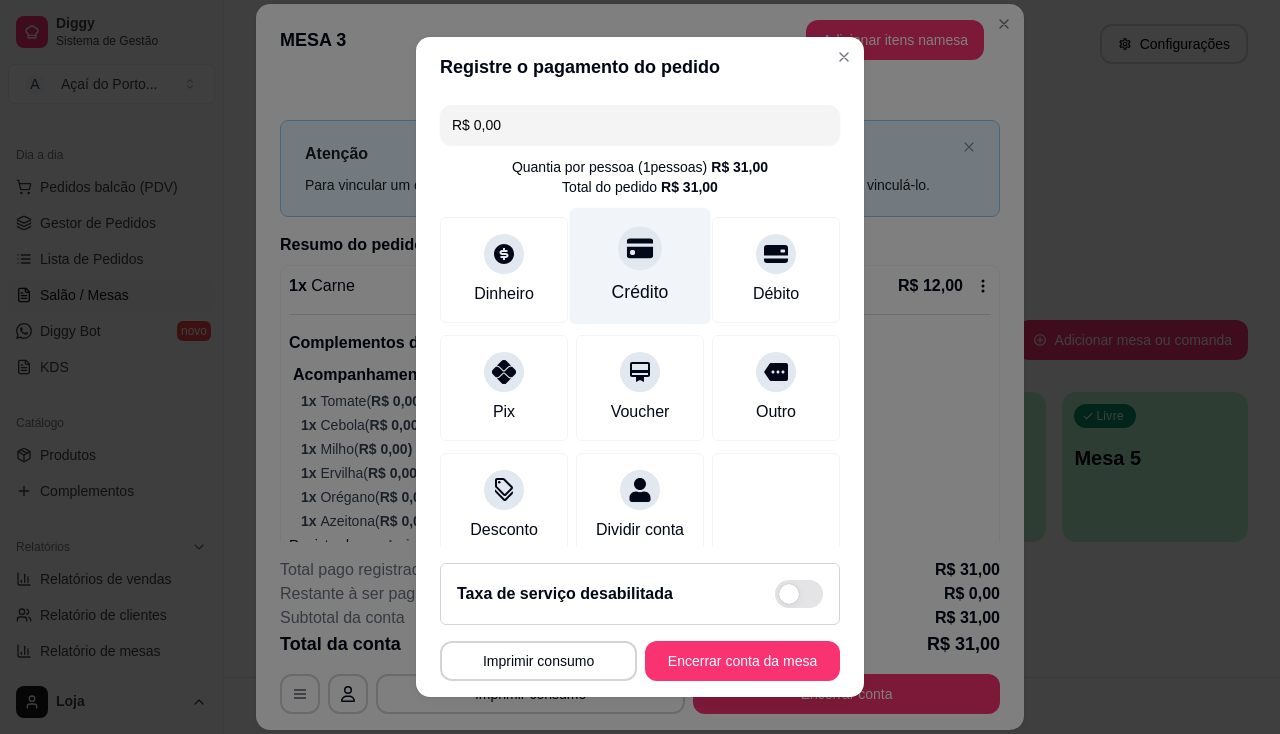 click at bounding box center (640, 248) 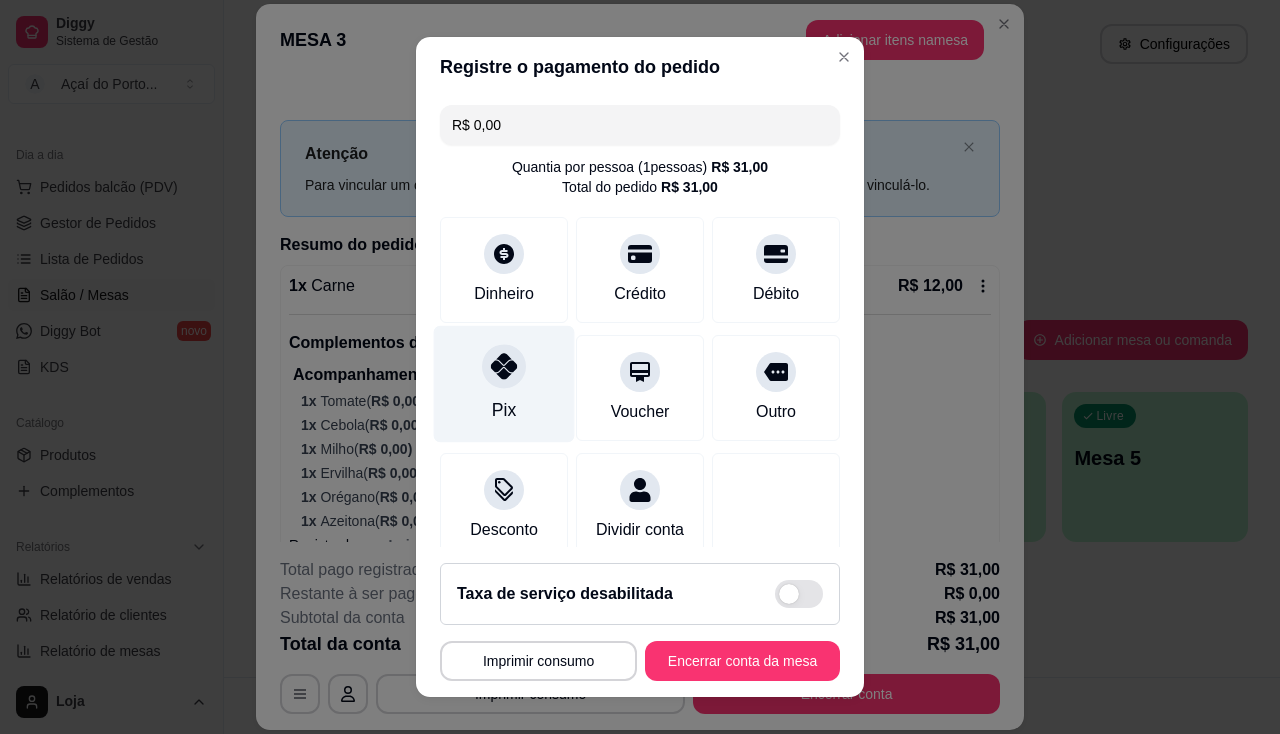click at bounding box center [504, 366] 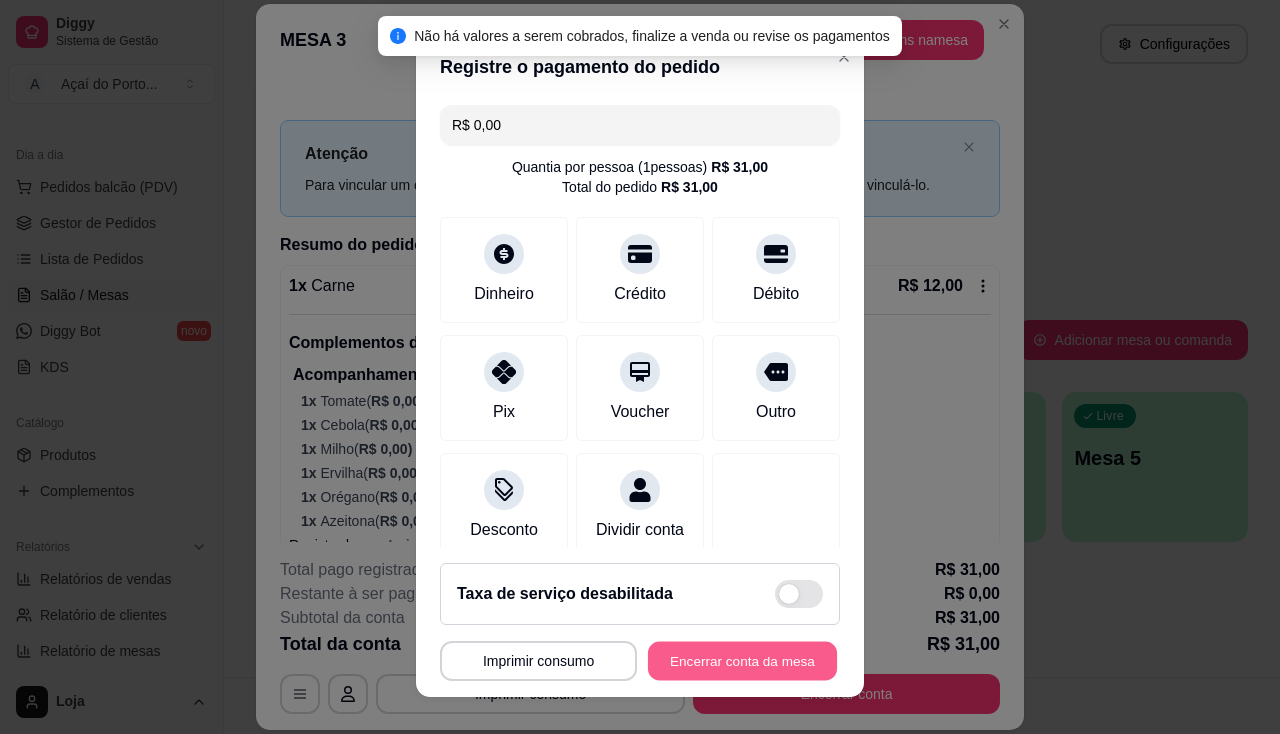 click on "Encerrar conta da mesa" at bounding box center [742, 661] 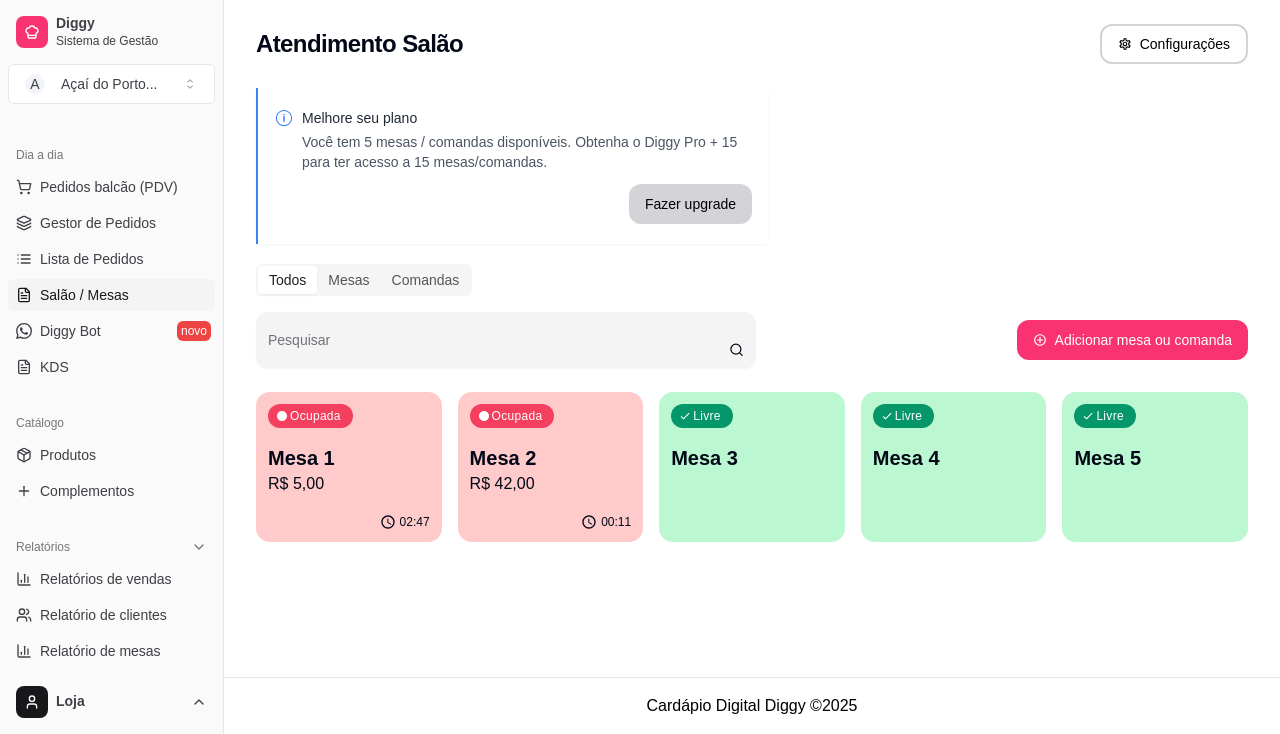 click on "R$ 42,00" at bounding box center (551, 484) 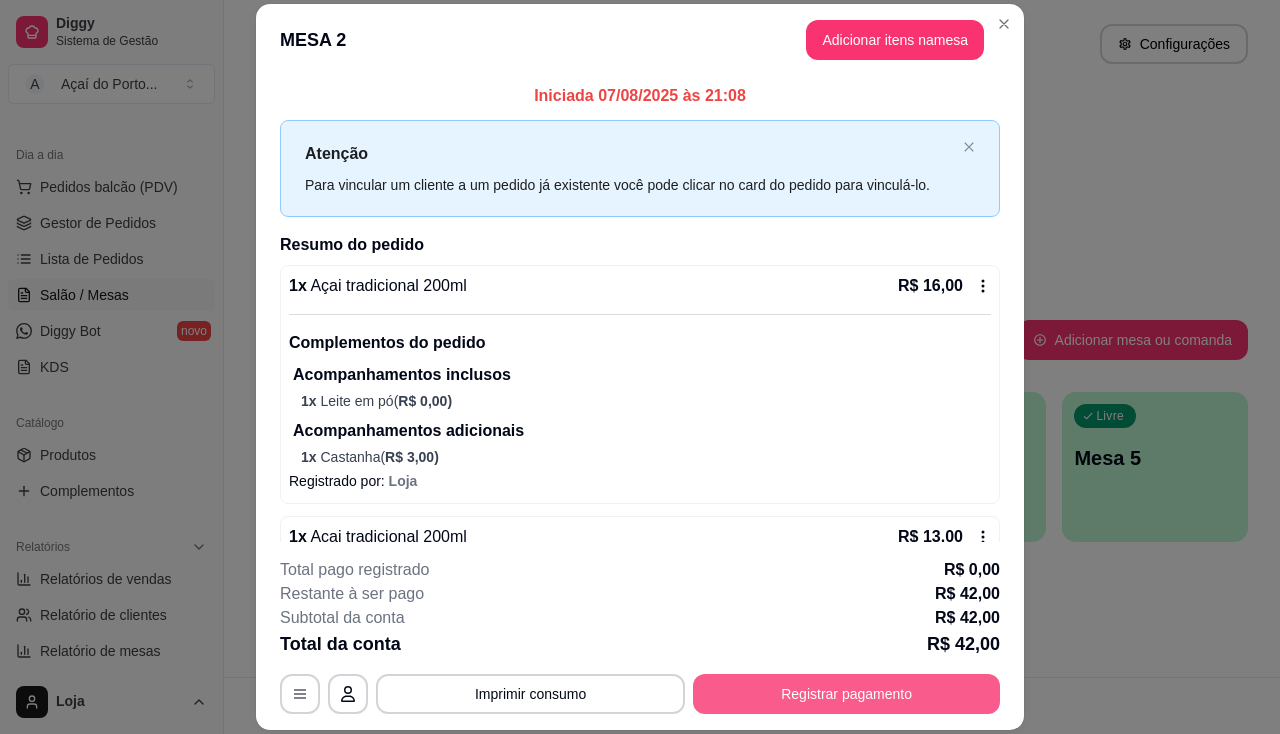 click on "Registrar pagamento" at bounding box center (846, 694) 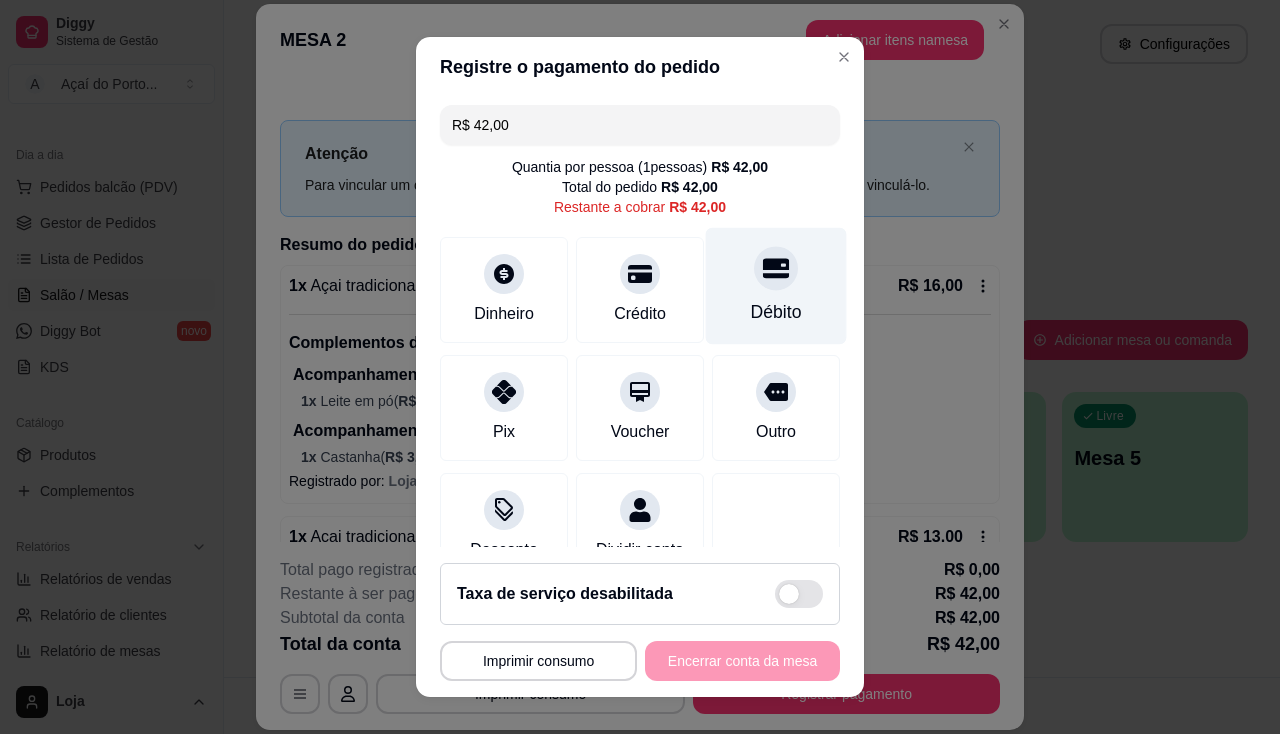 click on "Débito" at bounding box center (776, 285) 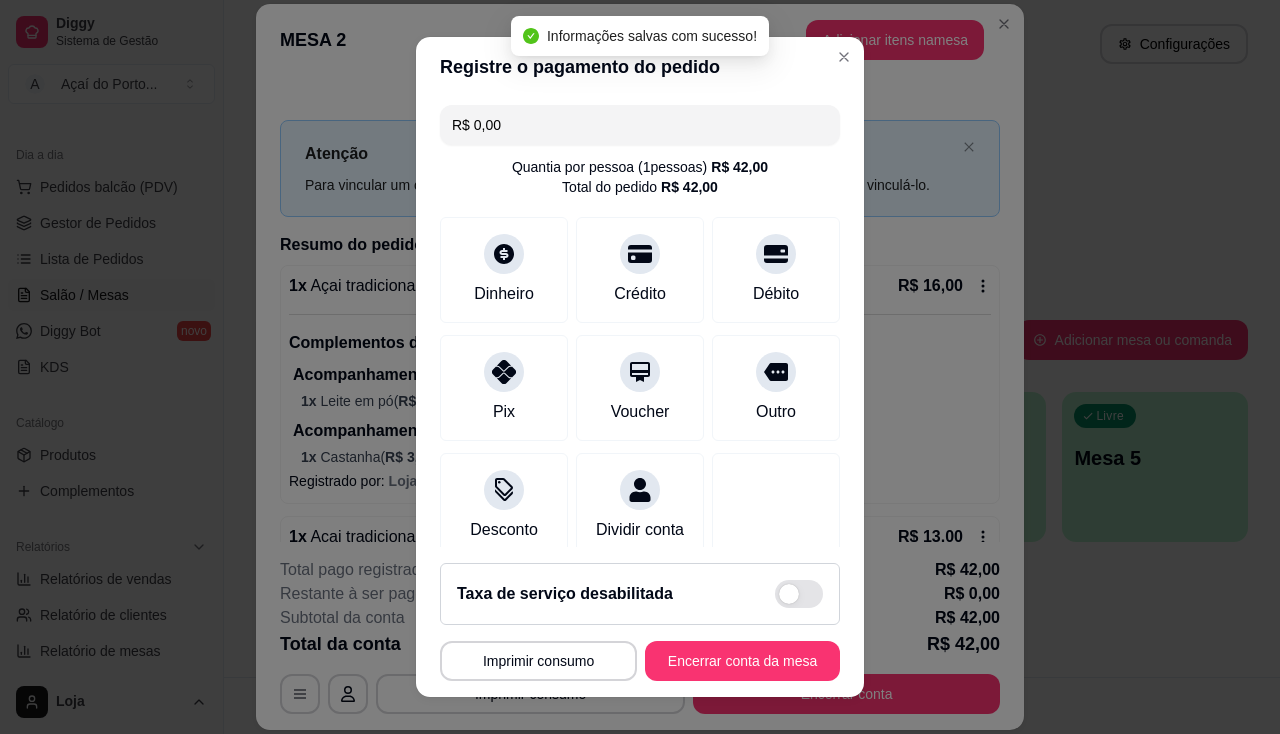 type on "R$ 0,00" 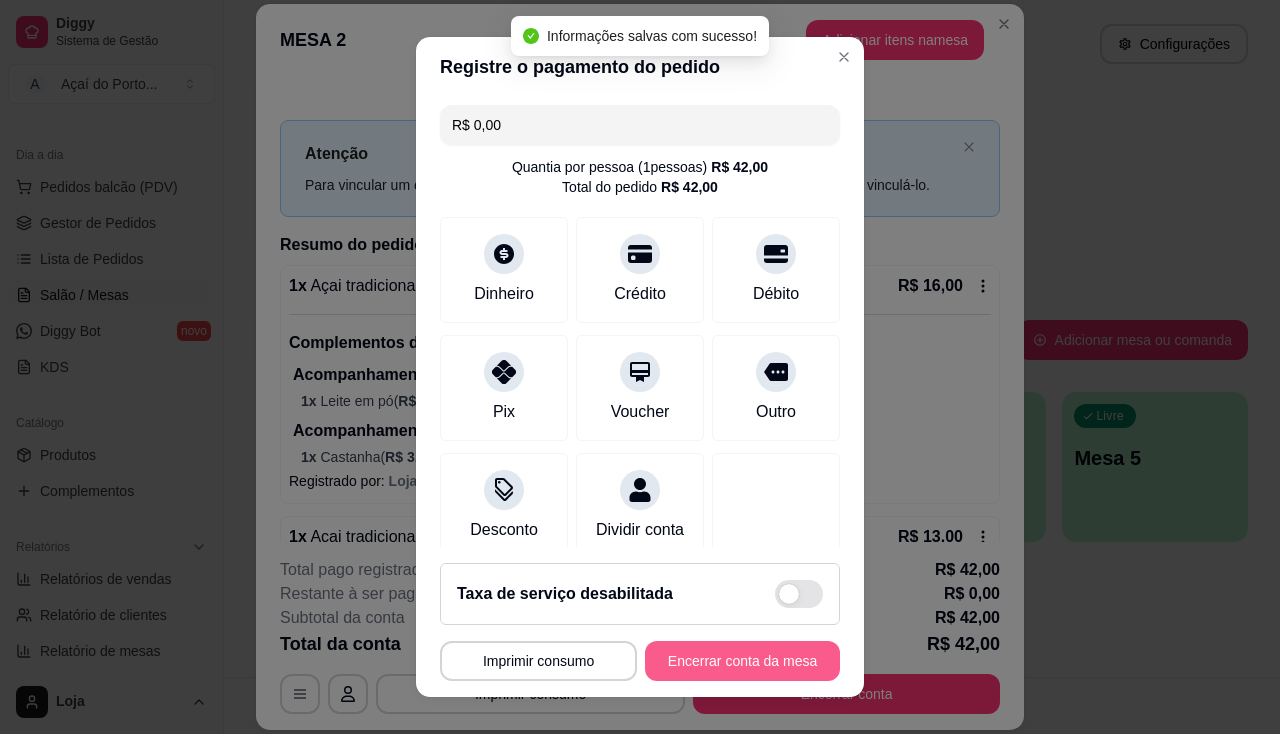 click on "Encerrar conta da mesa" at bounding box center [742, 661] 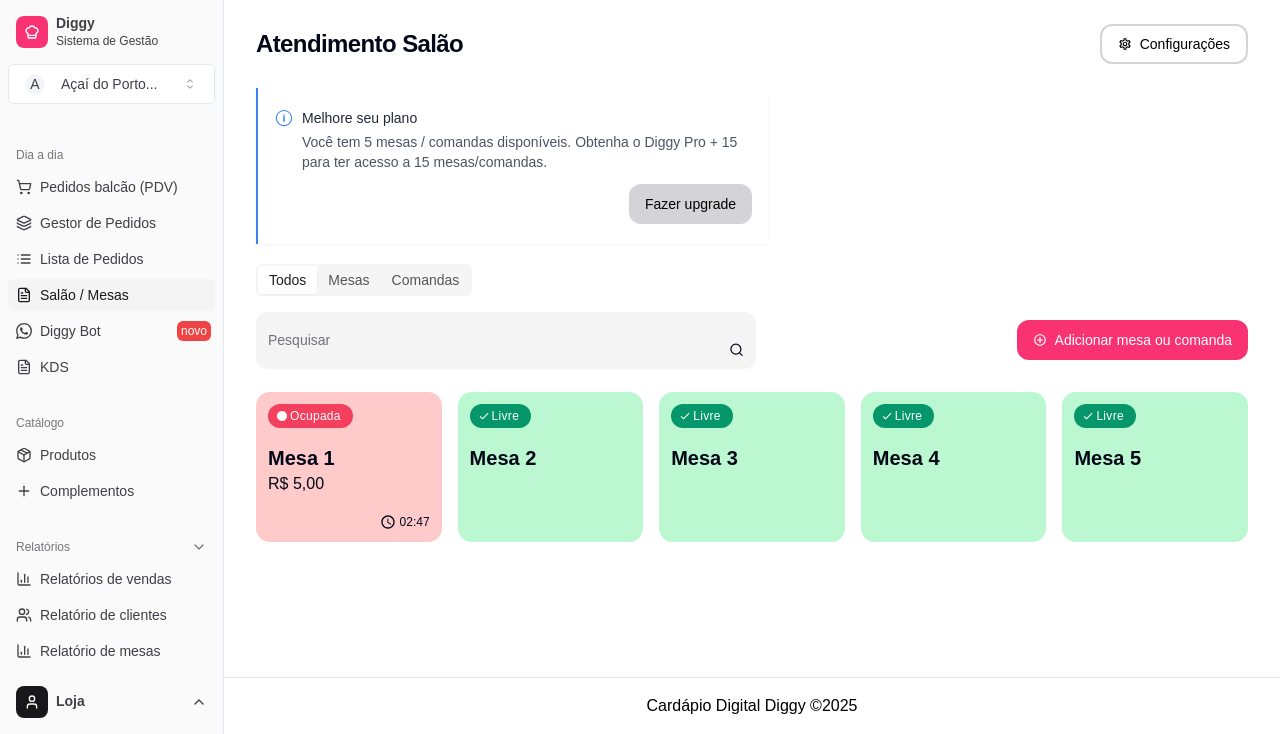 click on "R$ 5,00" at bounding box center (349, 484) 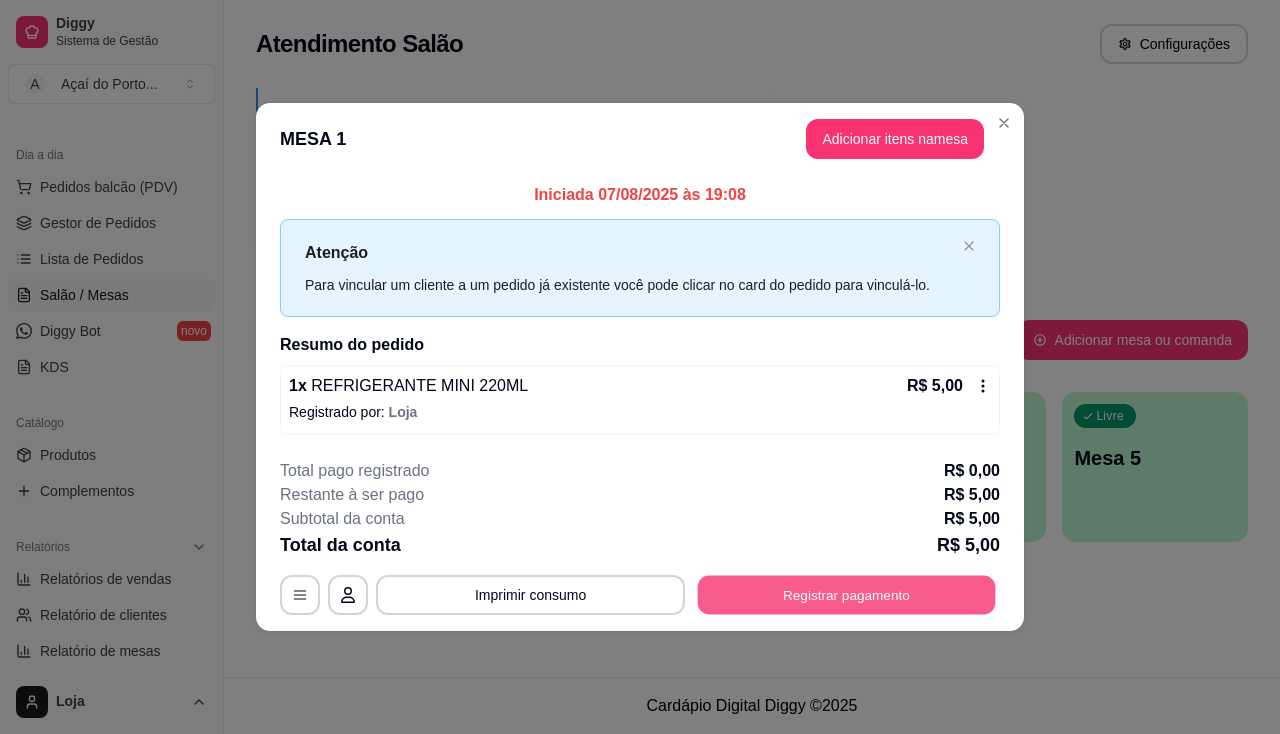click on "Registrar pagamento" at bounding box center (847, 594) 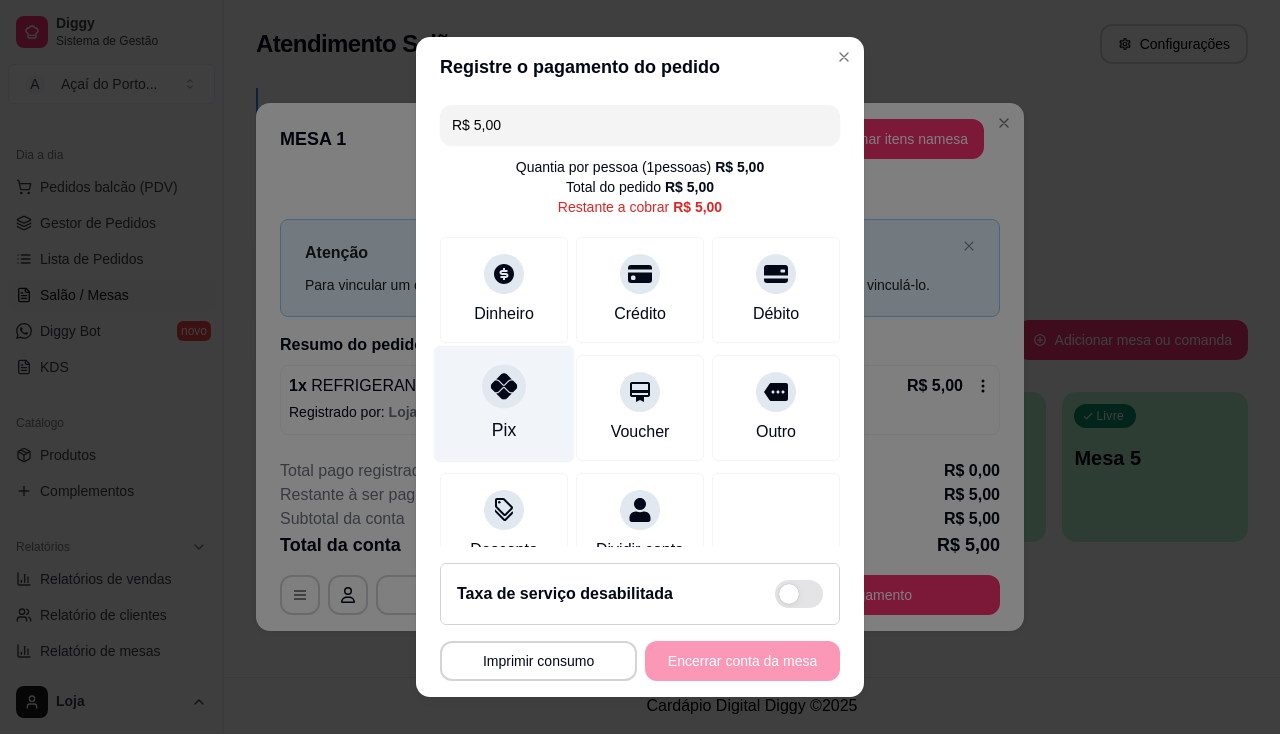 click 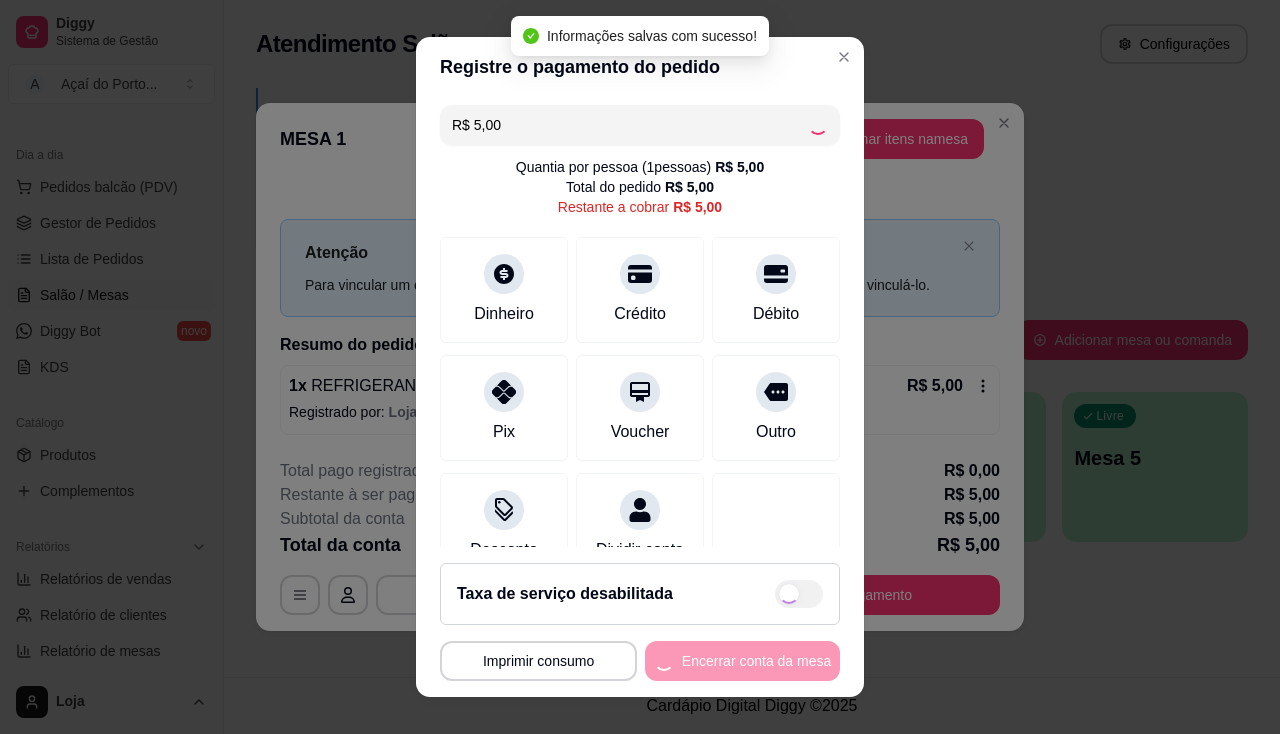 type on "R$ 0,00" 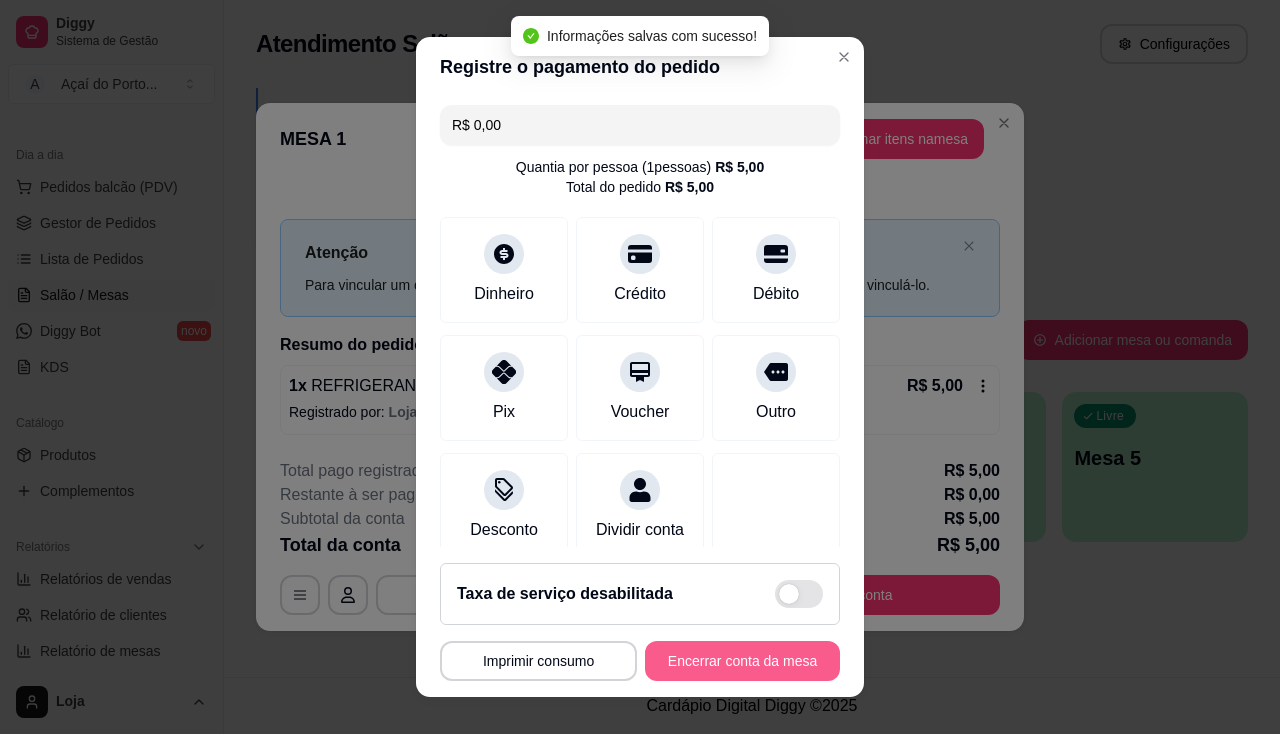 click on "Encerrar conta da mesa" at bounding box center (742, 661) 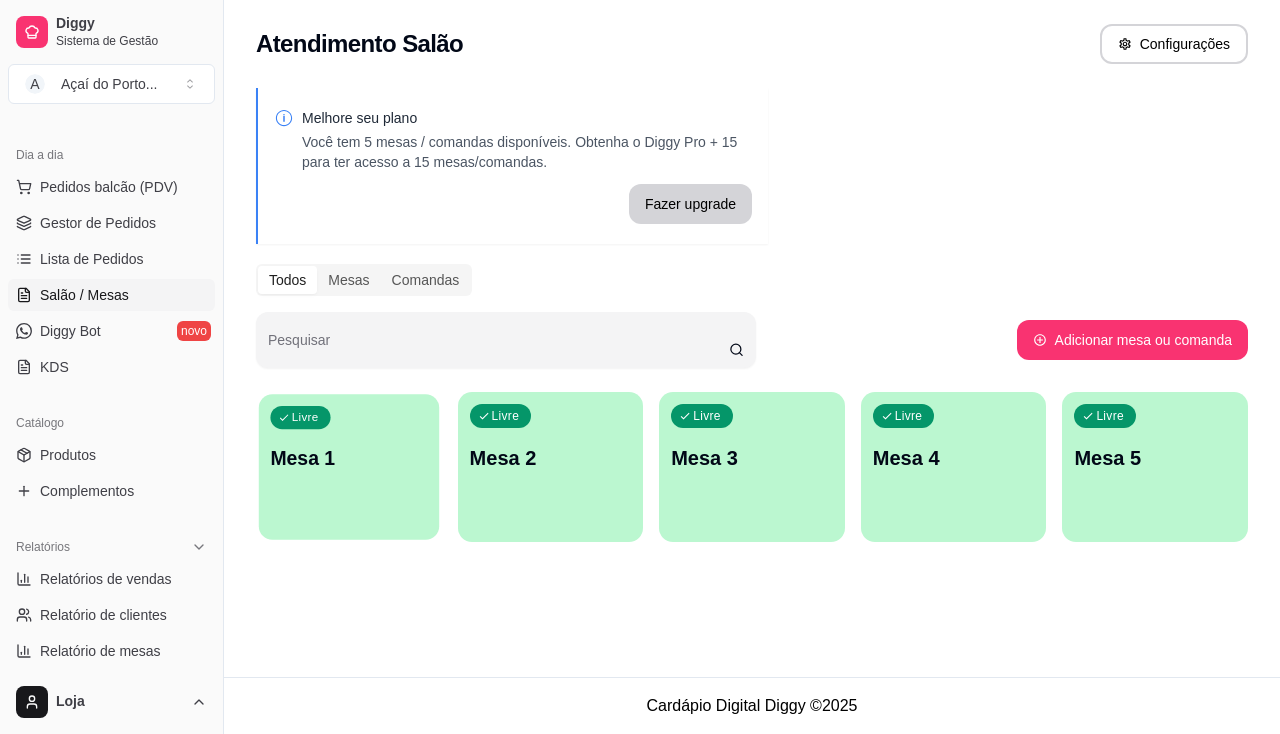 click on "Livre Mesa 1" at bounding box center [349, 455] 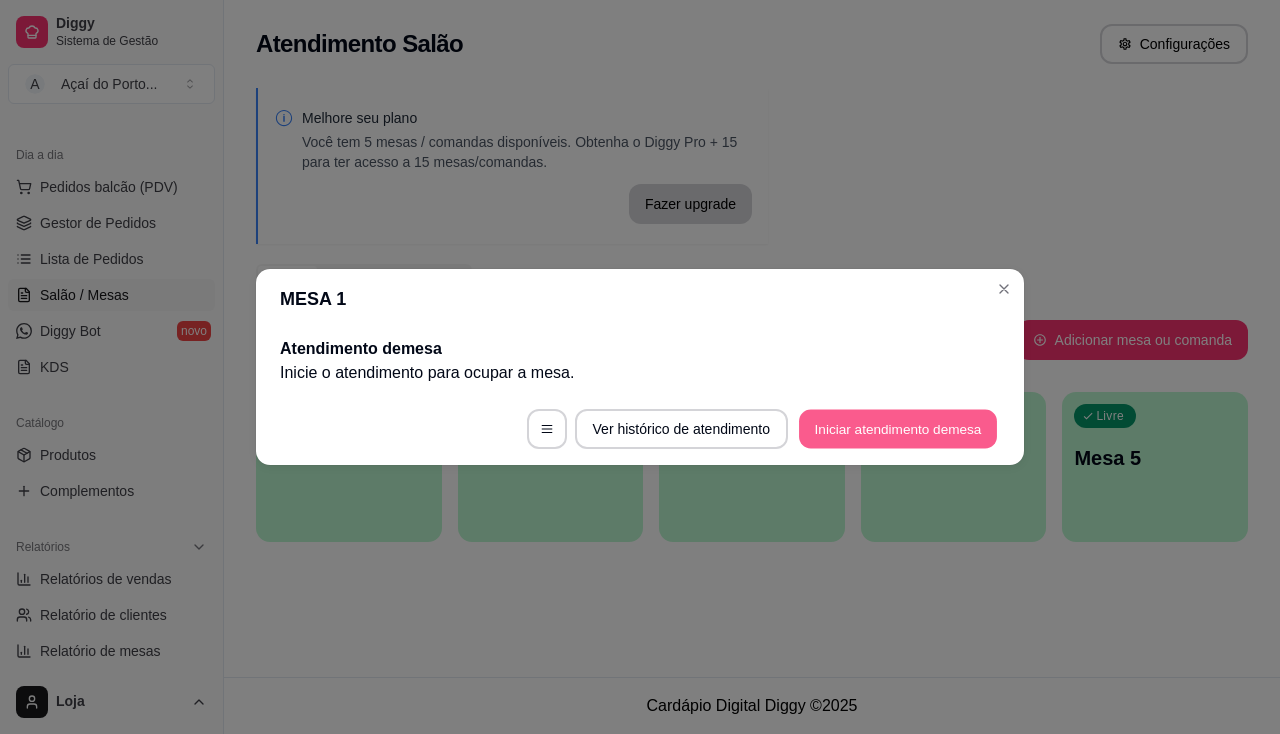 click on "Iniciar atendimento de  mesa" at bounding box center [898, 429] 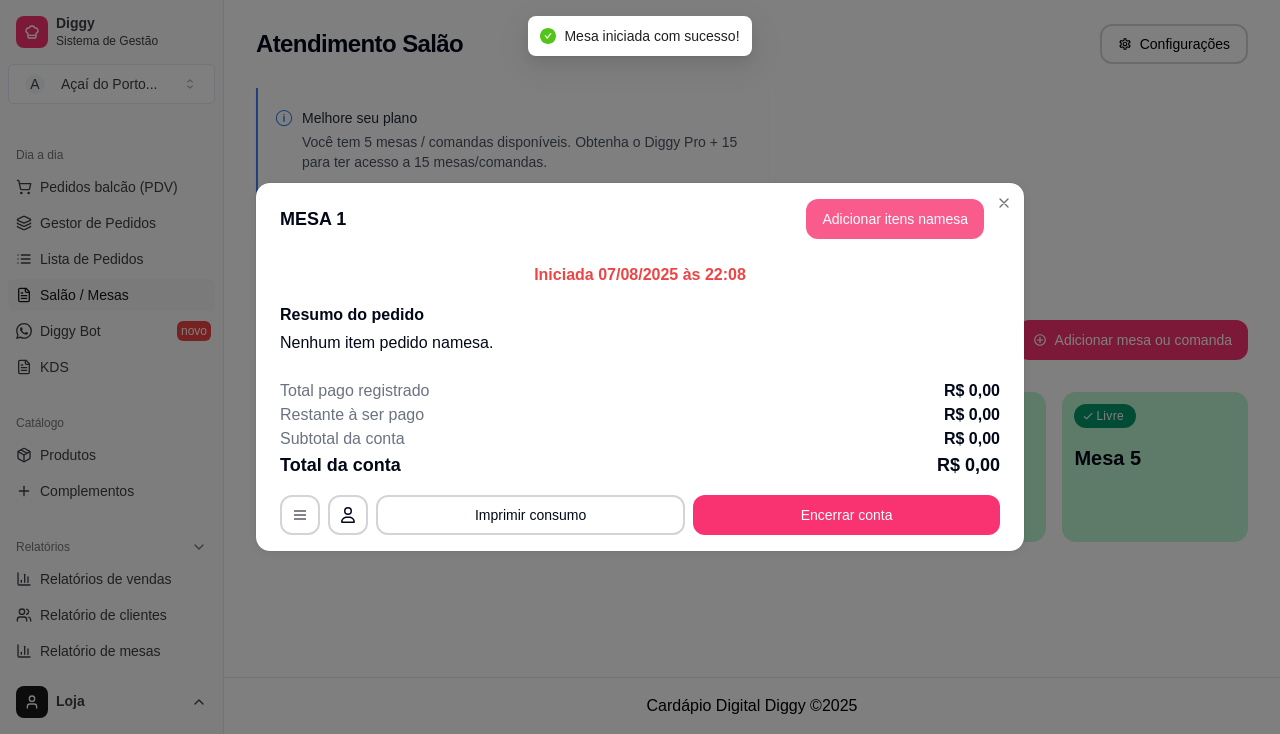 click on "Adicionar itens na  mesa" at bounding box center (895, 219) 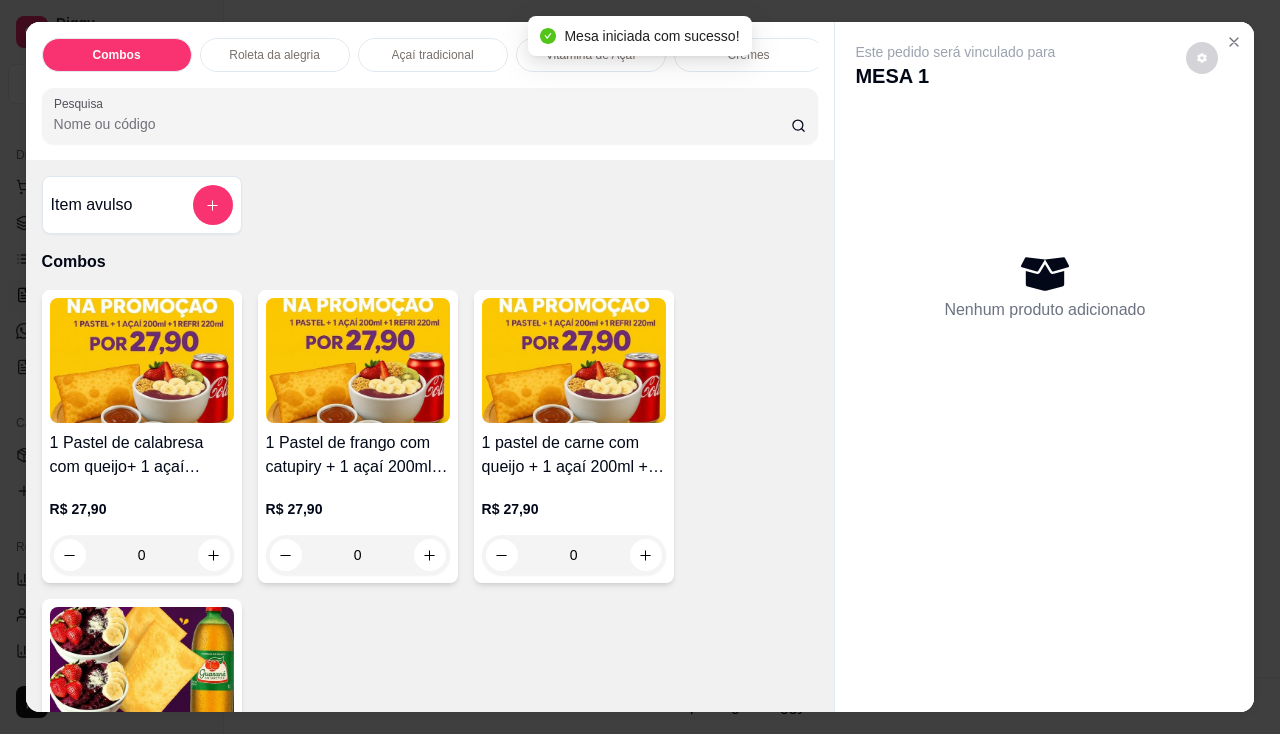 click on "Nenhum produto adicionado" at bounding box center [1044, 286] 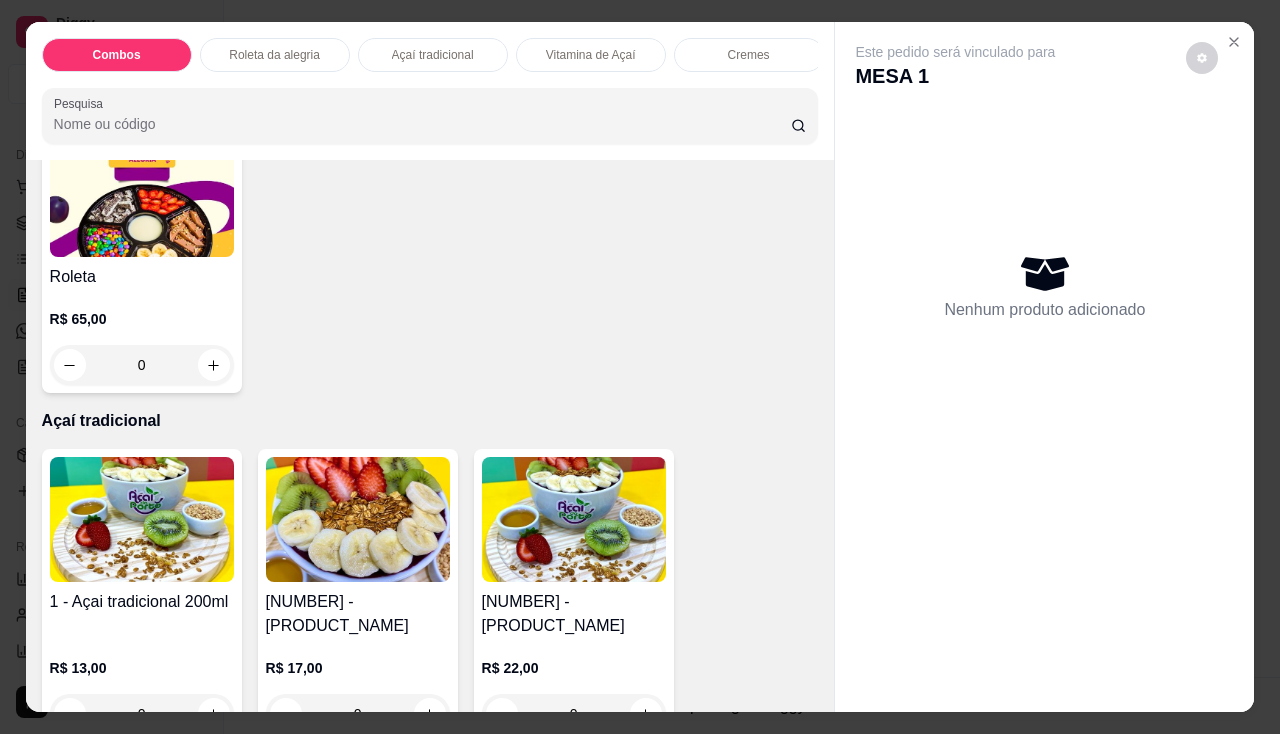 scroll, scrollTop: 1100, scrollLeft: 0, axis: vertical 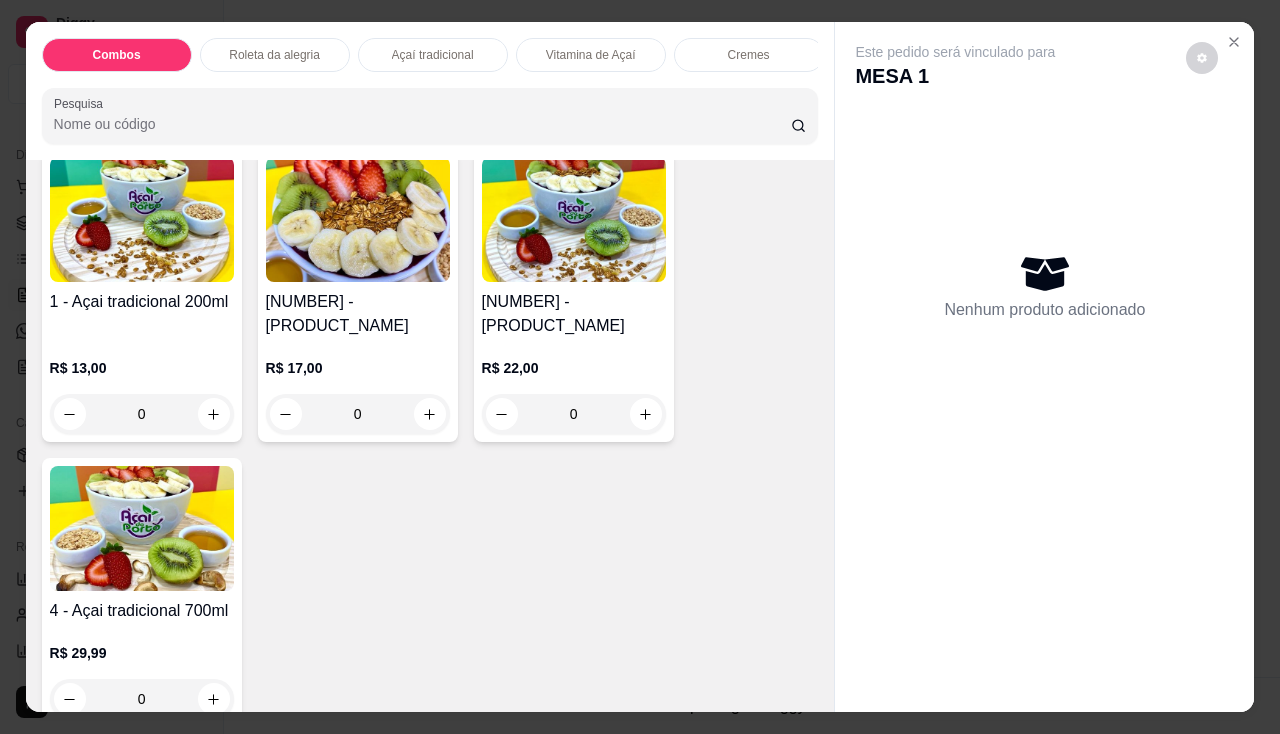 click on "4 - Açai tradicional 700ml   R$ 29,99 0" at bounding box center (142, 592) 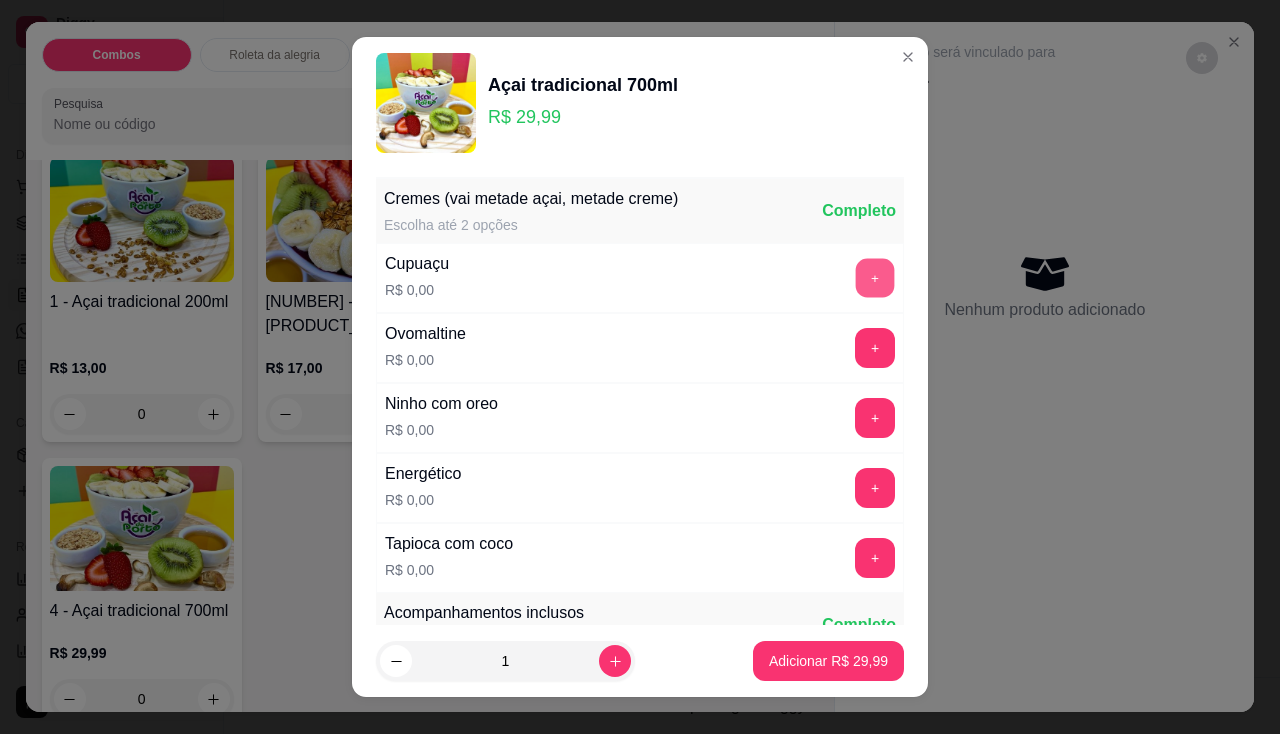 click on "+" at bounding box center (875, 277) 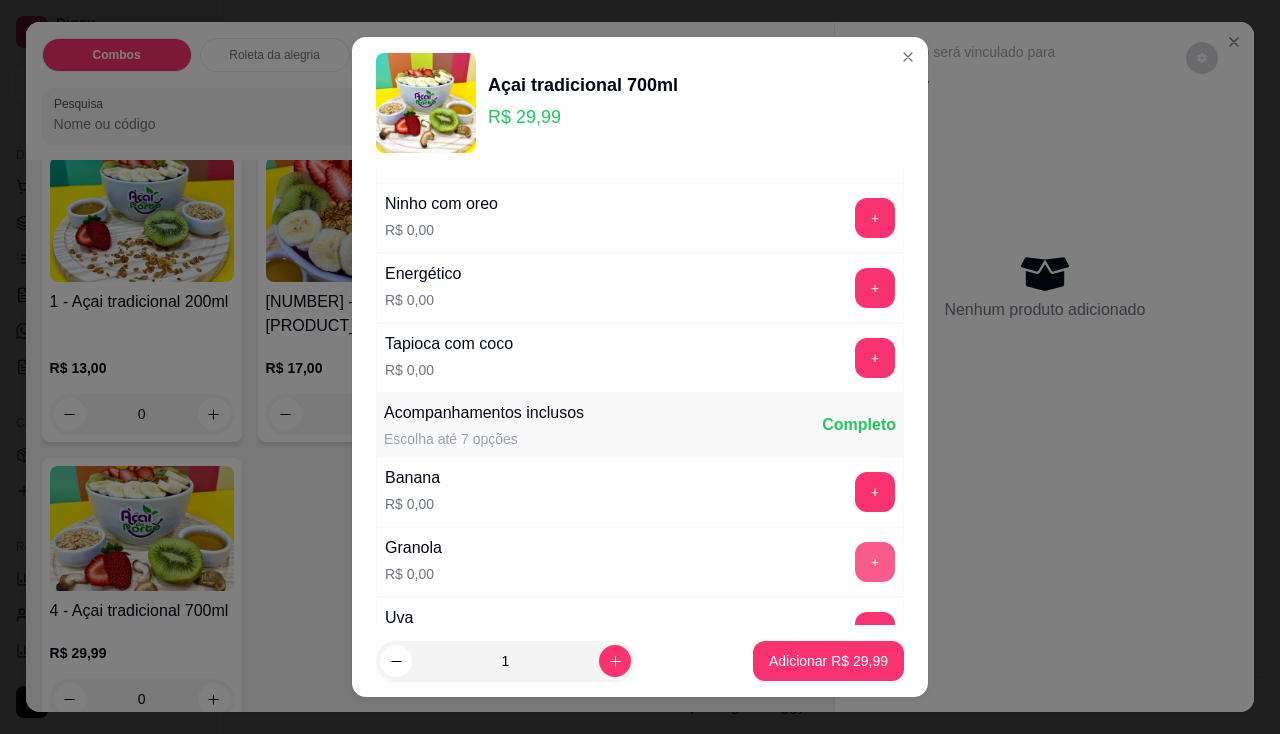 scroll, scrollTop: 300, scrollLeft: 0, axis: vertical 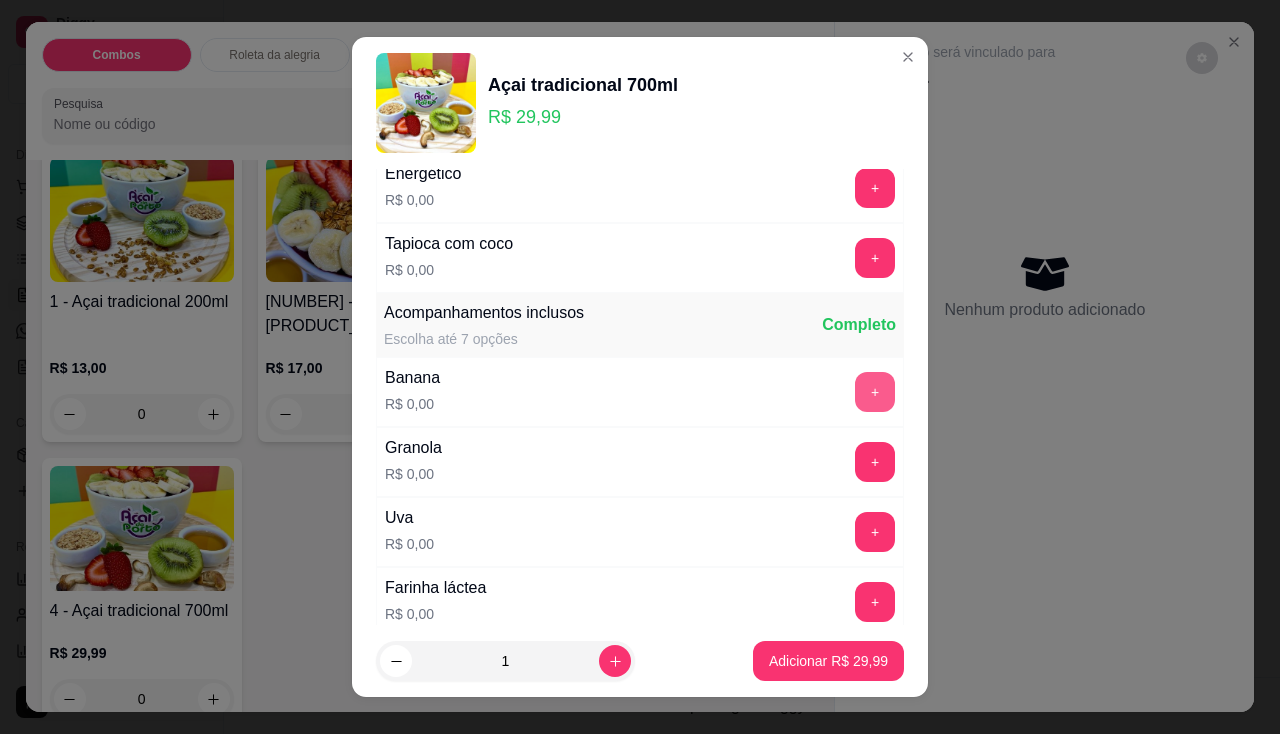 click on "+" at bounding box center (875, 392) 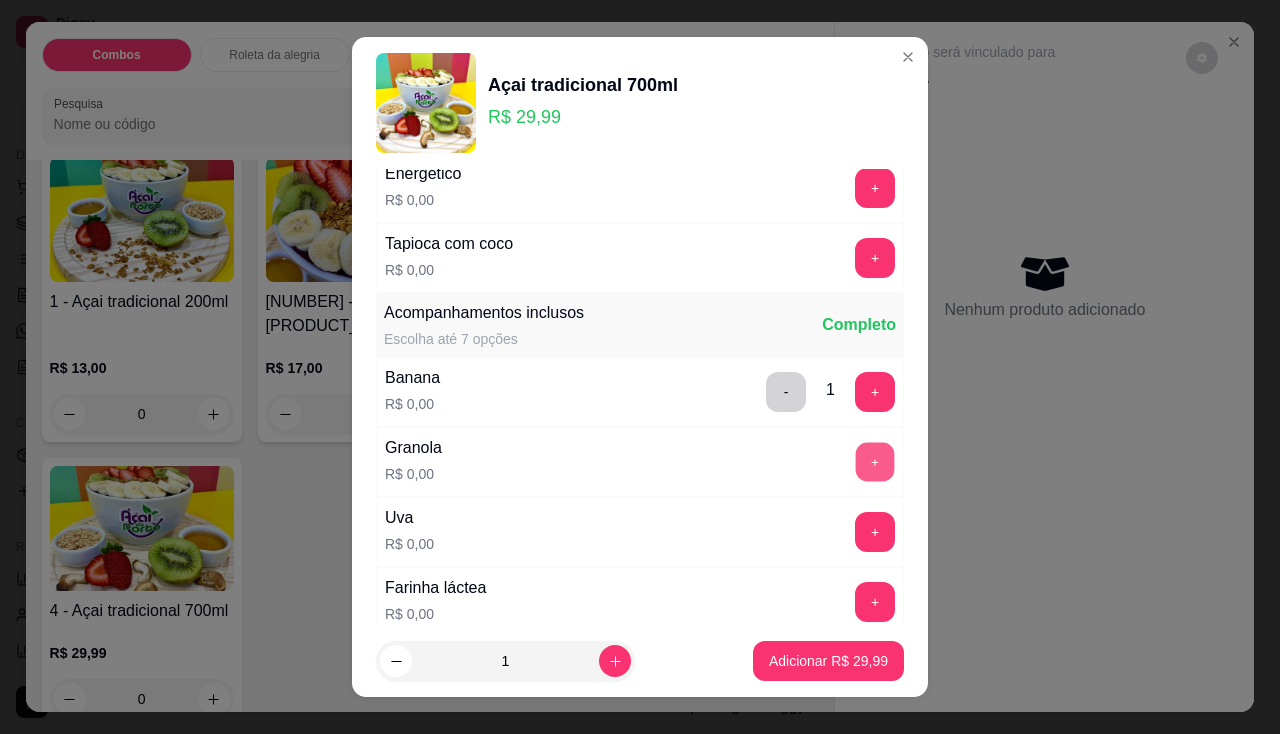 click on "+" at bounding box center (875, 461) 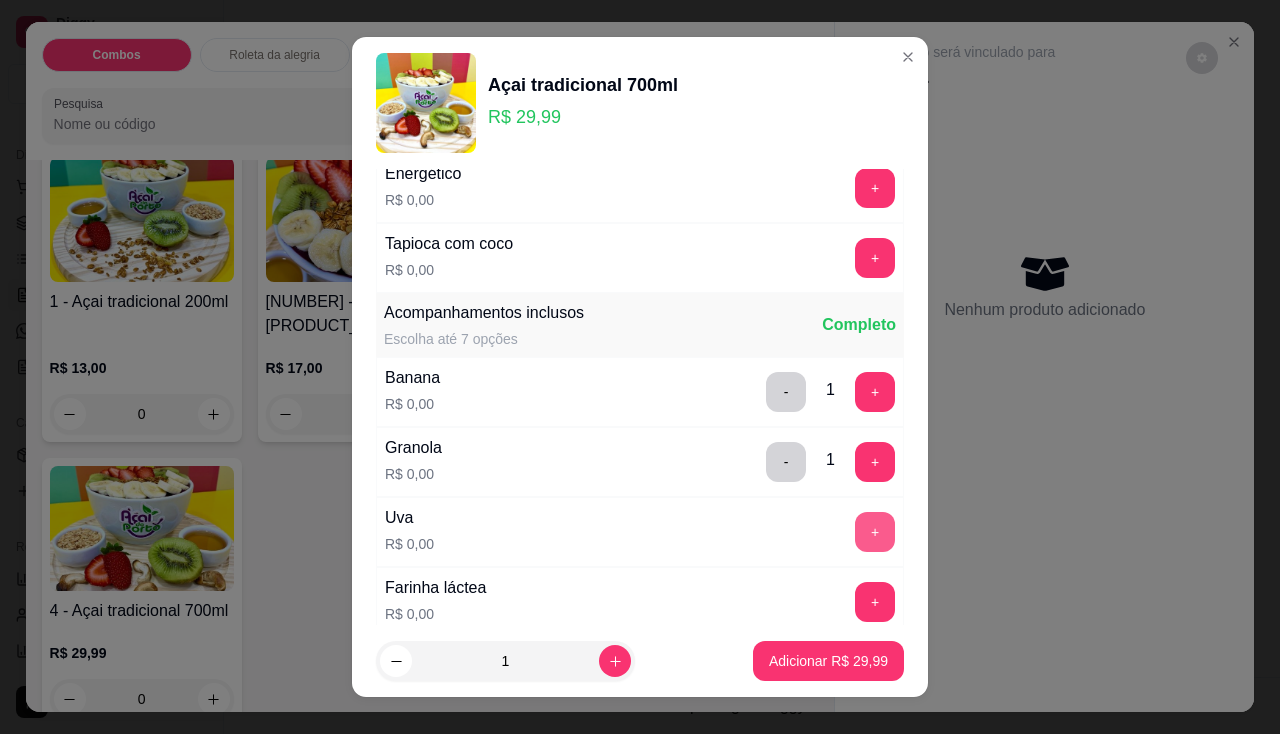 click on "+" at bounding box center (875, 532) 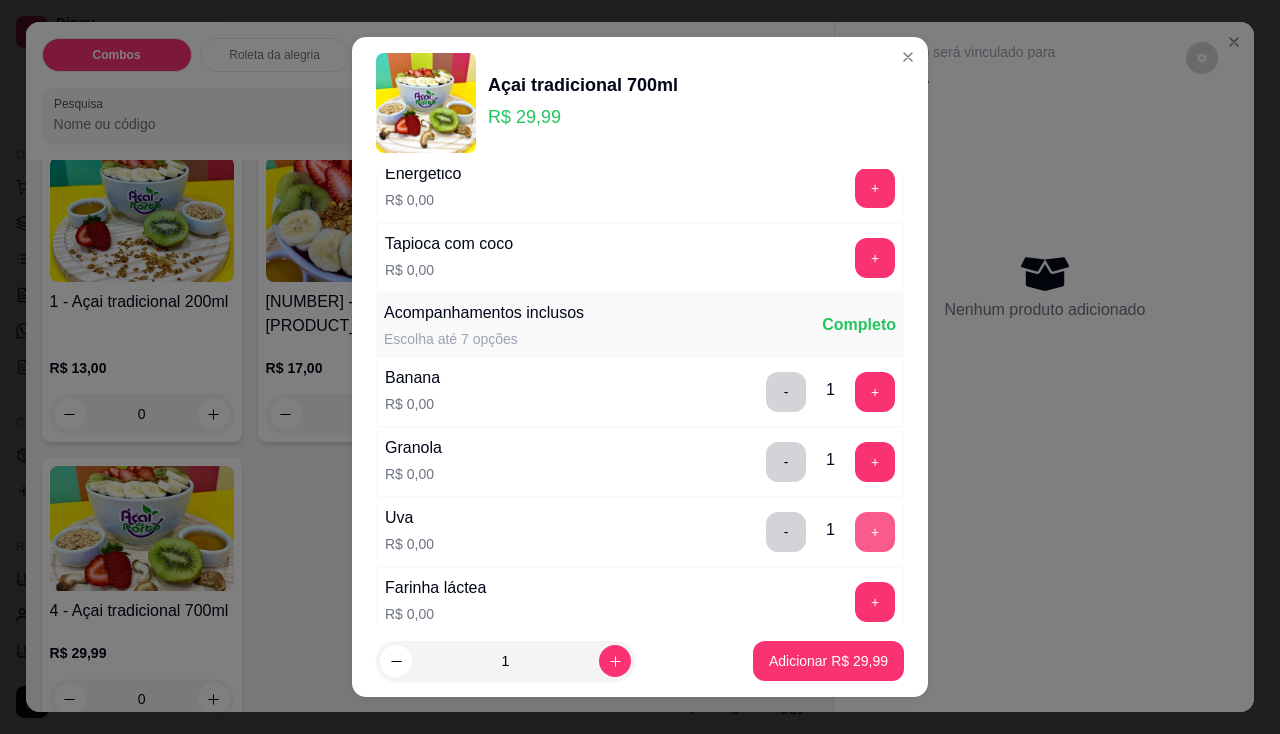 scroll, scrollTop: 500, scrollLeft: 0, axis: vertical 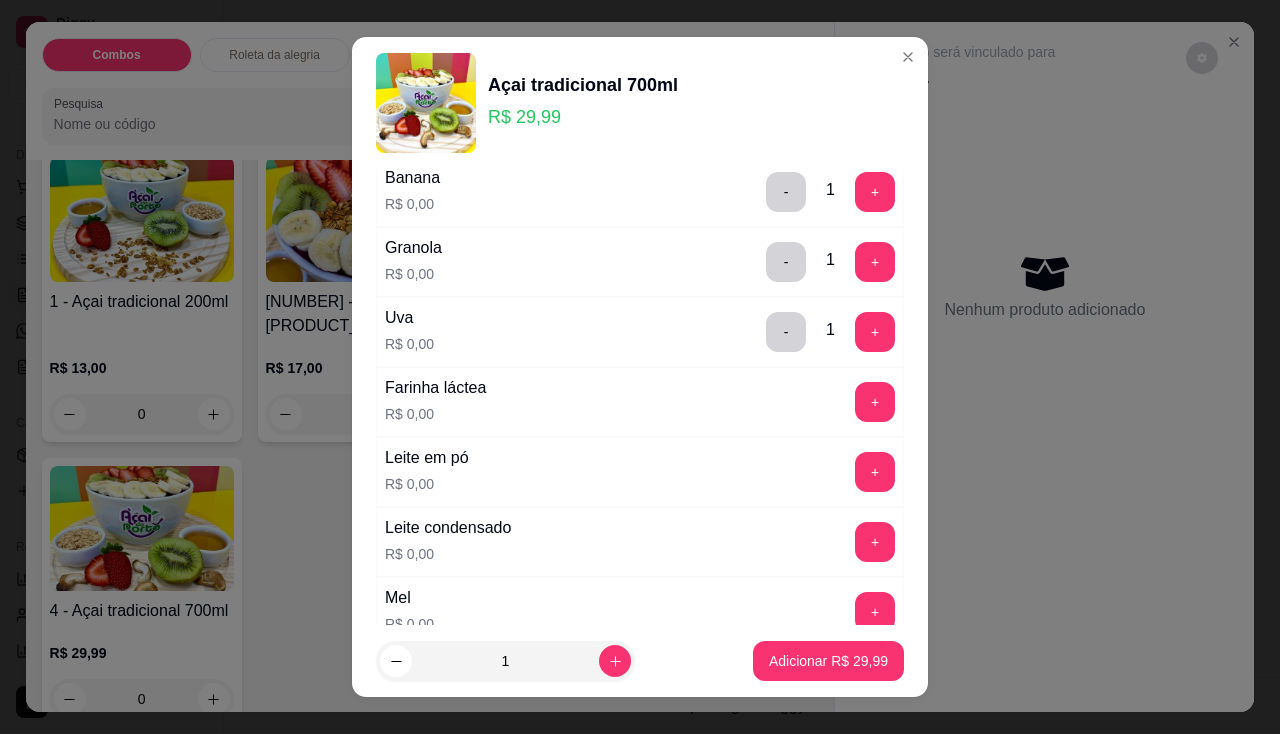 click on "Leite condensado  R$ 0,00 +" at bounding box center (640, 542) 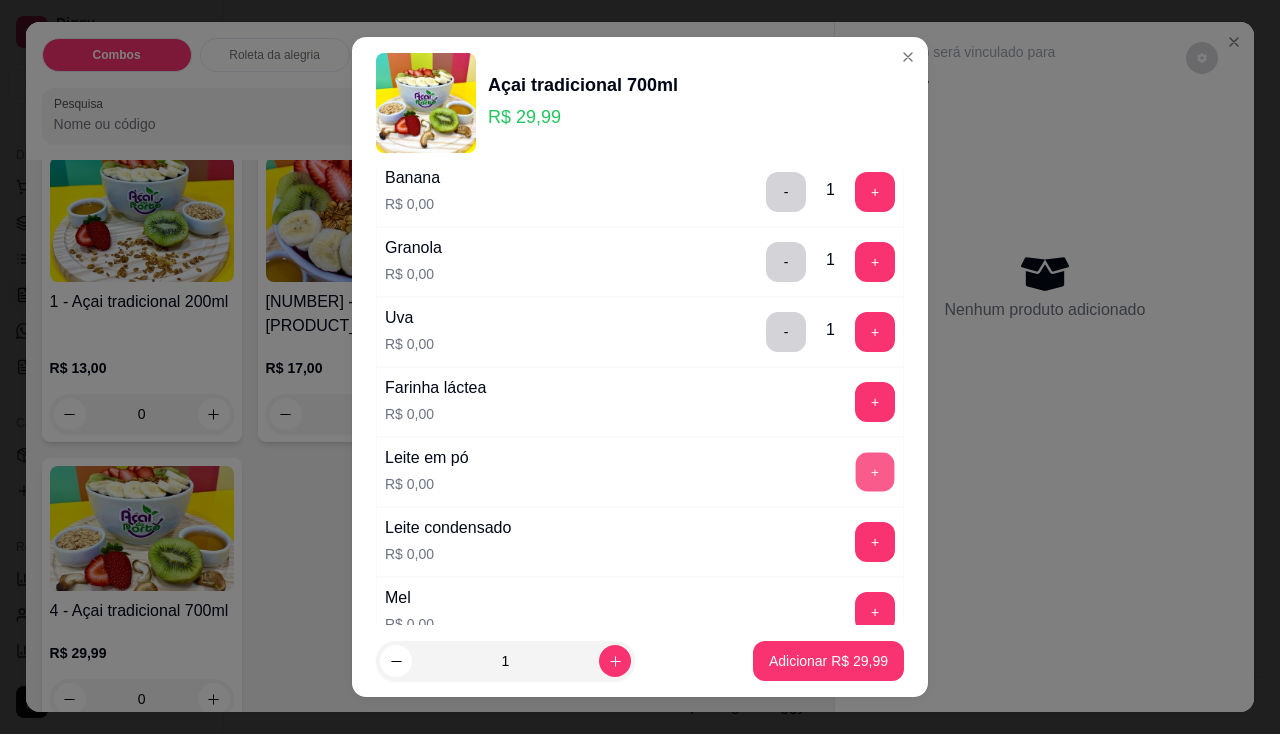 click on "+" at bounding box center (875, 471) 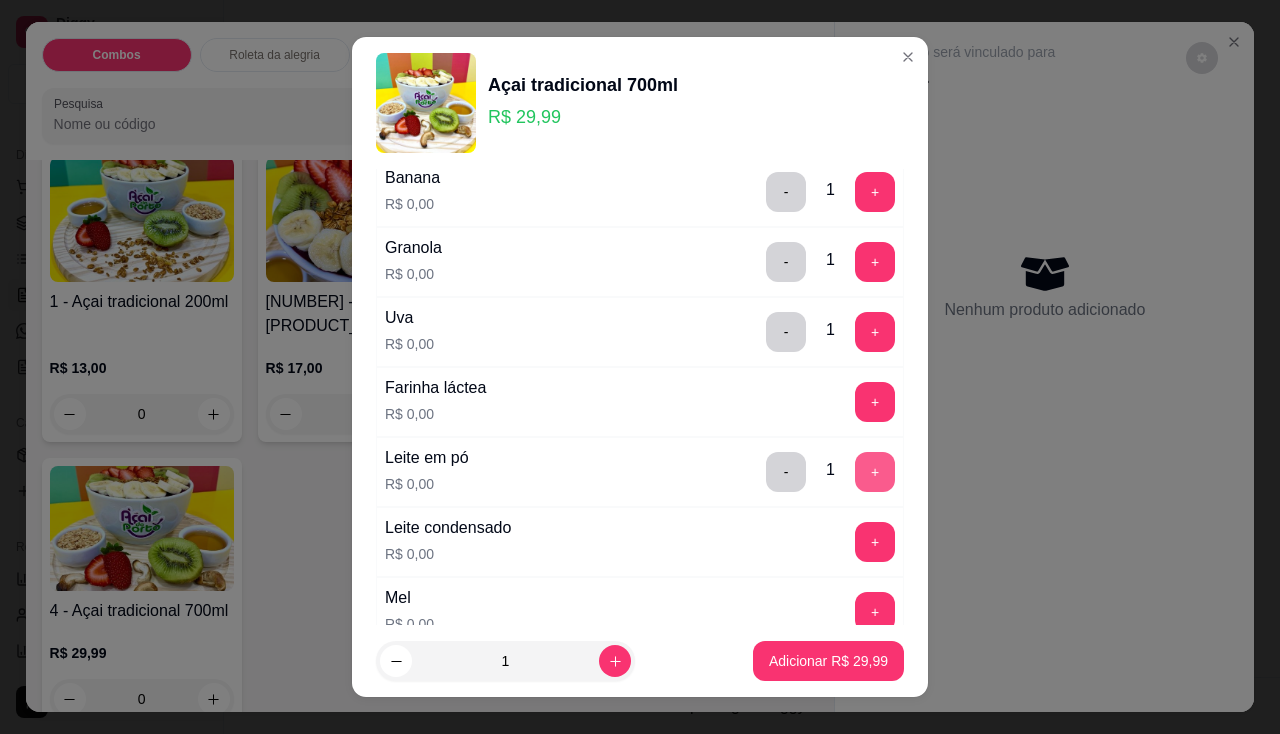scroll, scrollTop: 600, scrollLeft: 0, axis: vertical 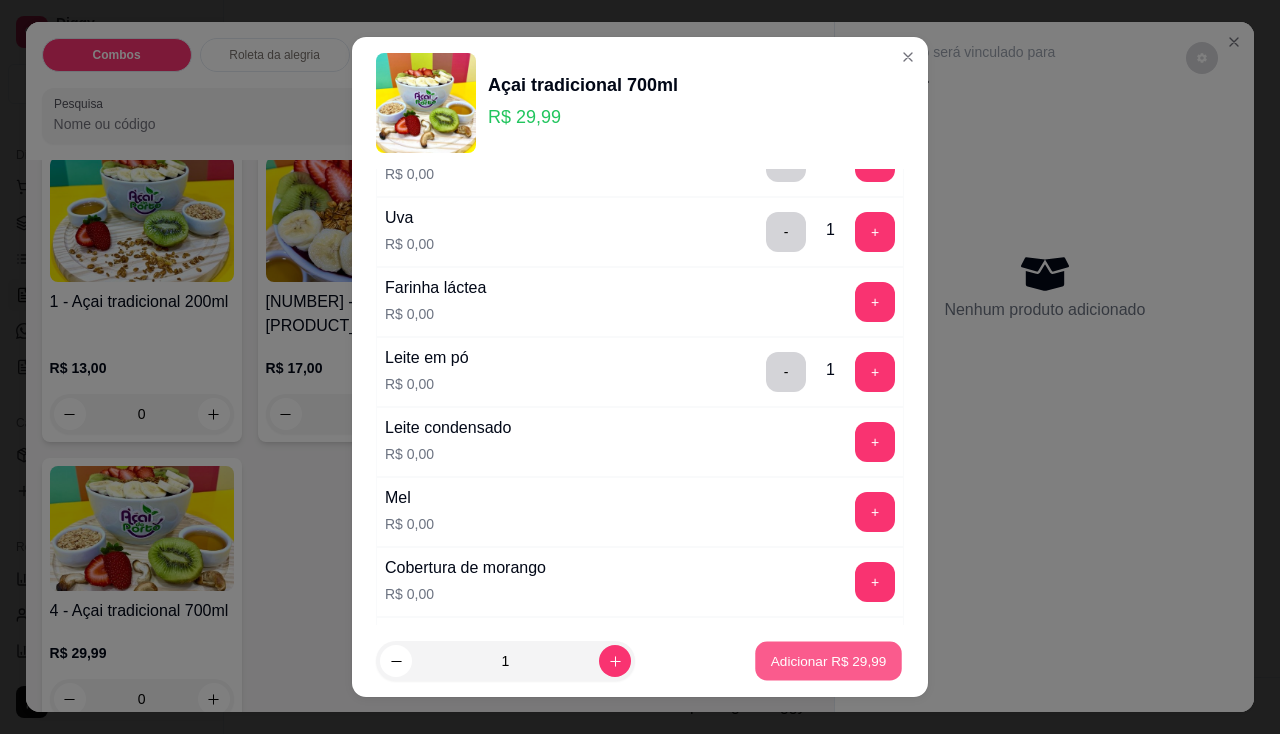 click on "Adicionar   R$ 29,99" at bounding box center (829, 661) 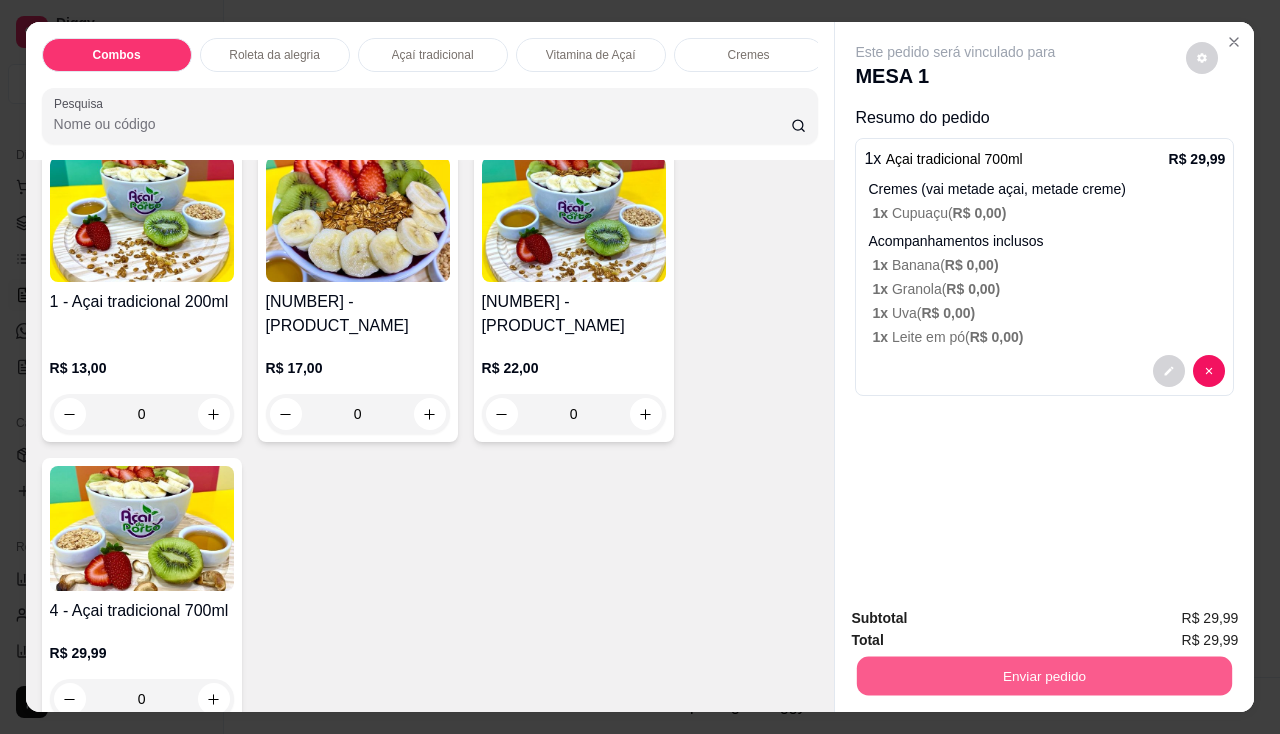 click on "Enviar pedido" at bounding box center (1044, 676) 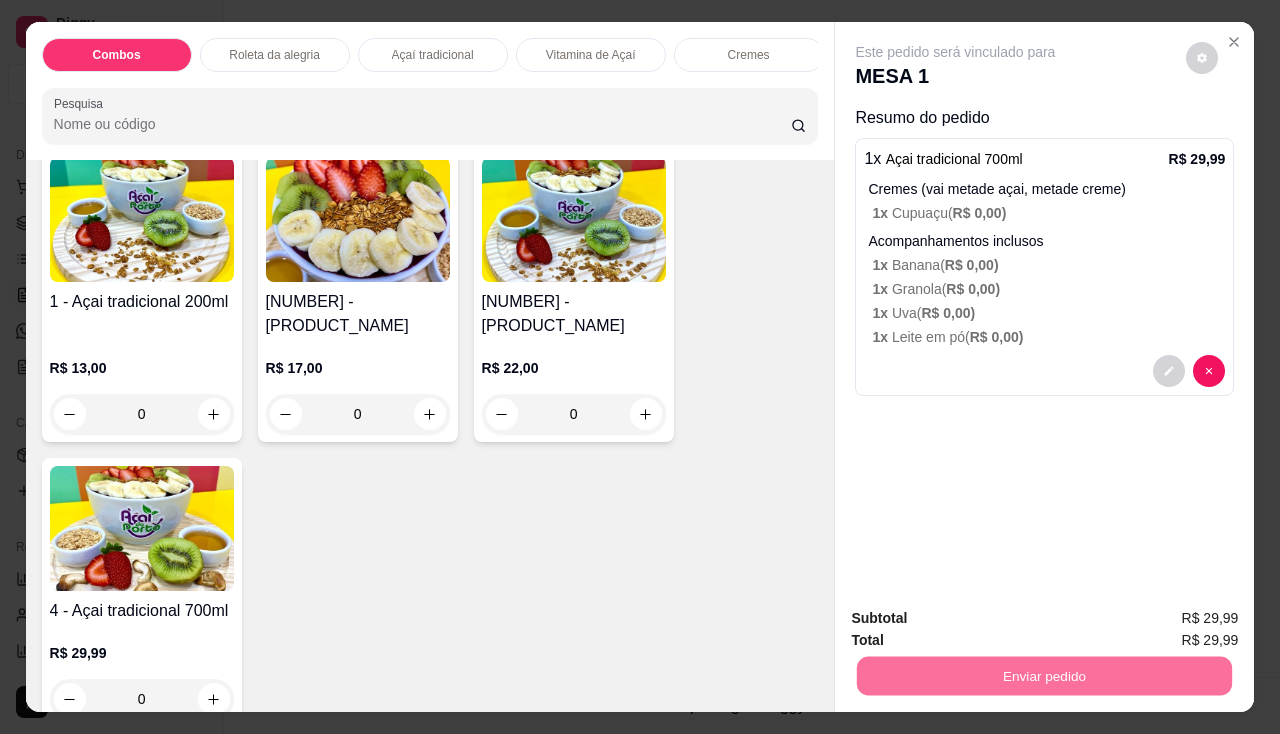 click on "Não registrar e enviar pedido" at bounding box center [979, 620] 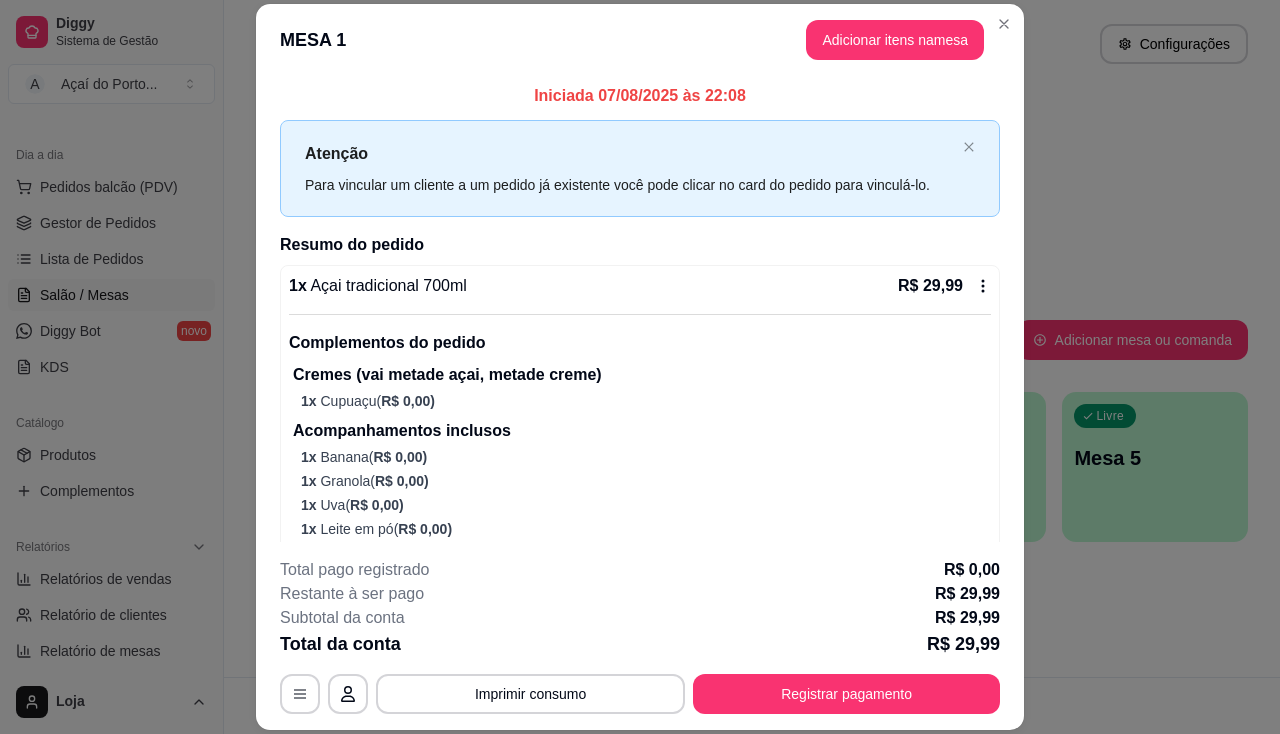 click on "Restante à ser pago R$ [PRICE]" at bounding box center [640, 594] 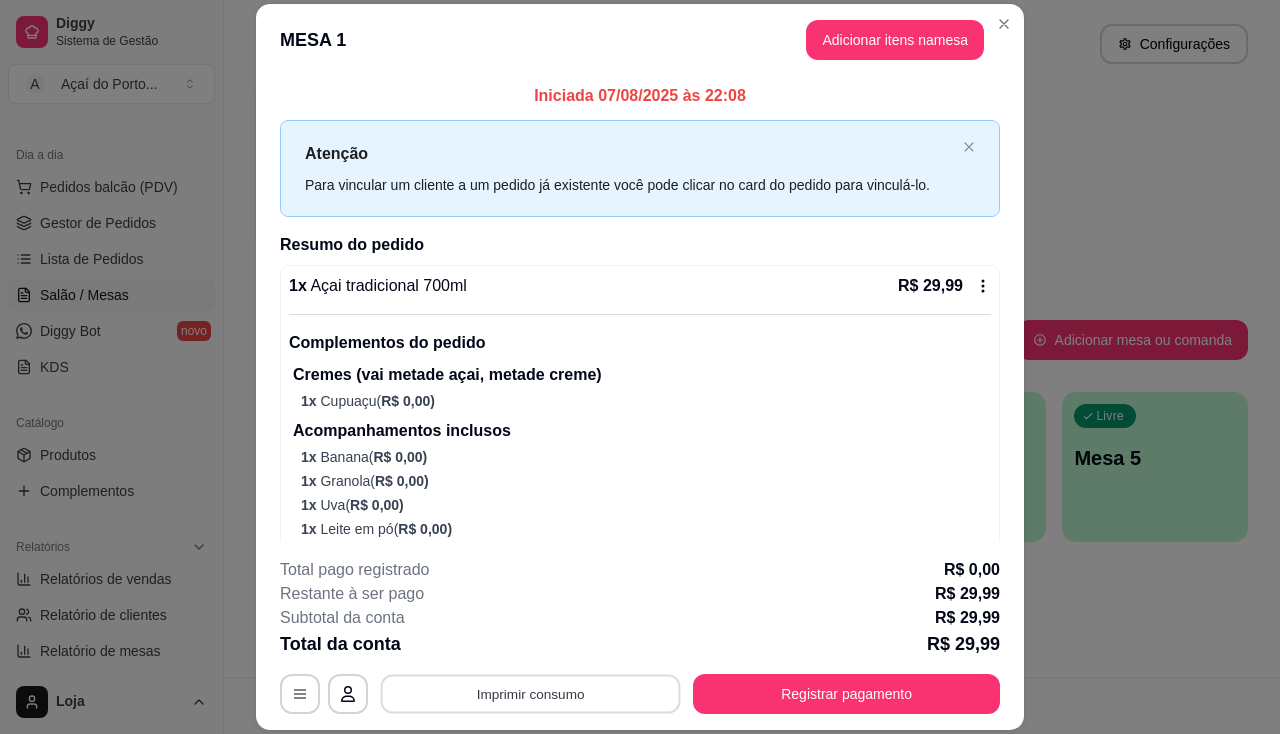 click on "Imprimir consumo" at bounding box center (531, 694) 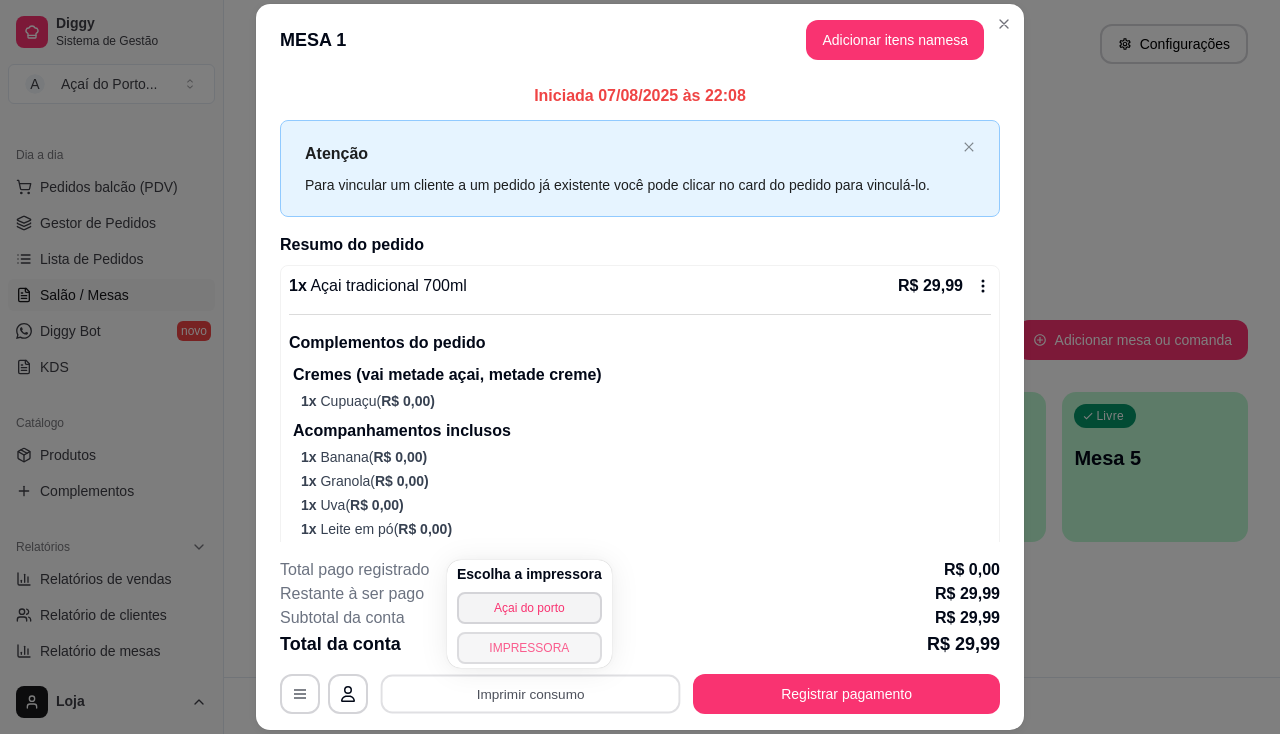 click on "IMPRESSORA" at bounding box center [529, 648] 